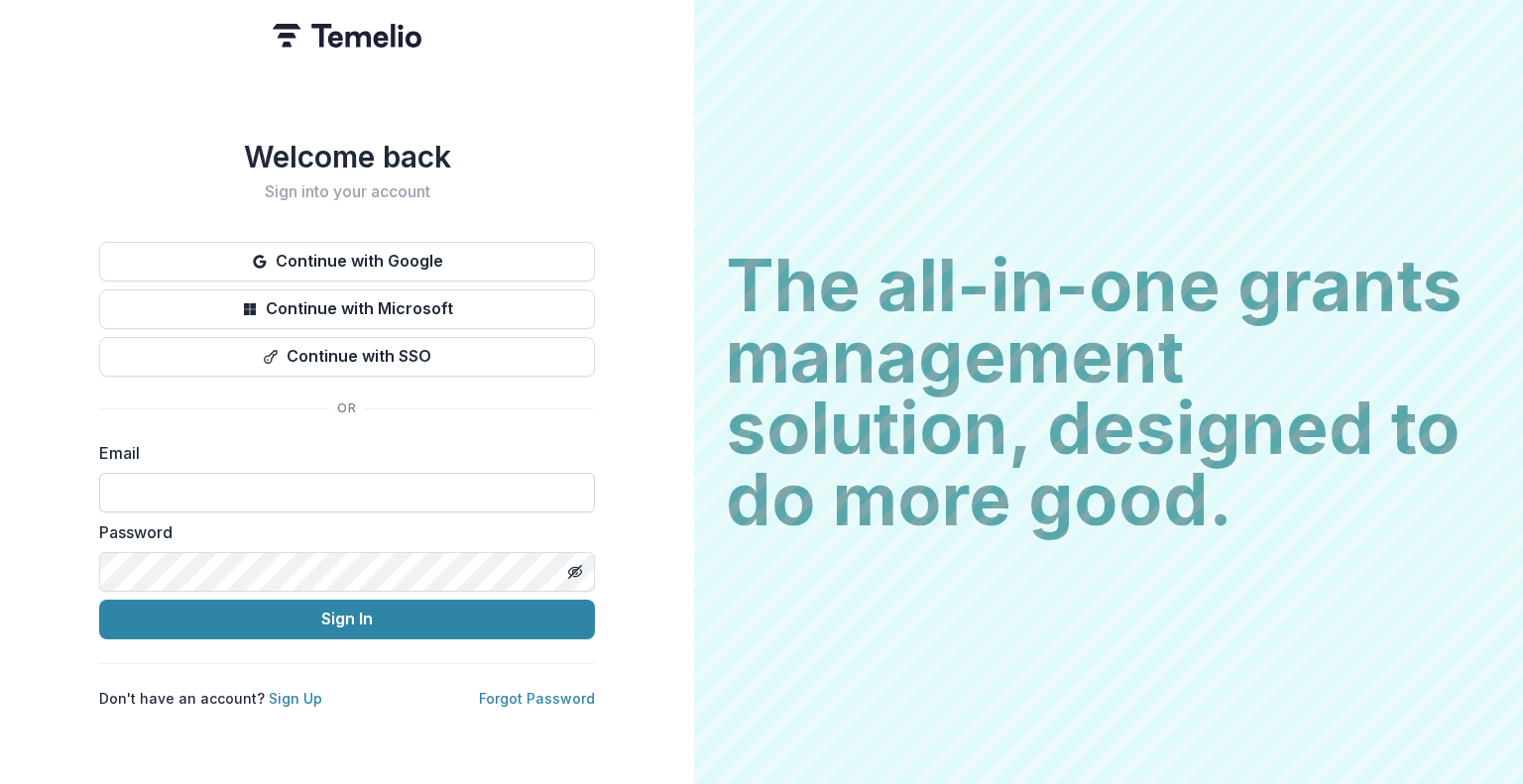 scroll, scrollTop: 0, scrollLeft: 0, axis: both 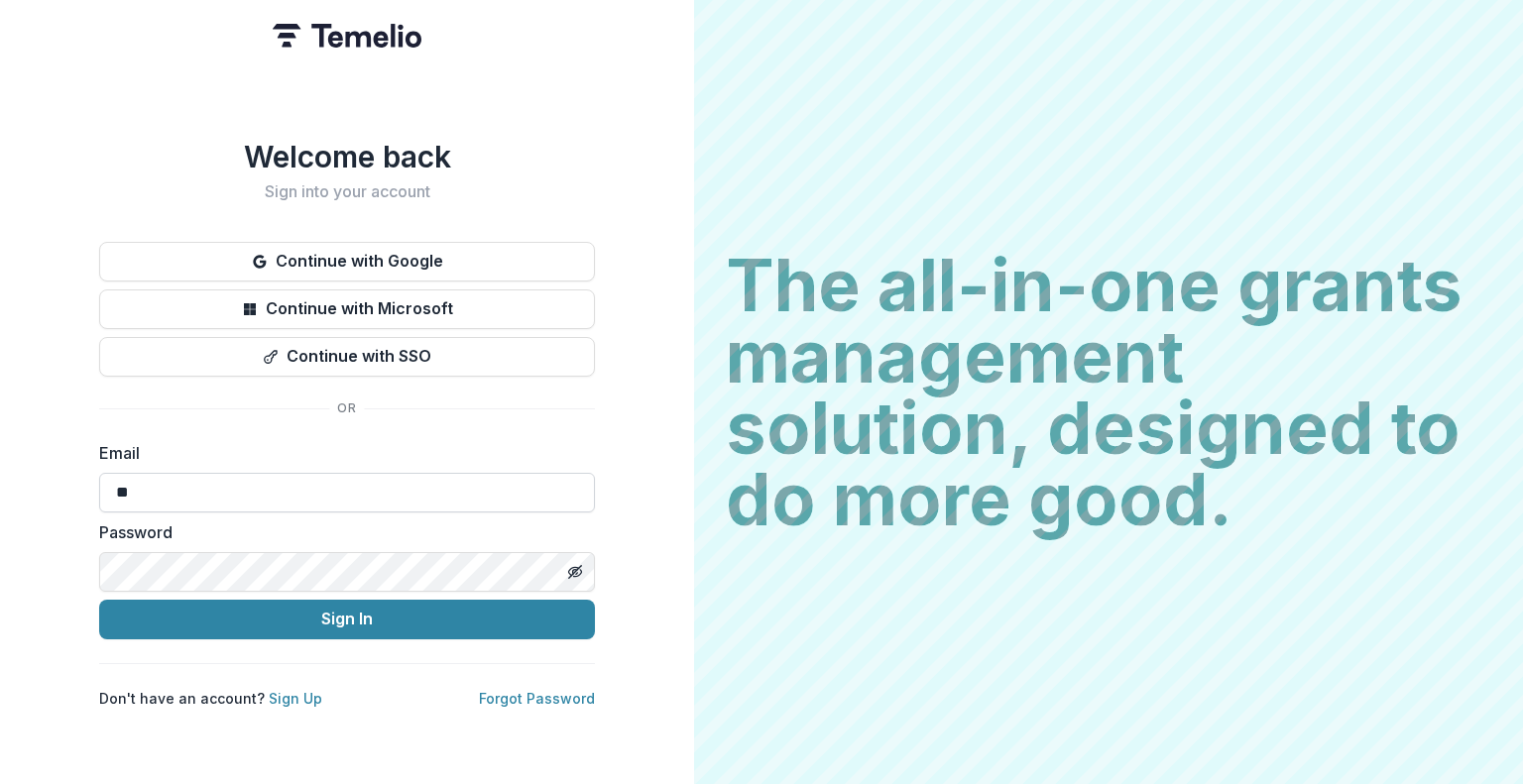 type on "*" 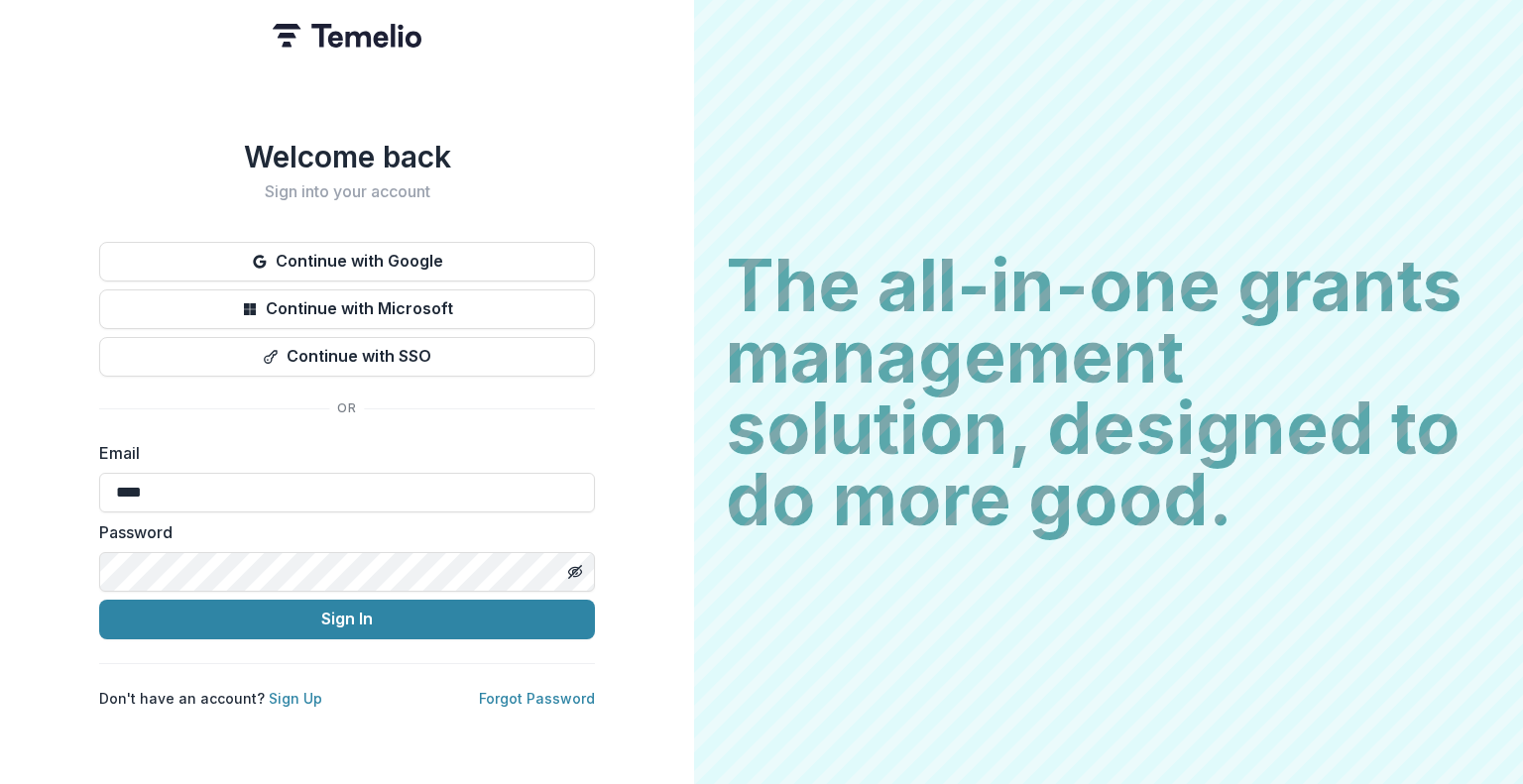 type on "**********" 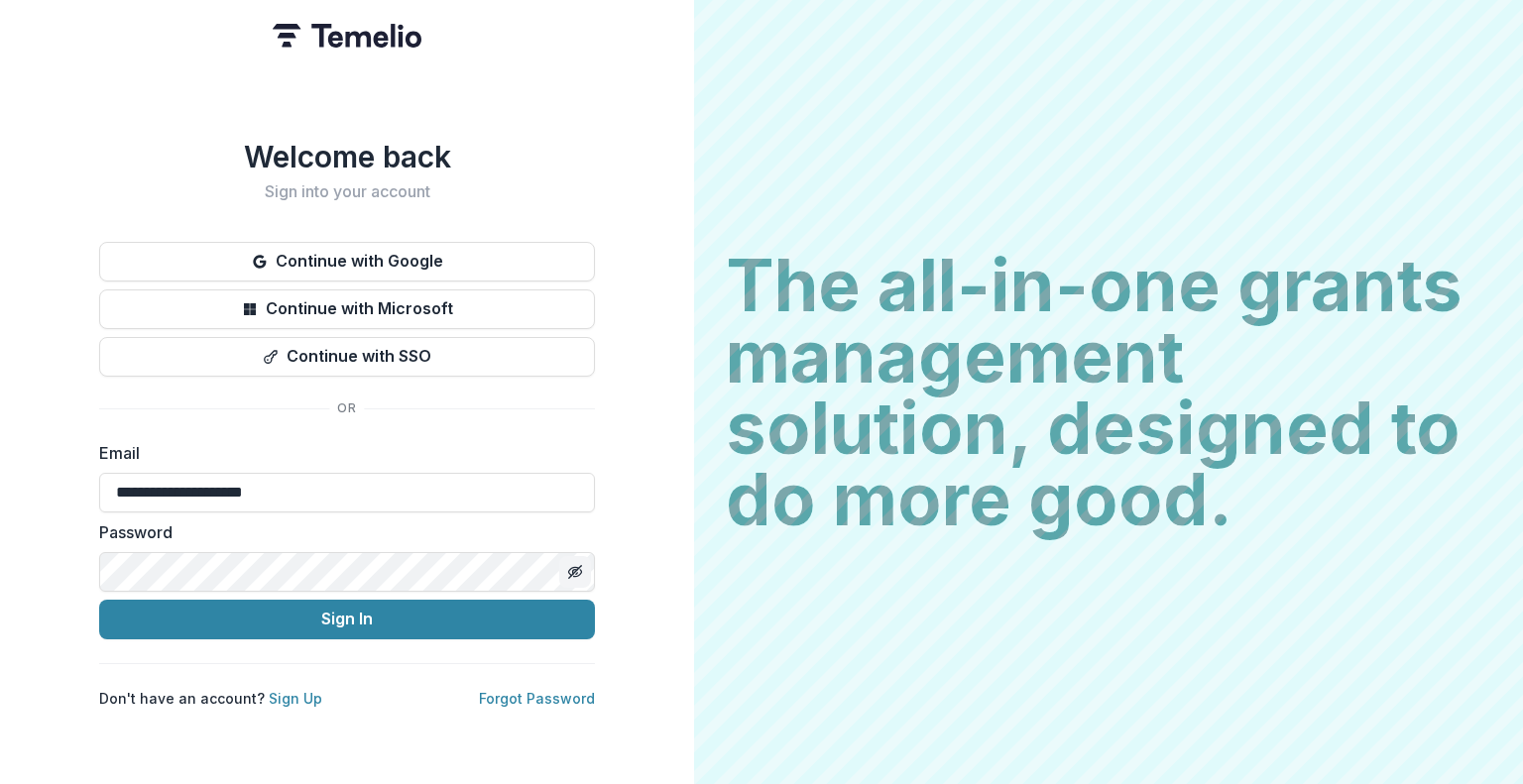 click at bounding box center [575, 572] 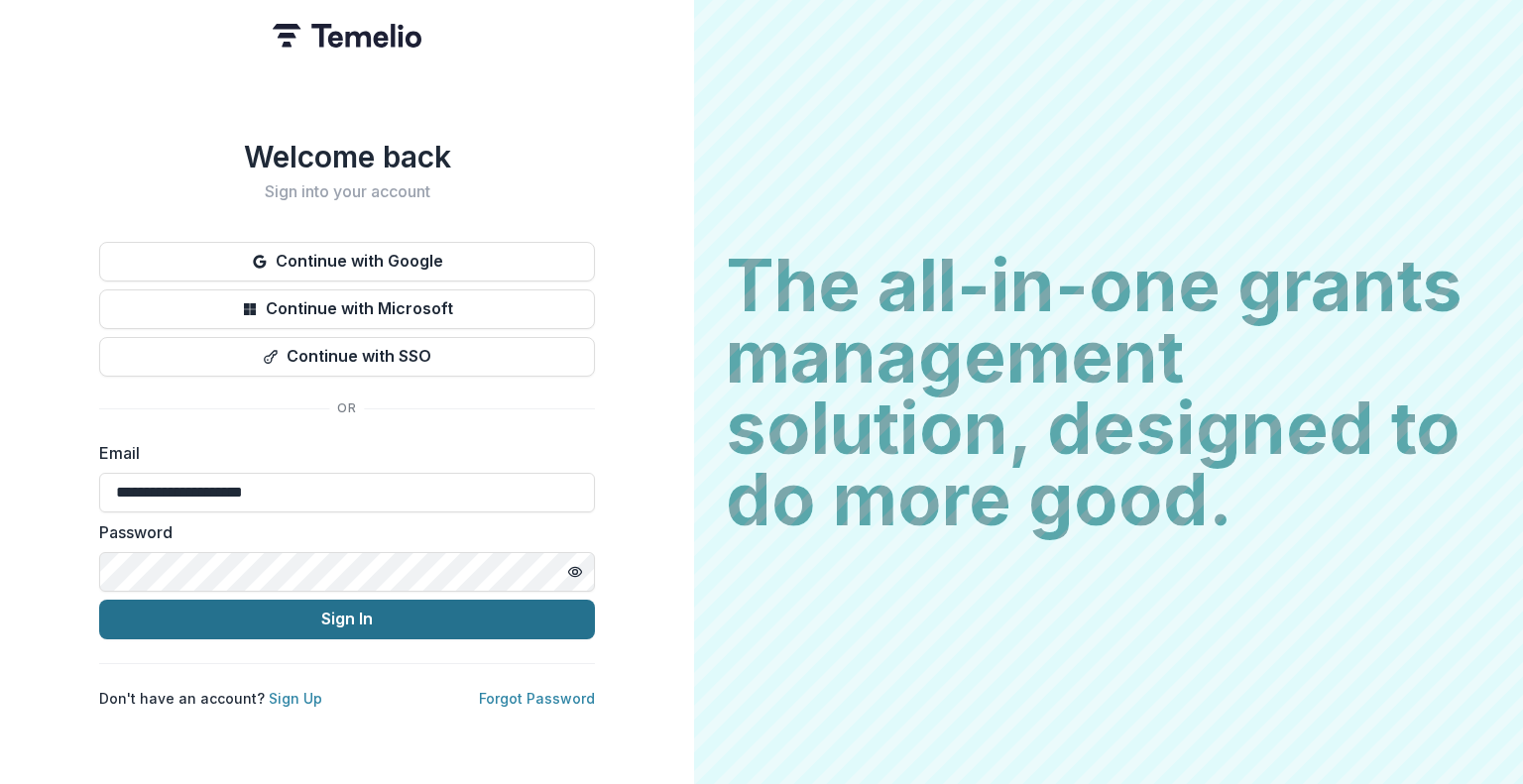 click on "Sign In" at bounding box center [347, 619] 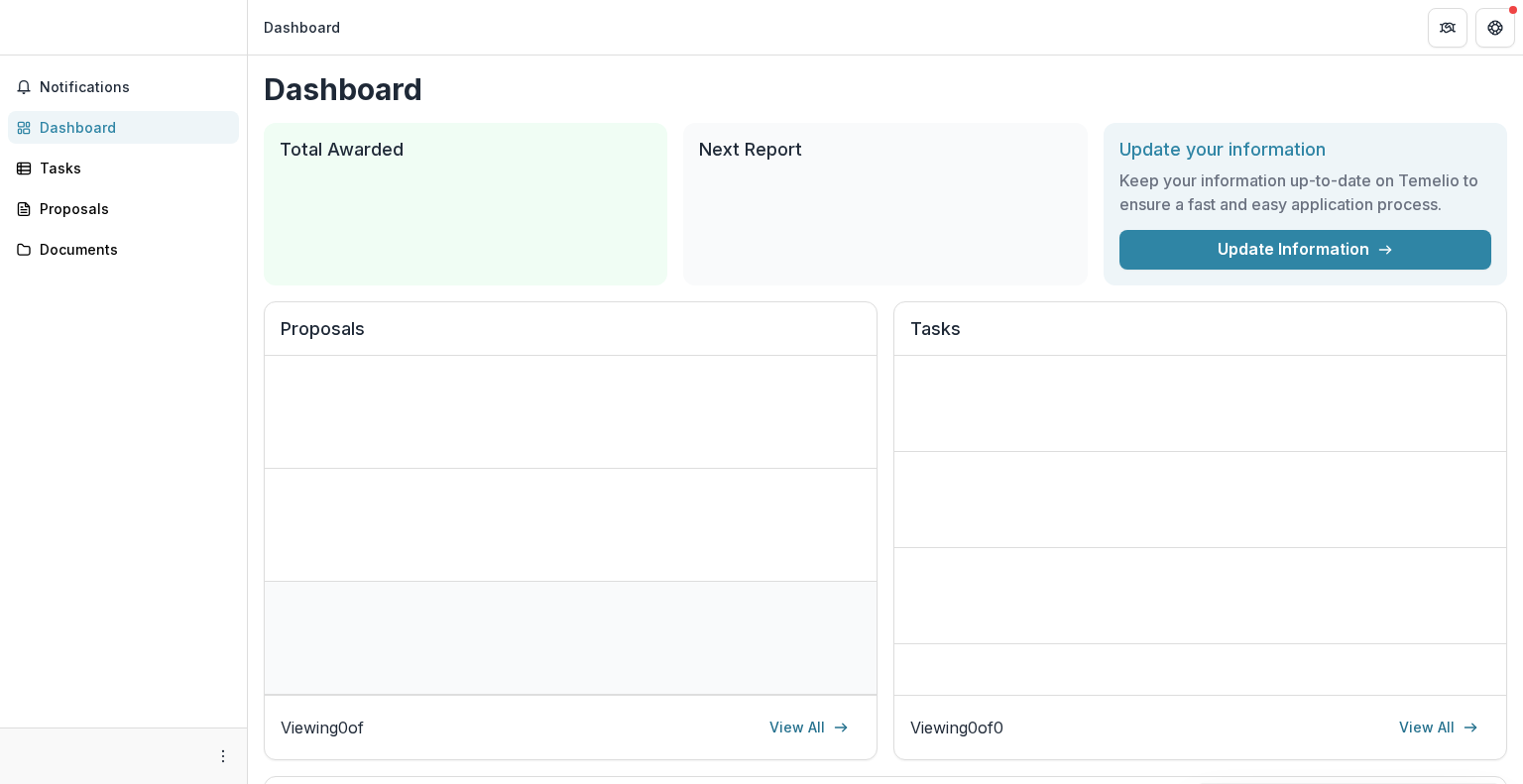 scroll, scrollTop: 0, scrollLeft: 0, axis: both 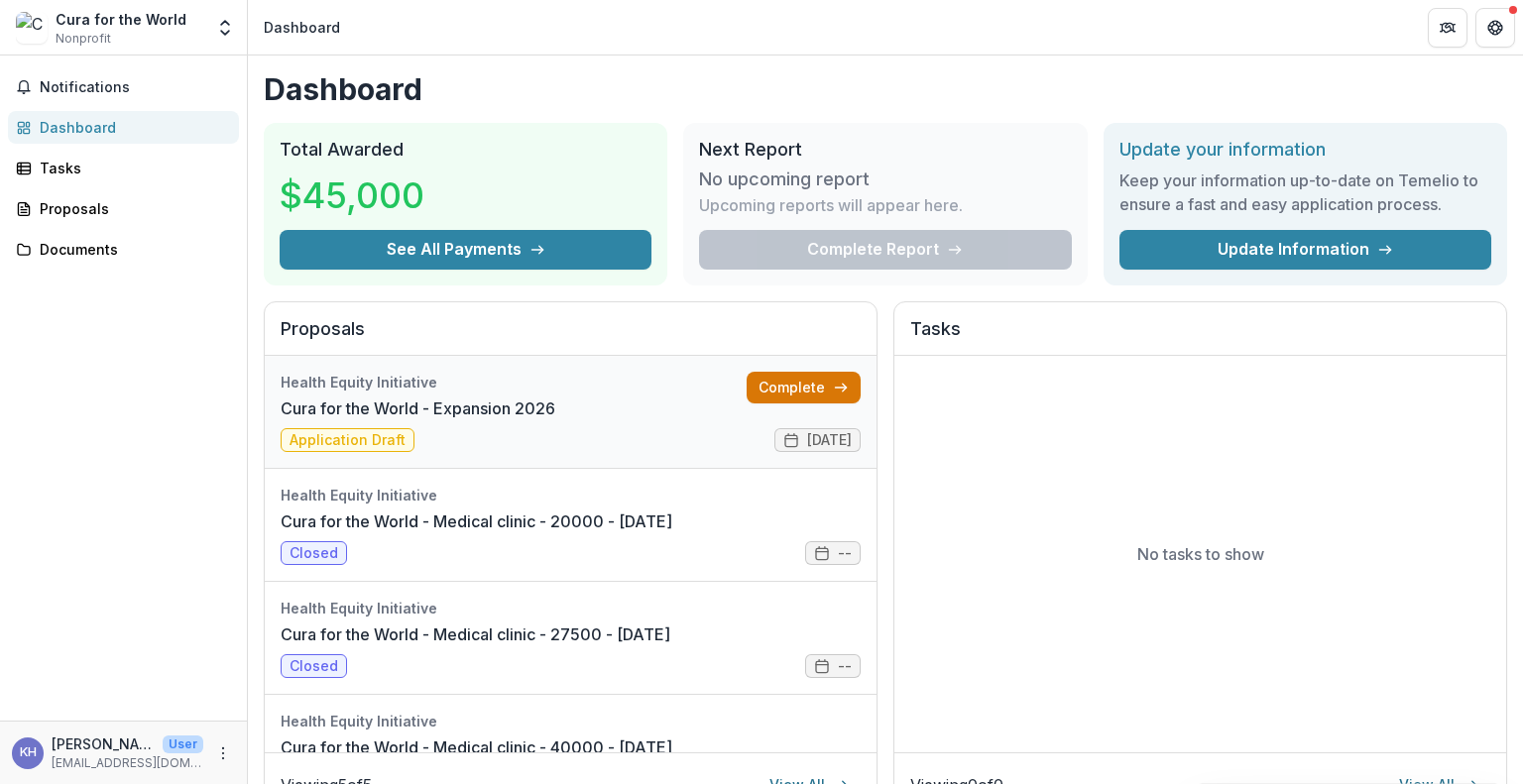click on "Complete" at bounding box center [803, 388] 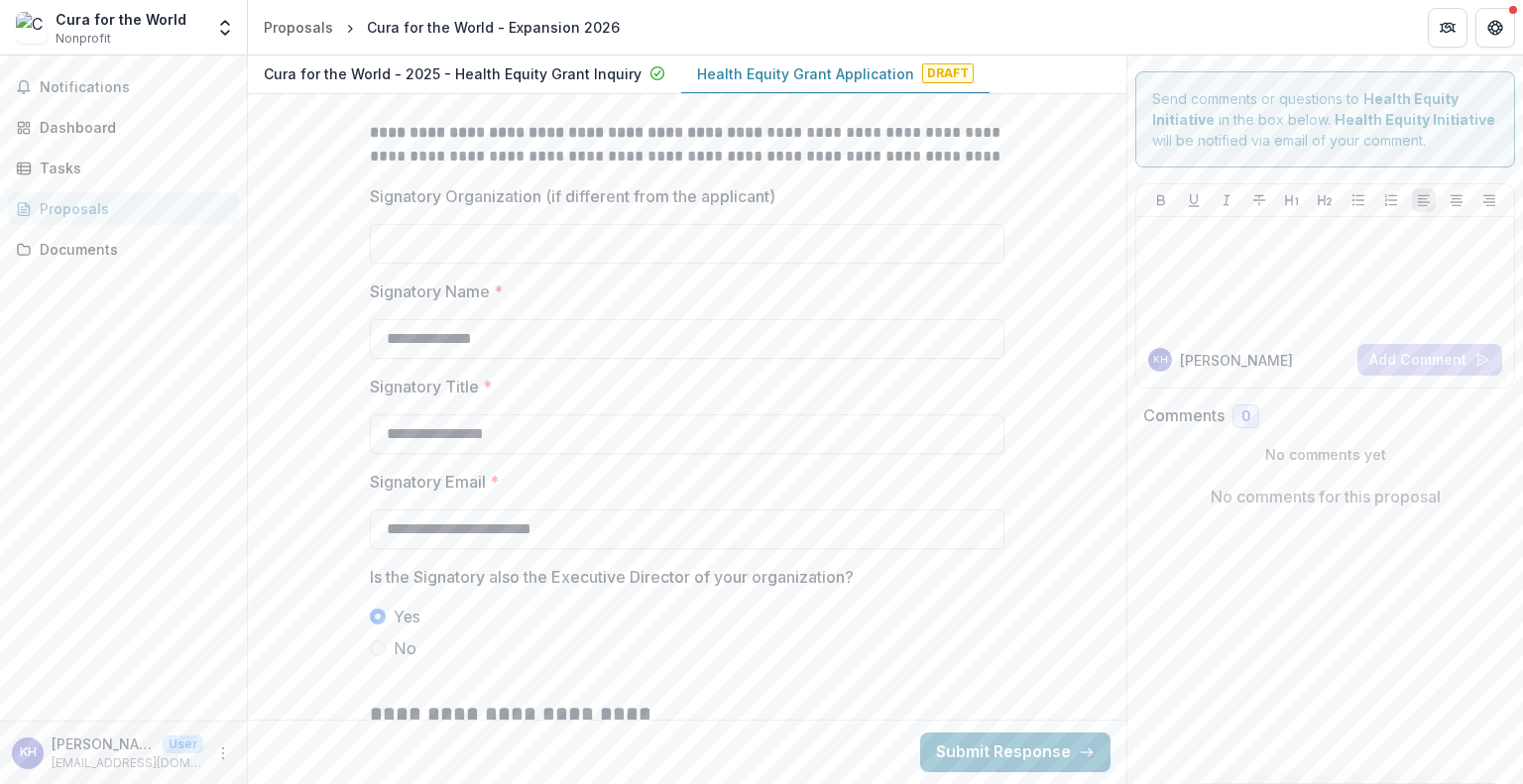 scroll, scrollTop: 2437, scrollLeft: 0, axis: vertical 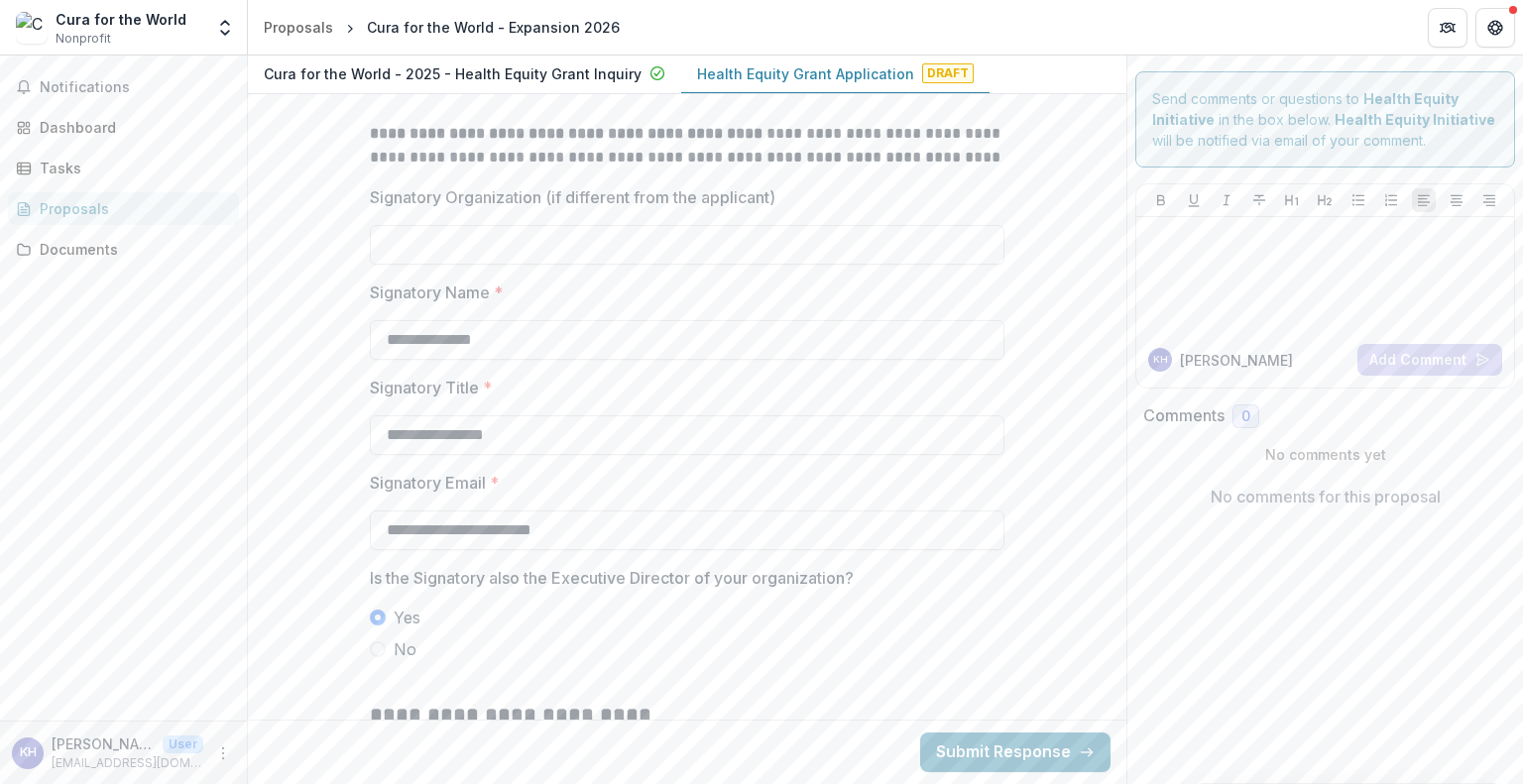 drag, startPoint x: 669, startPoint y: 514, endPoint x: 338, endPoint y: 484, distance: 332.35674 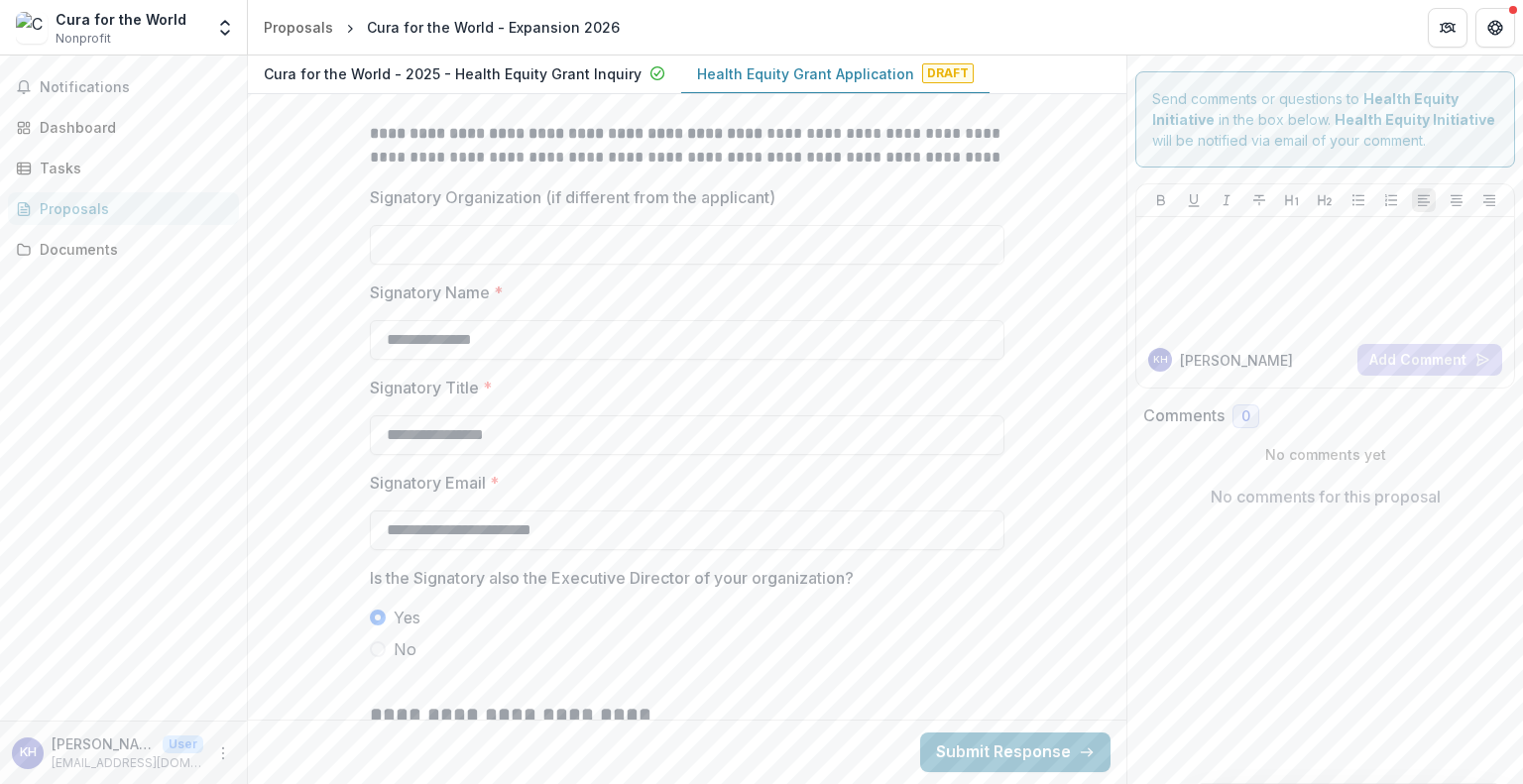 click on "**********" at bounding box center [687, 5101] 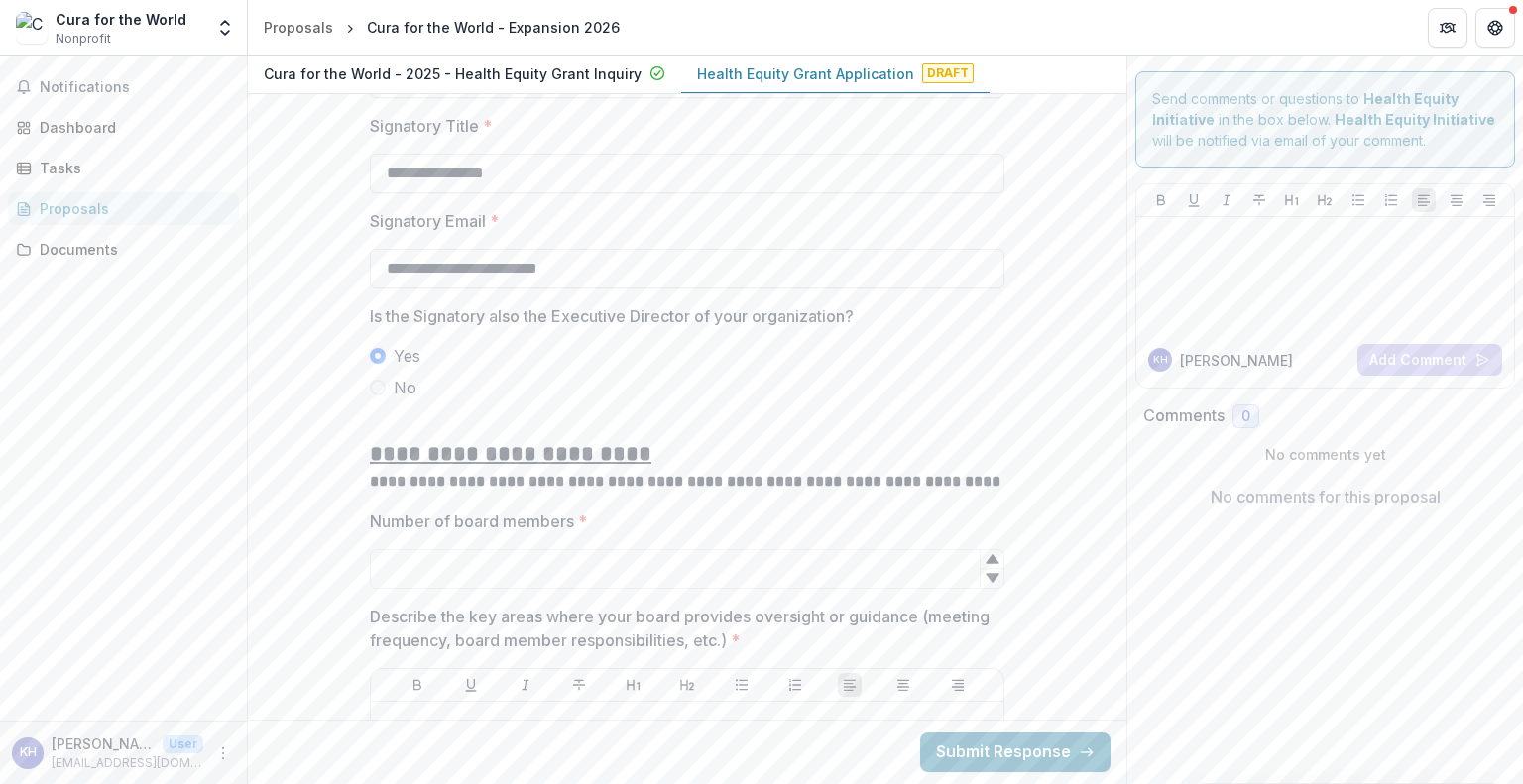 scroll, scrollTop: 2767, scrollLeft: 0, axis: vertical 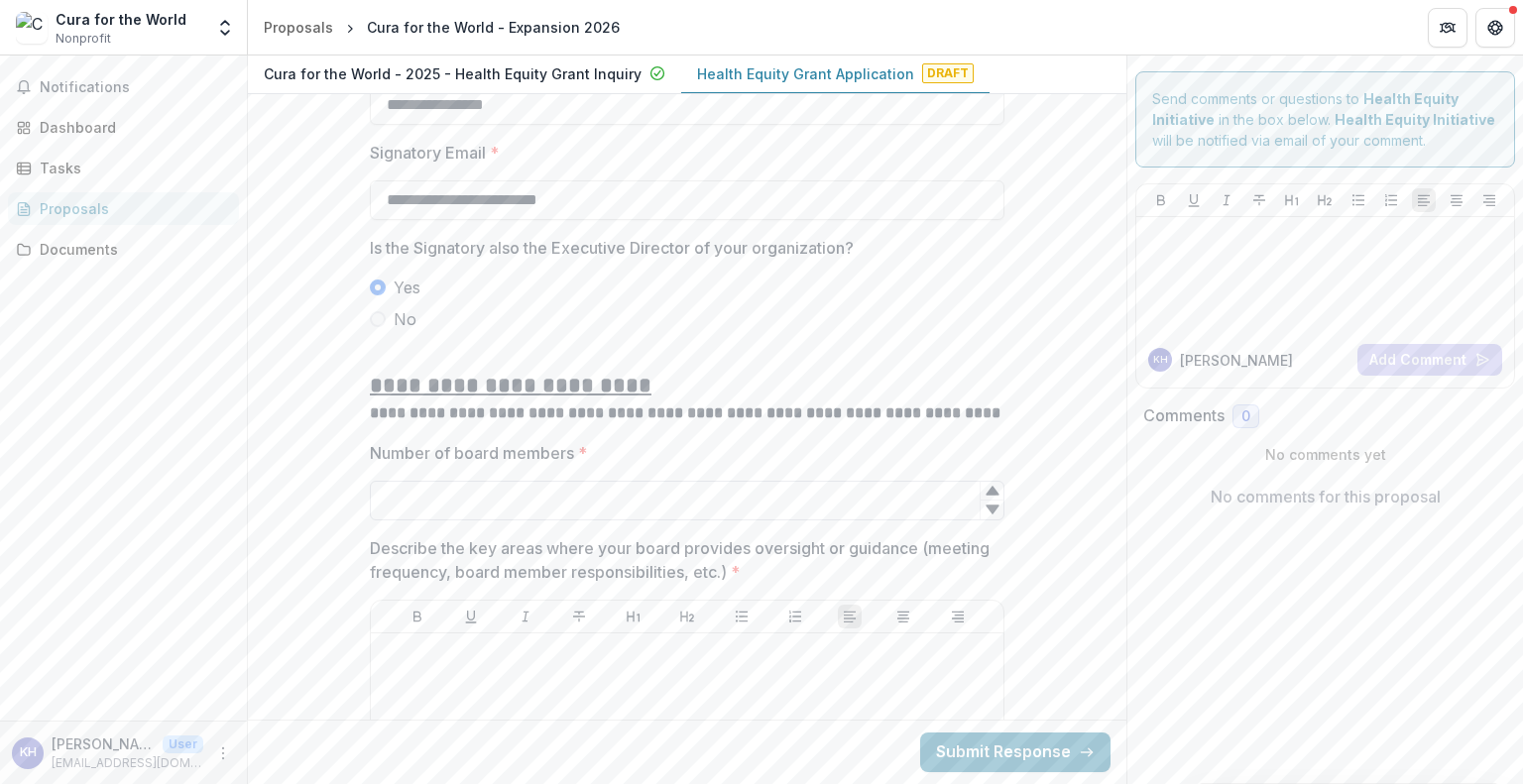 type on "**********" 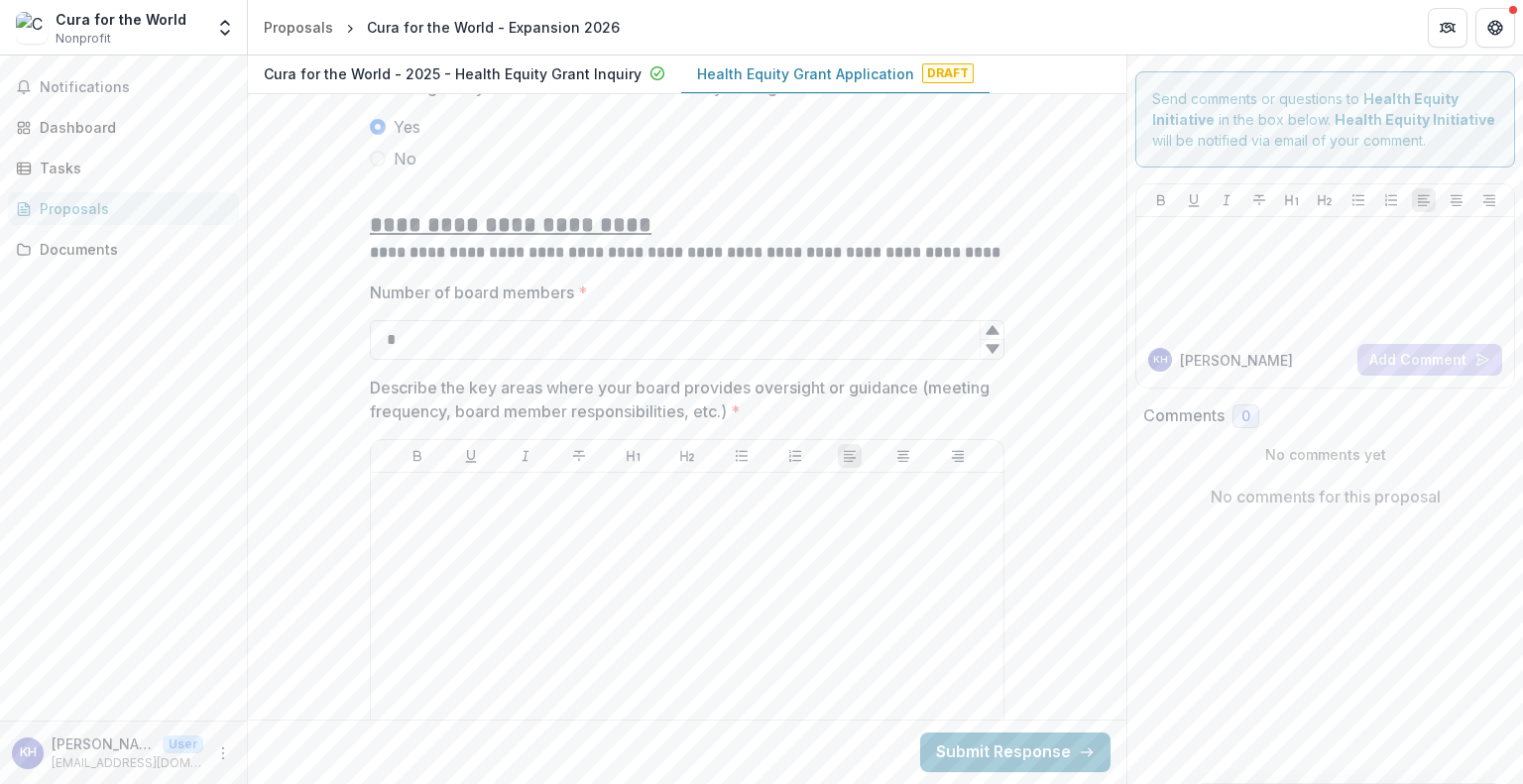 scroll, scrollTop: 2926, scrollLeft: 0, axis: vertical 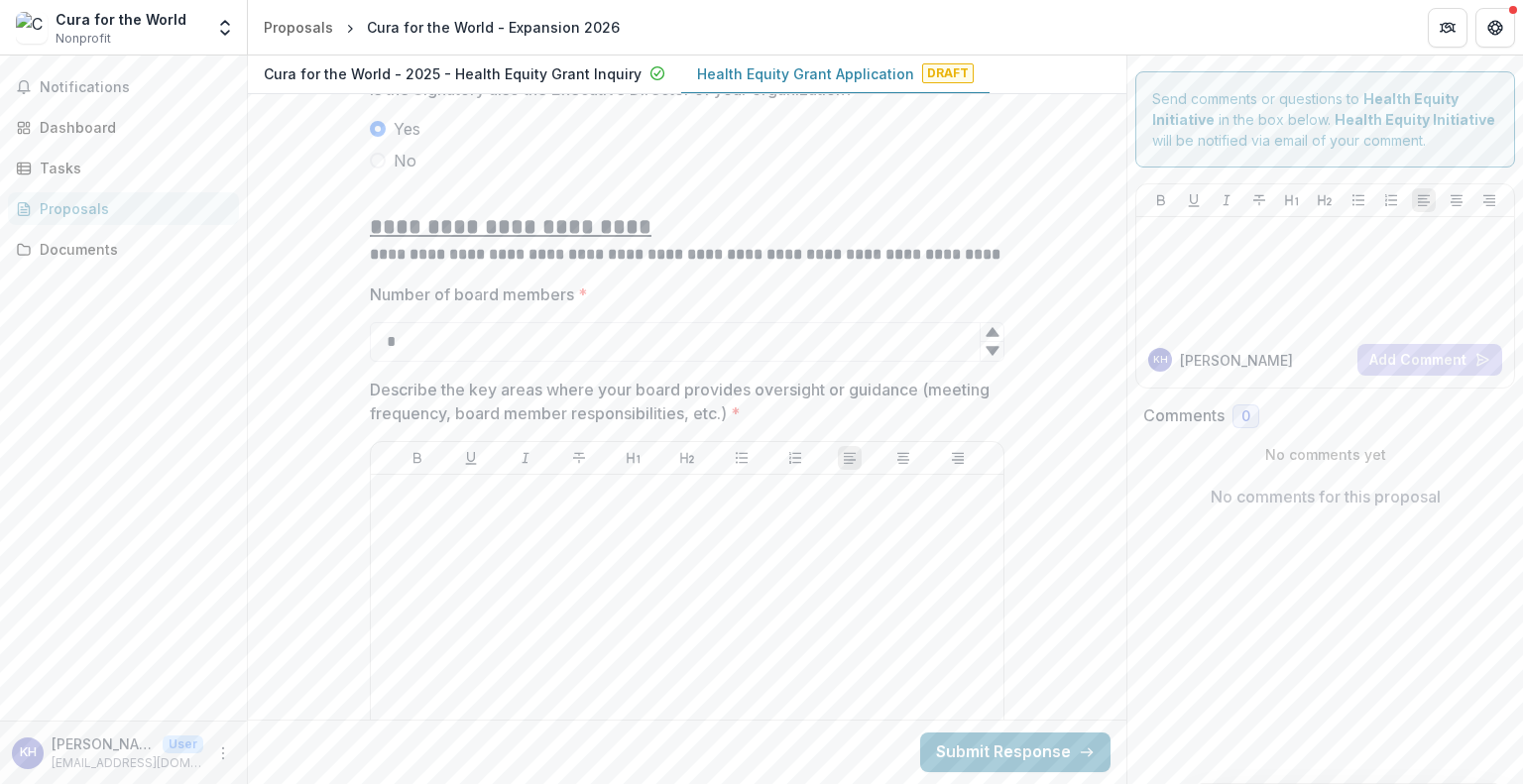 type on "*" 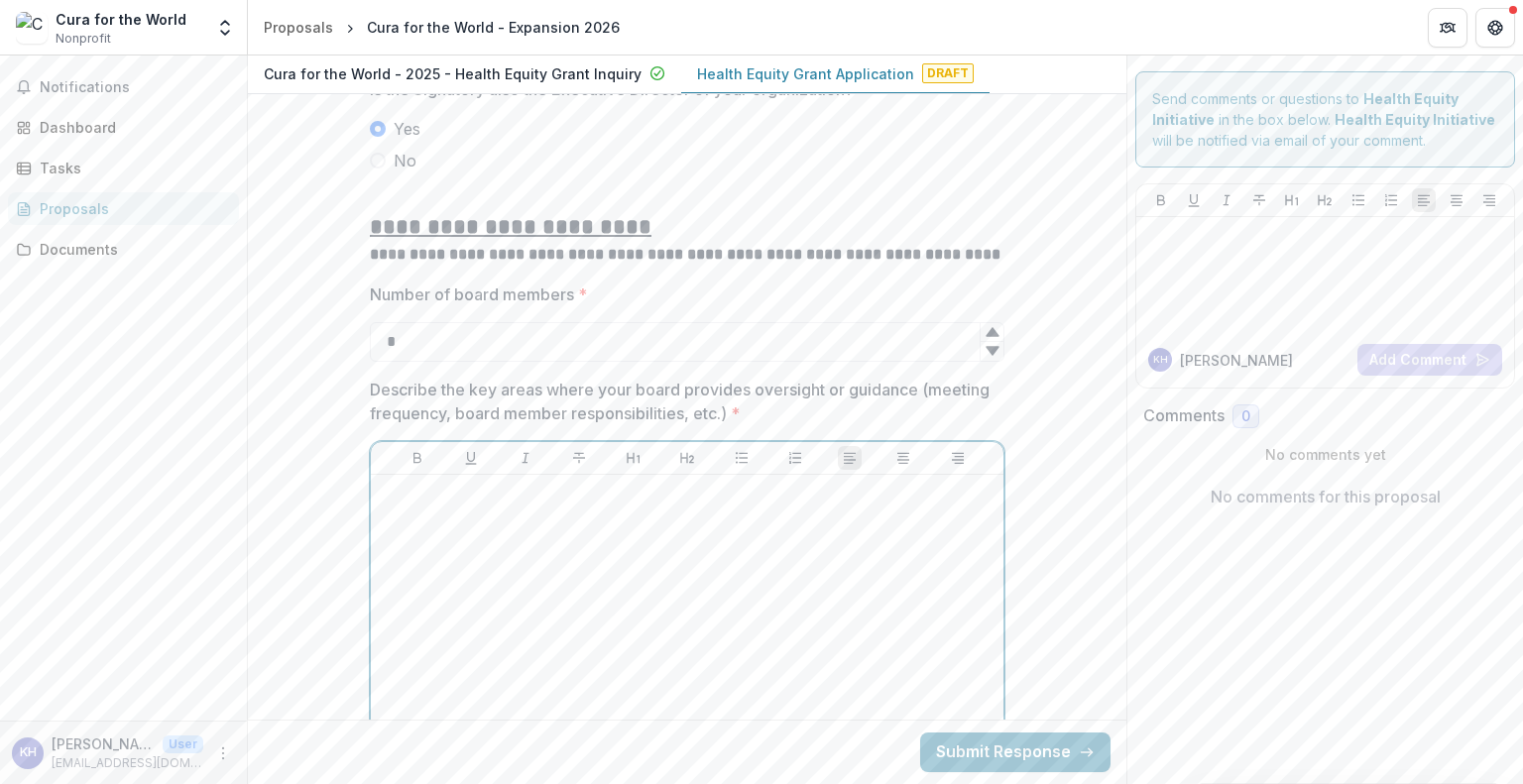 click at bounding box center (687, 631) 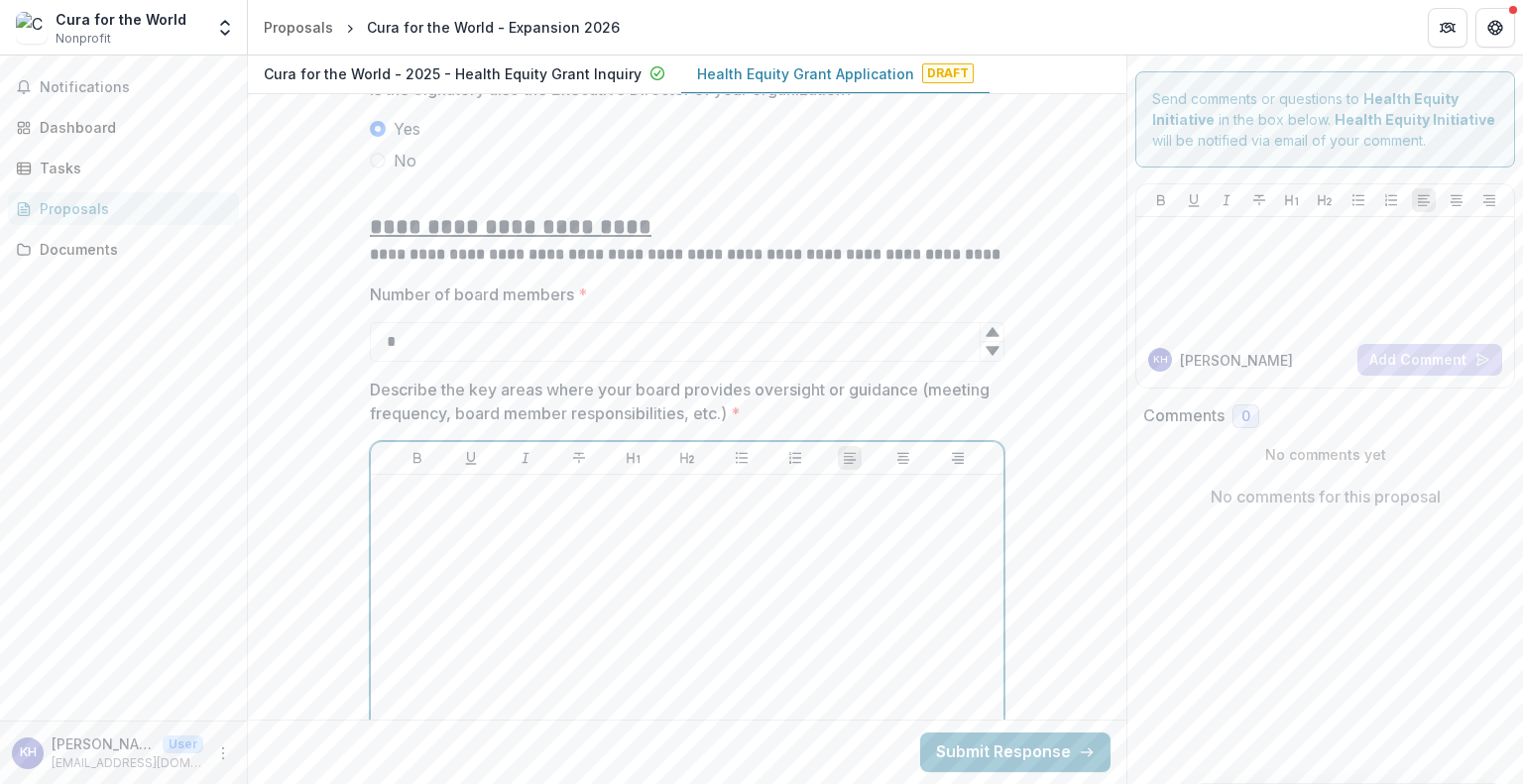 click at bounding box center [687, 631] 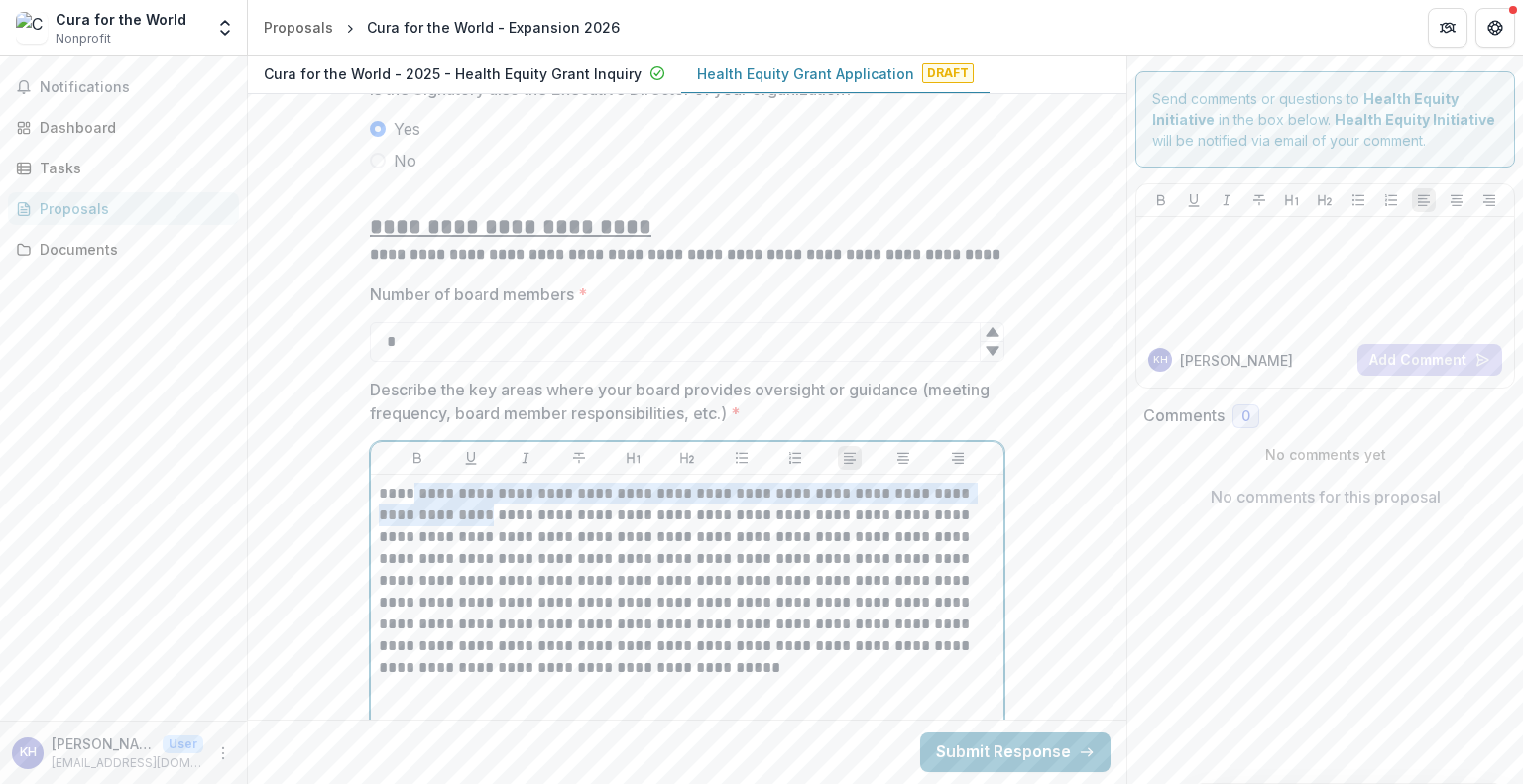 drag, startPoint x: 411, startPoint y: 492, endPoint x: 453, endPoint y: 510, distance: 45.69464 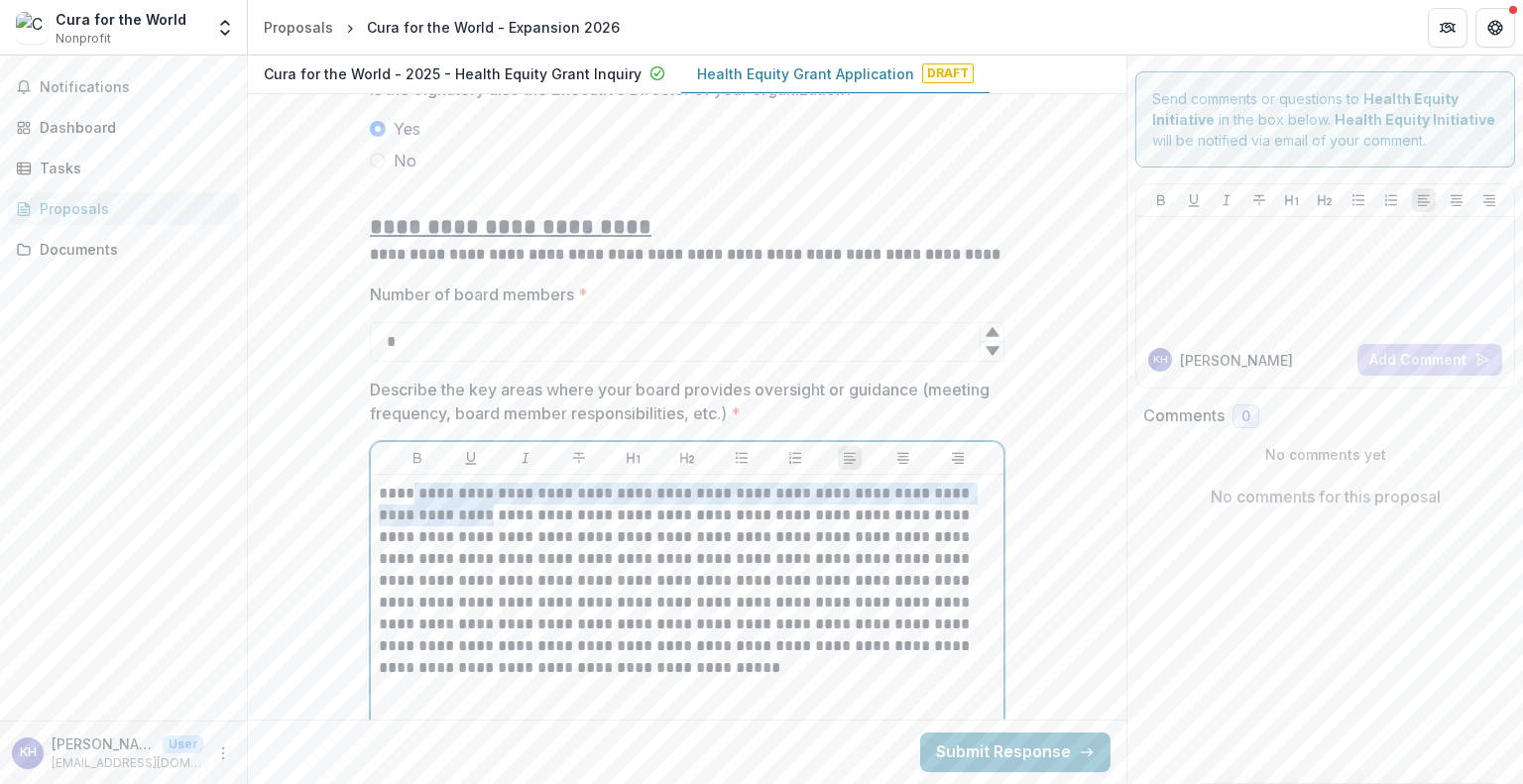 click on "**********" at bounding box center [687, 581] 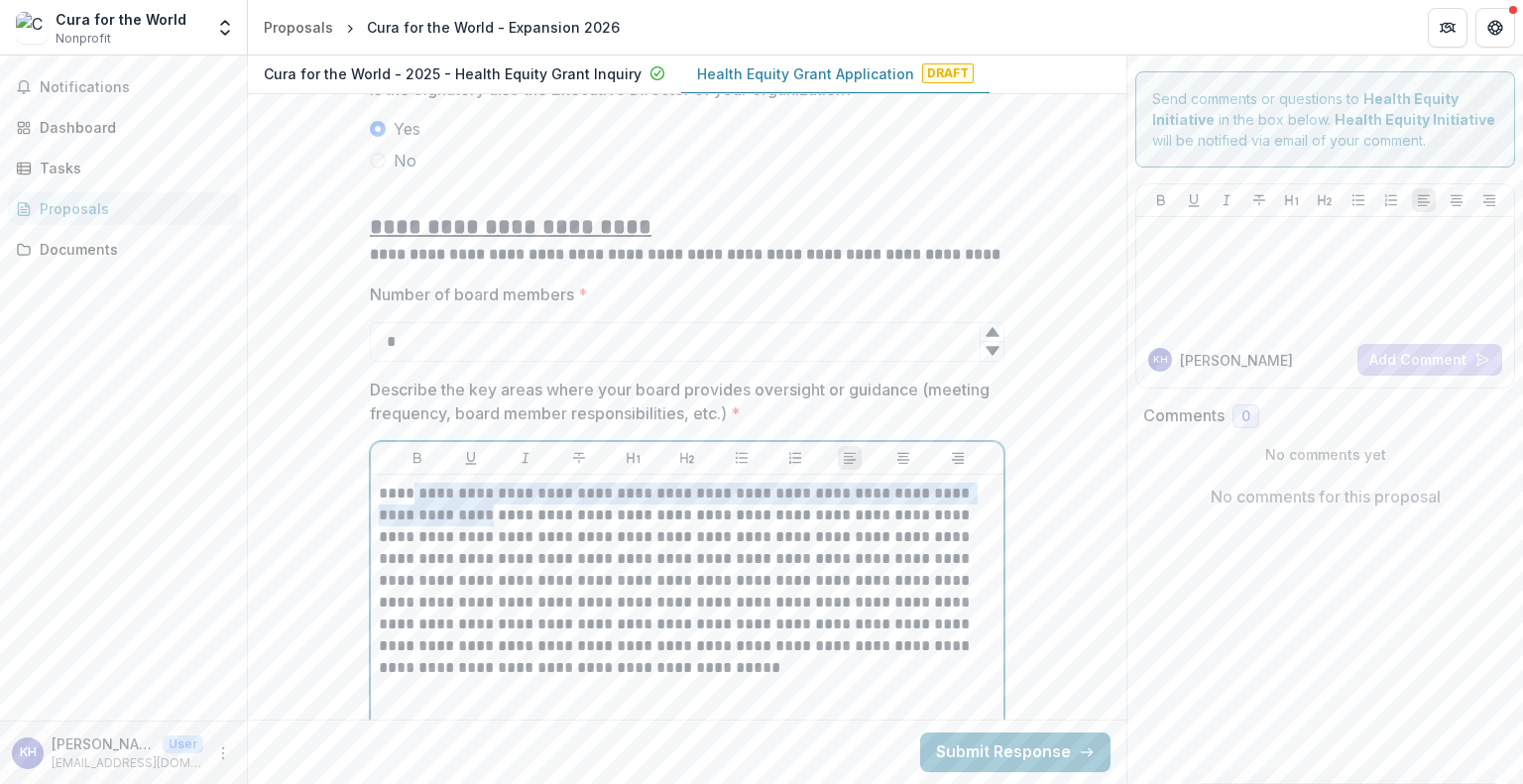 type 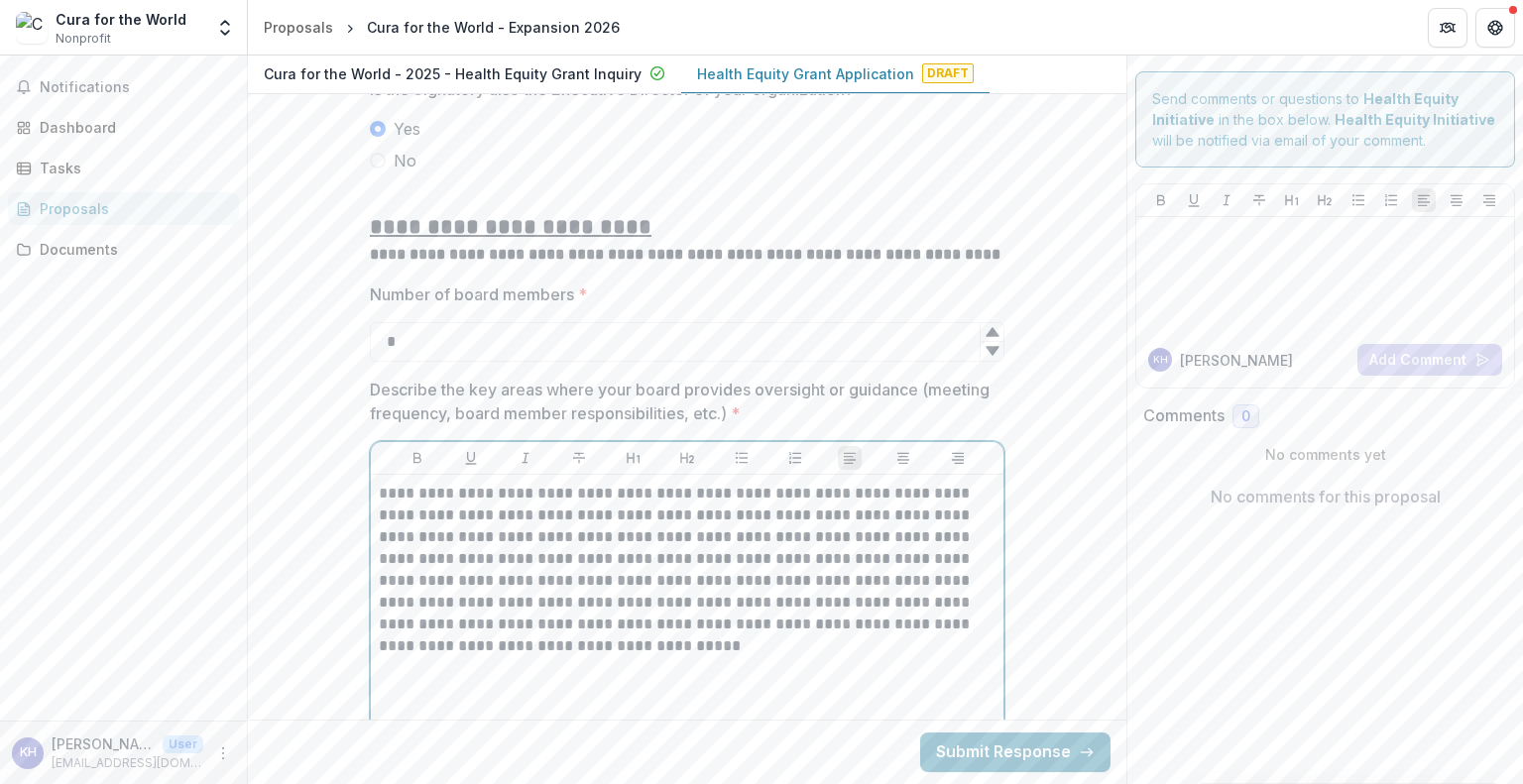 click on "**********" at bounding box center [687, 570] 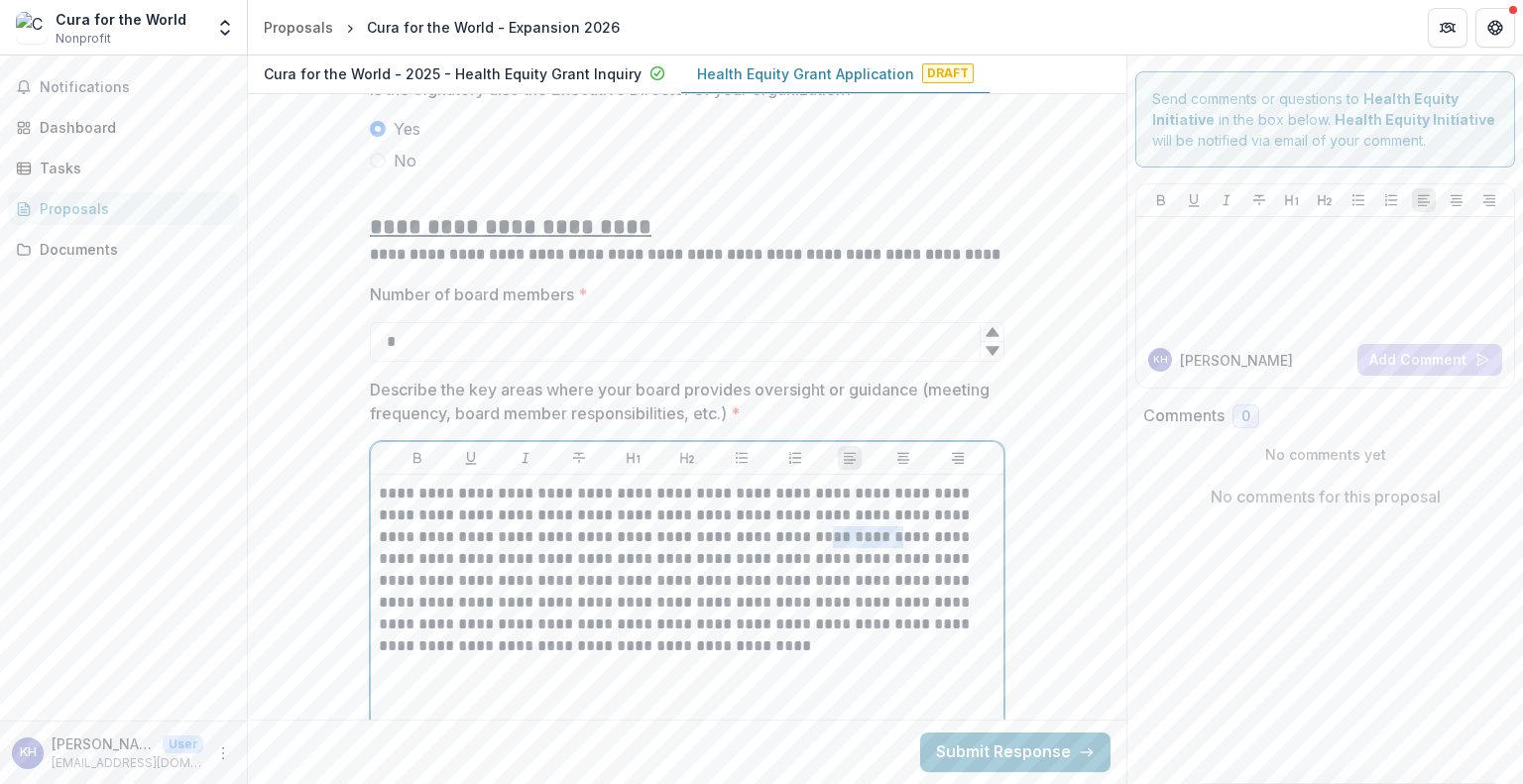 drag, startPoint x: 830, startPoint y: 531, endPoint x: 764, endPoint y: 532, distance: 66.007575 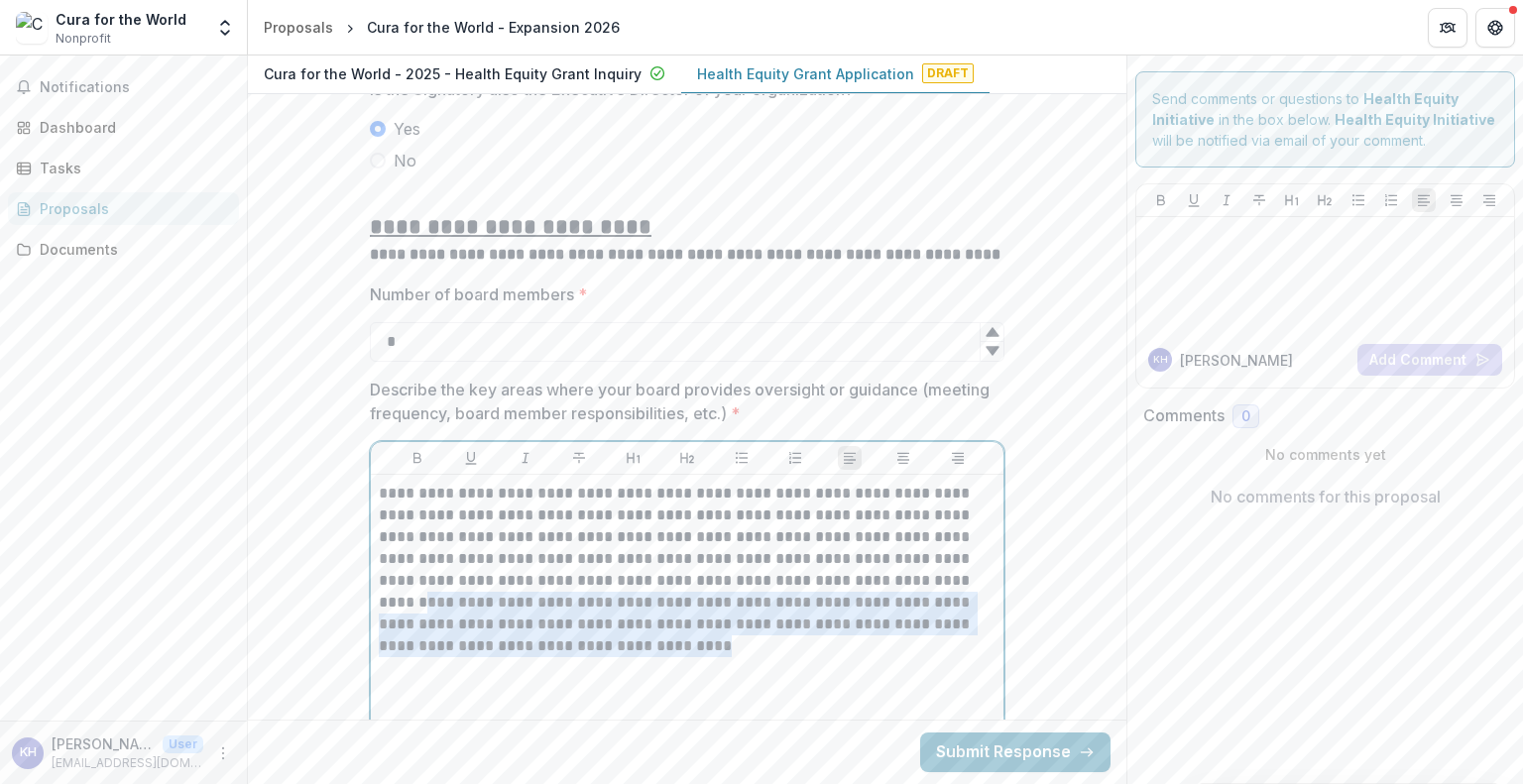 drag, startPoint x: 877, startPoint y: 577, endPoint x: 772, endPoint y: 647, distance: 126.194295 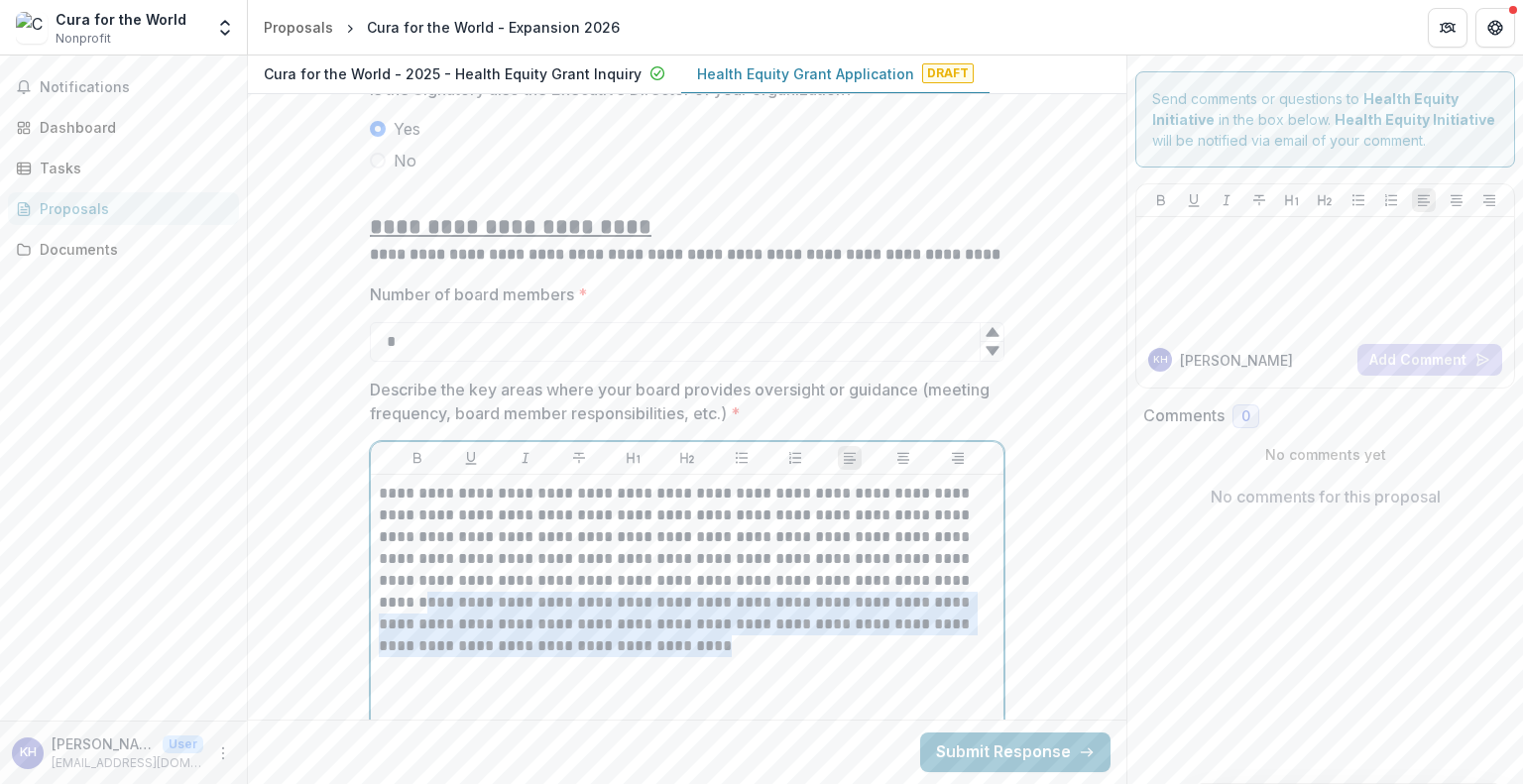click on "**********" at bounding box center [687, 570] 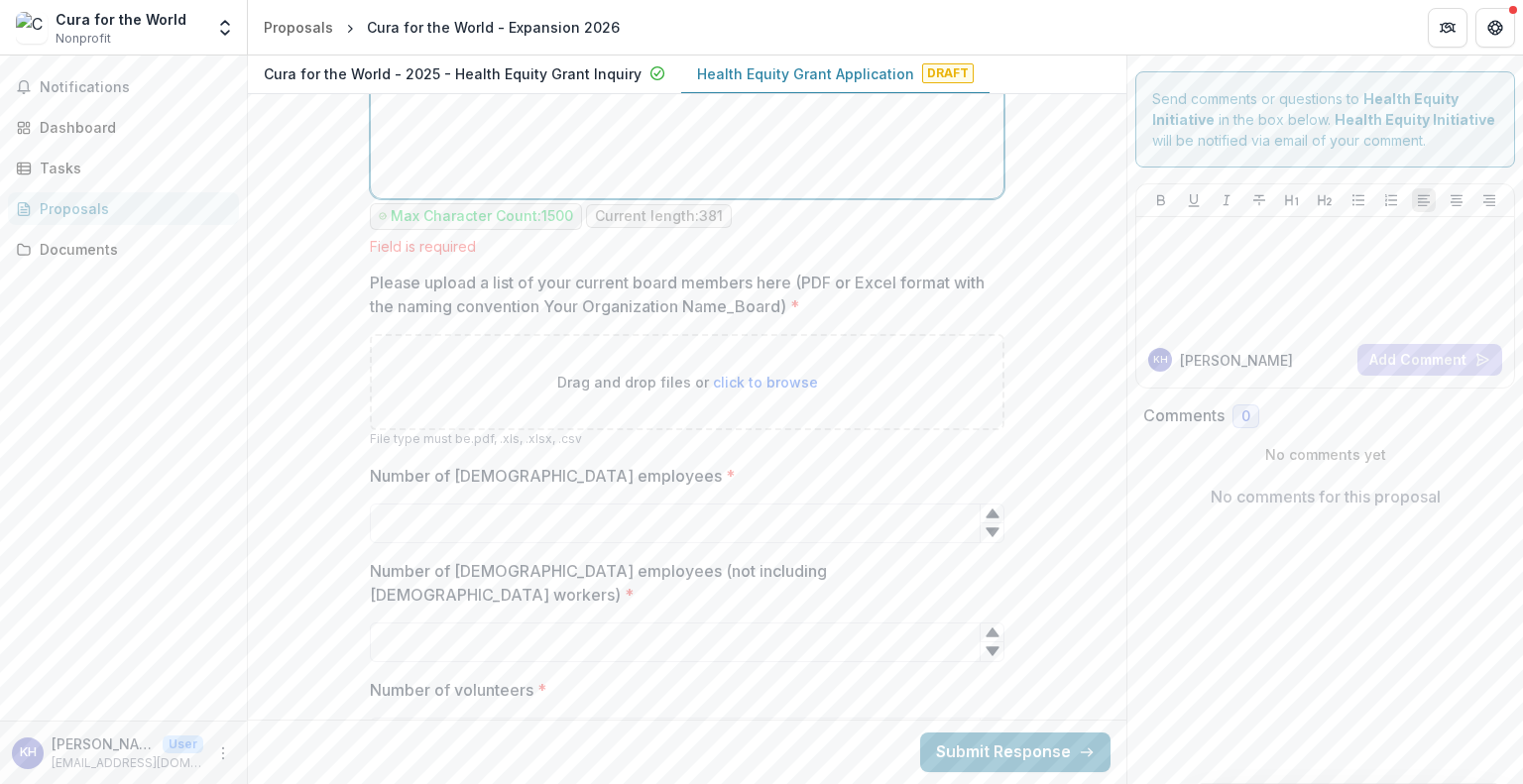 scroll, scrollTop: 3572, scrollLeft: 0, axis: vertical 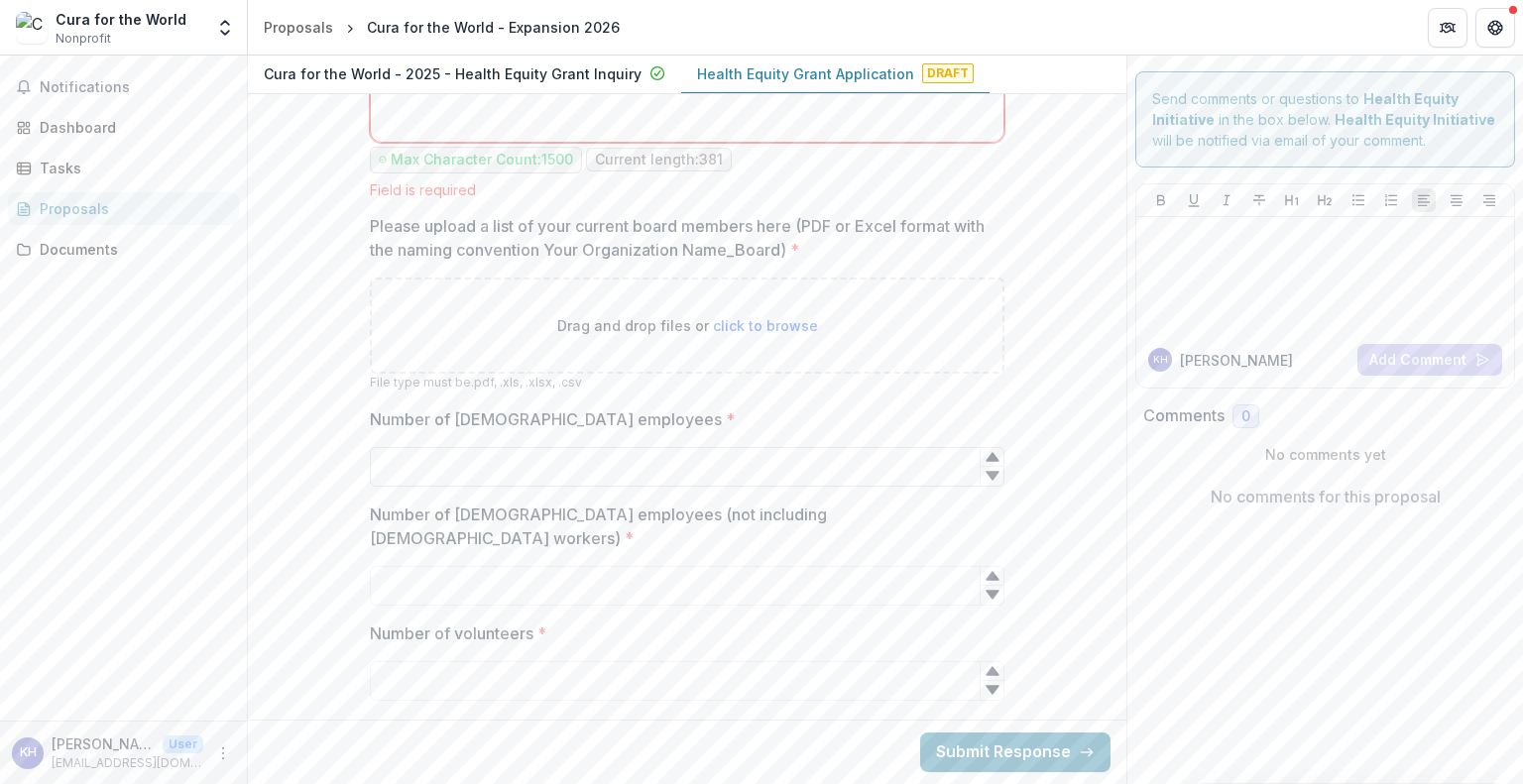 click on "**********" at bounding box center [687, 3976] 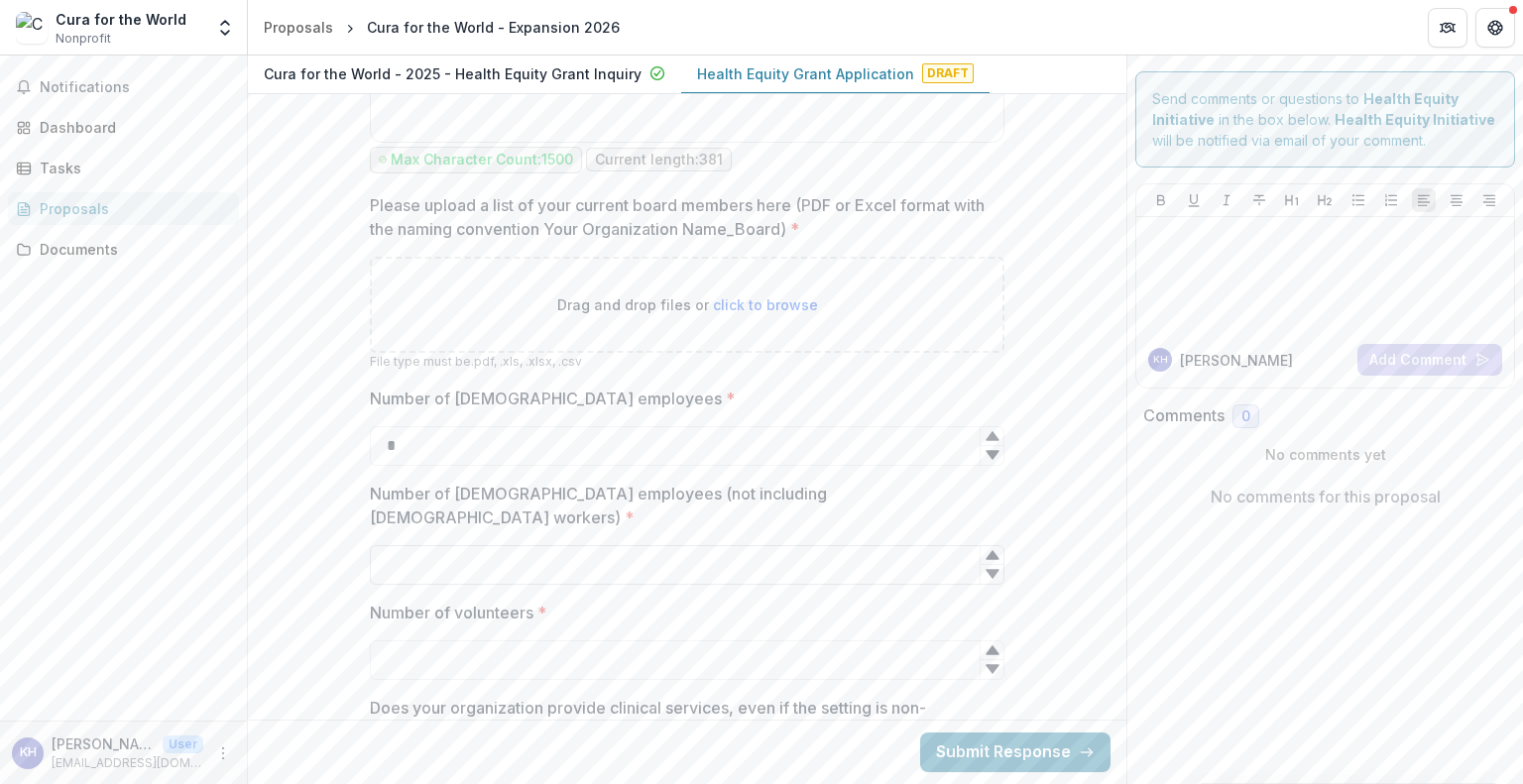 type on "*" 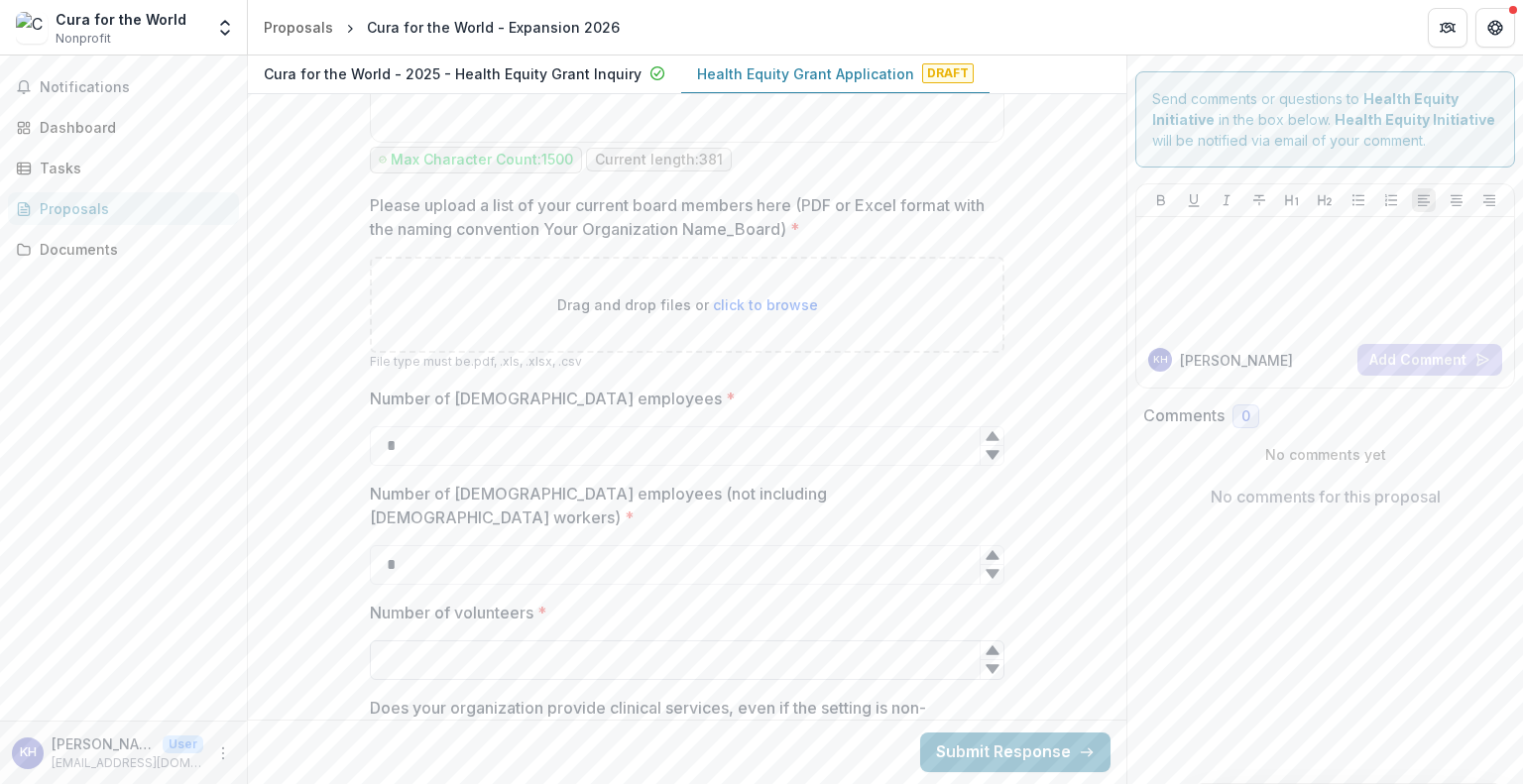 type on "*" 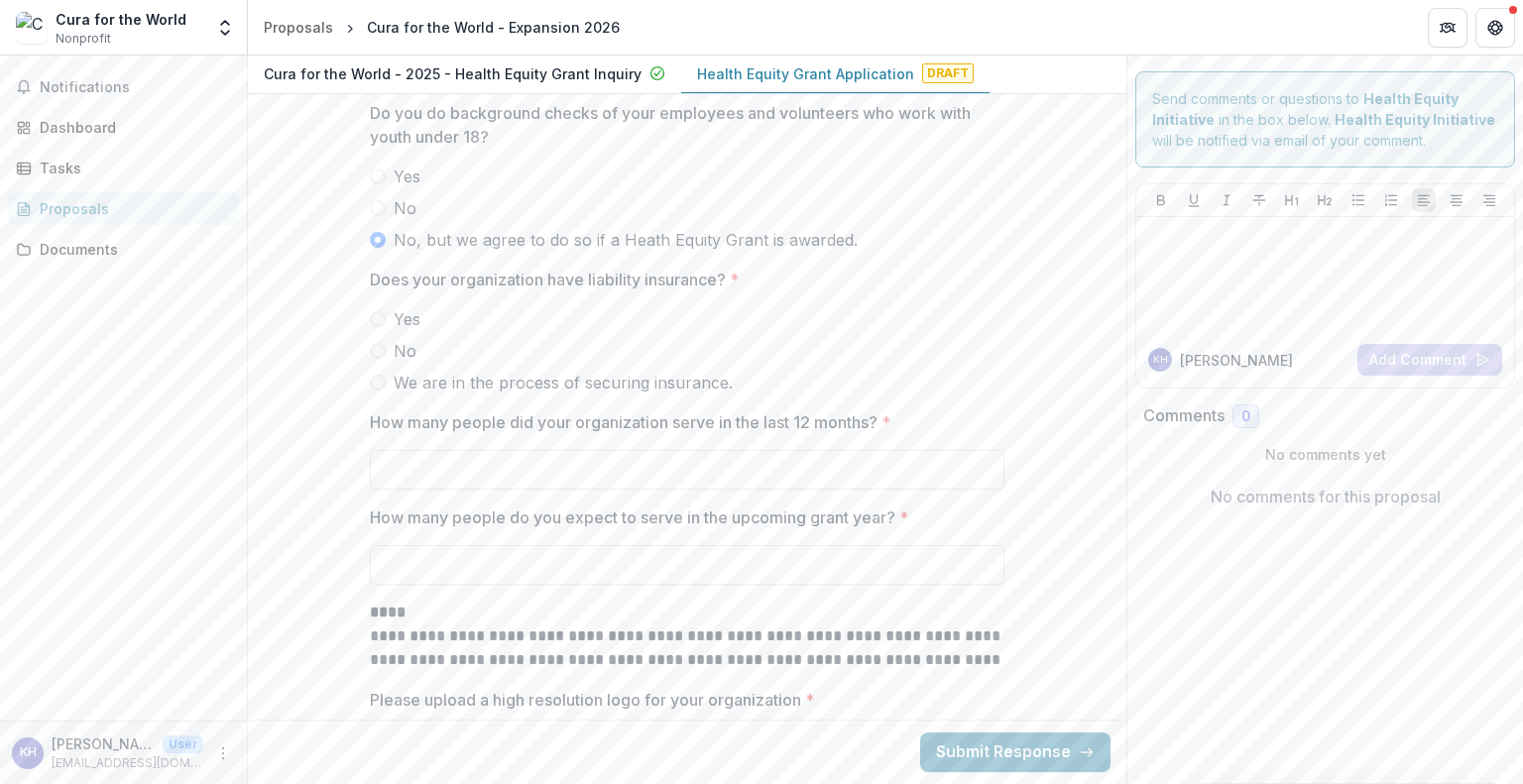 scroll, scrollTop: 4413, scrollLeft: 0, axis: vertical 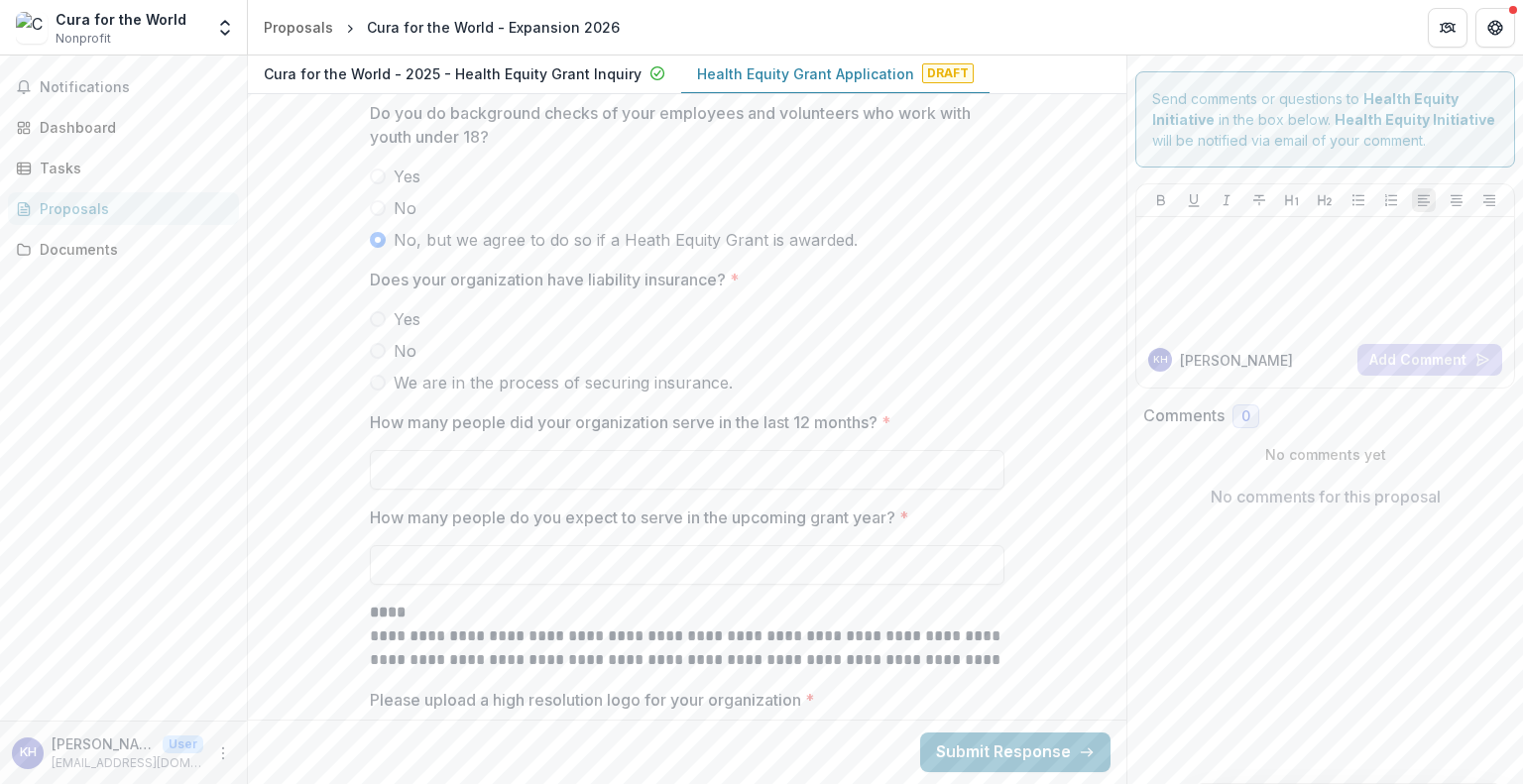type on "**" 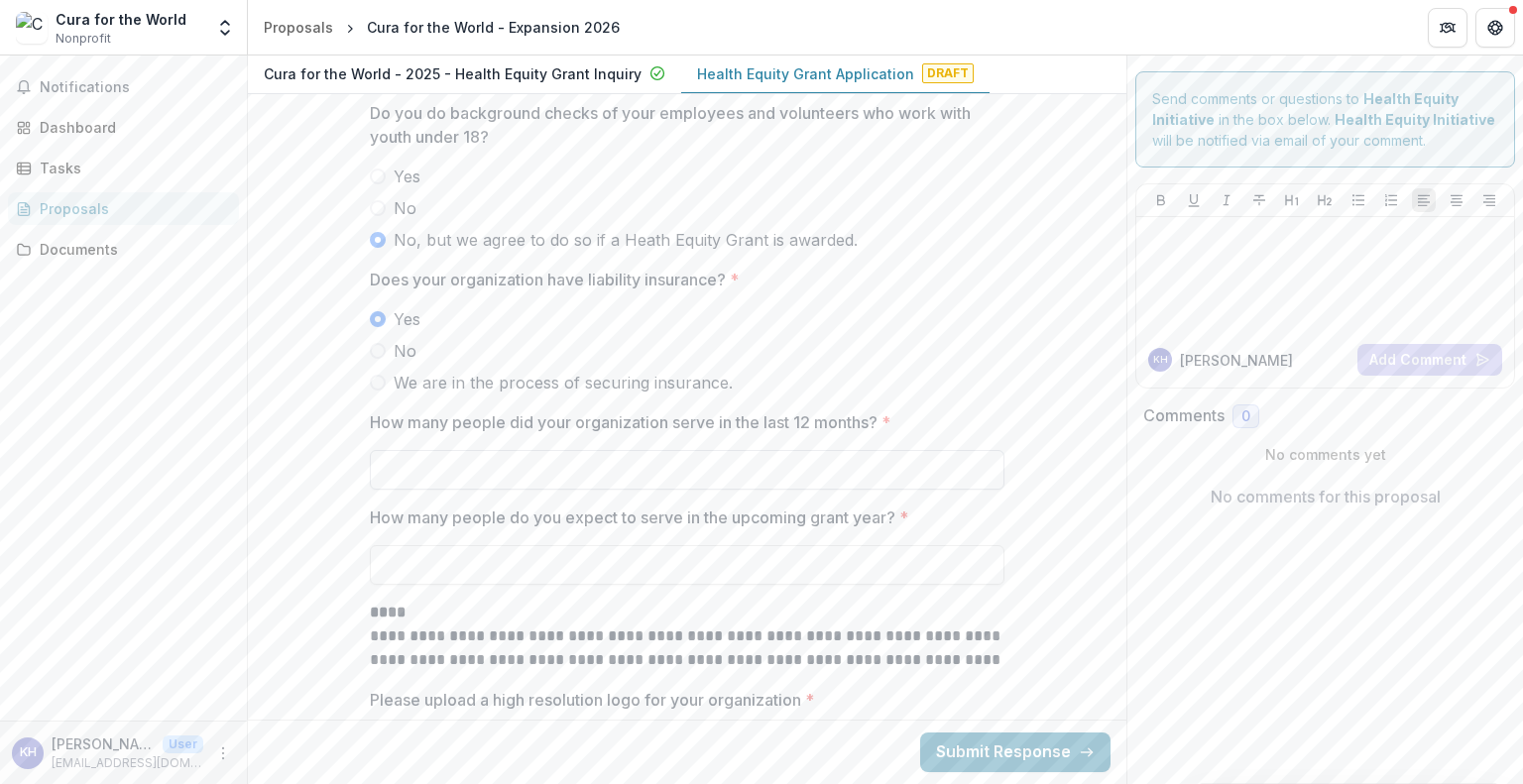 click on "How many people did your organization serve in the last 12 months?  *" at bounding box center [687, 470] 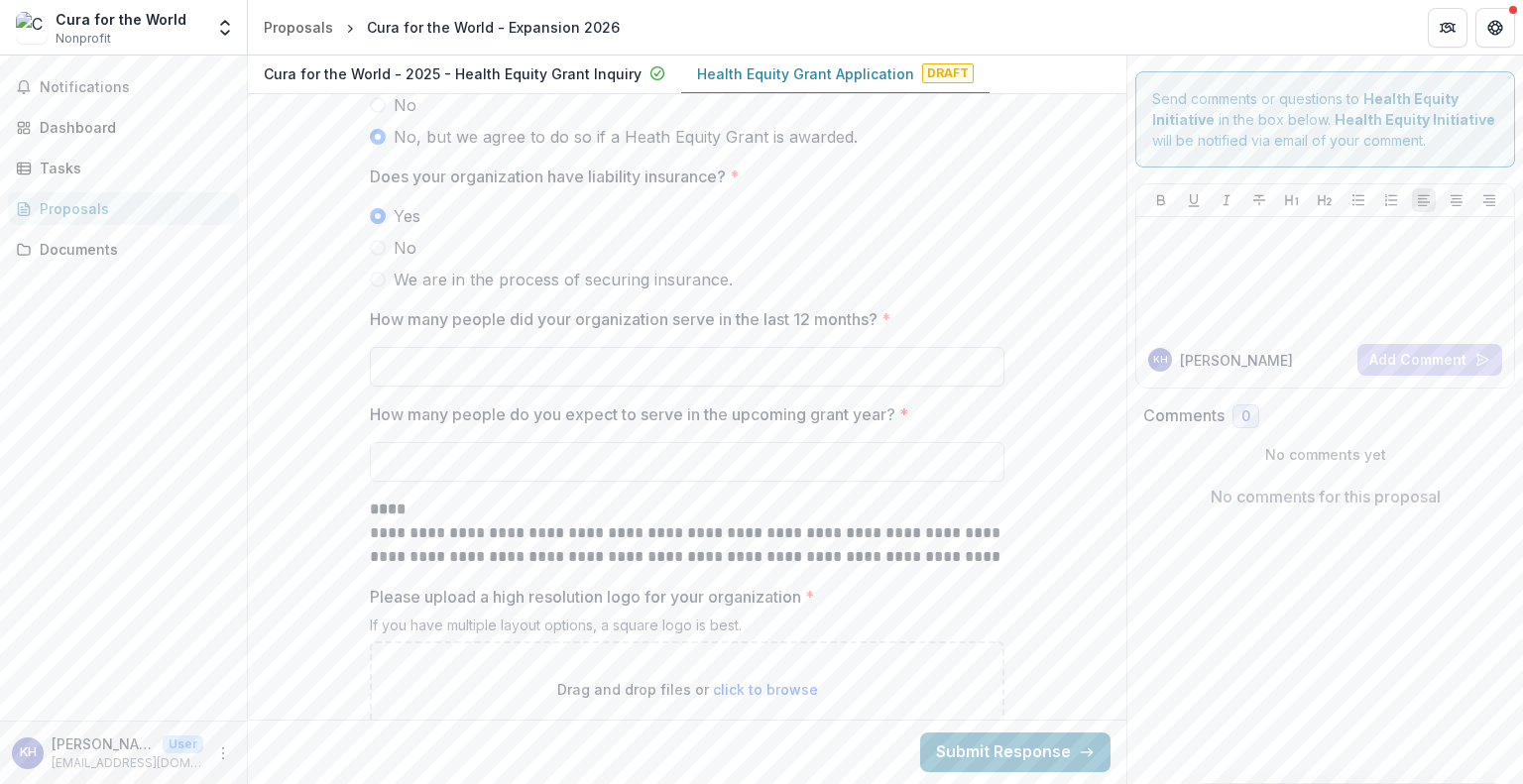 scroll, scrollTop: 4530, scrollLeft: 0, axis: vertical 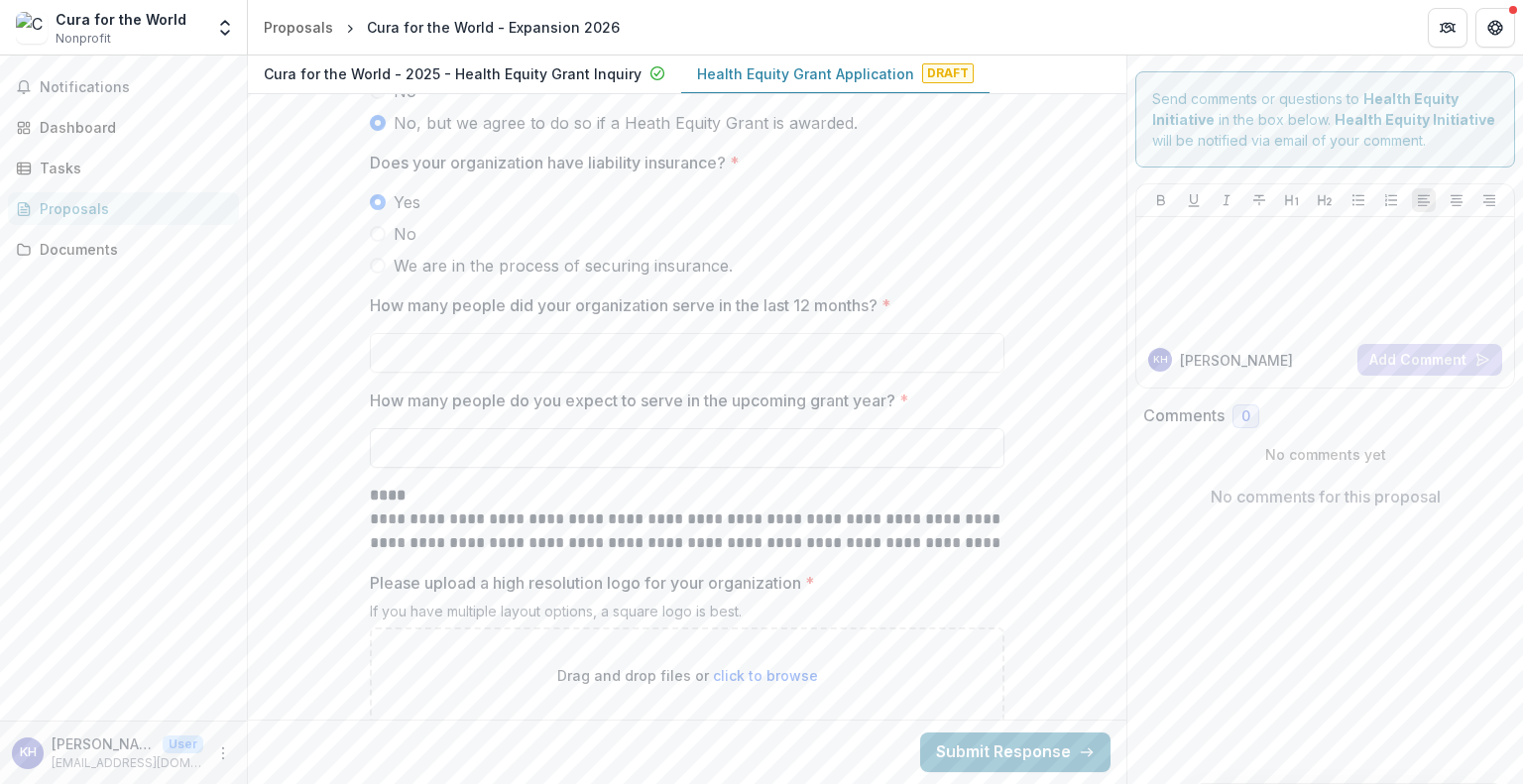 click on "How many people do you expect to serve in the upcoming grant year? *" at bounding box center (687, 448) 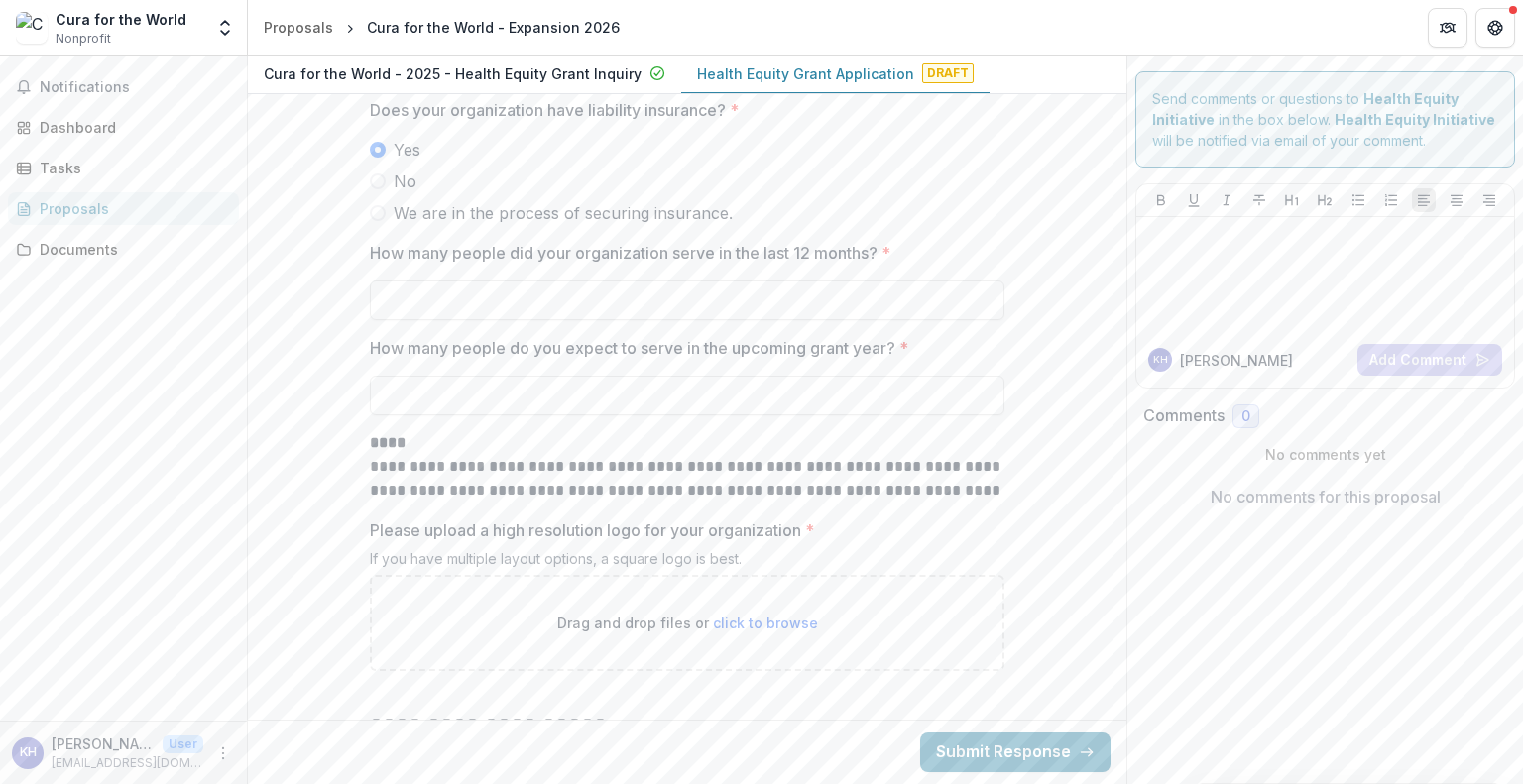 scroll, scrollTop: 4578, scrollLeft: 0, axis: vertical 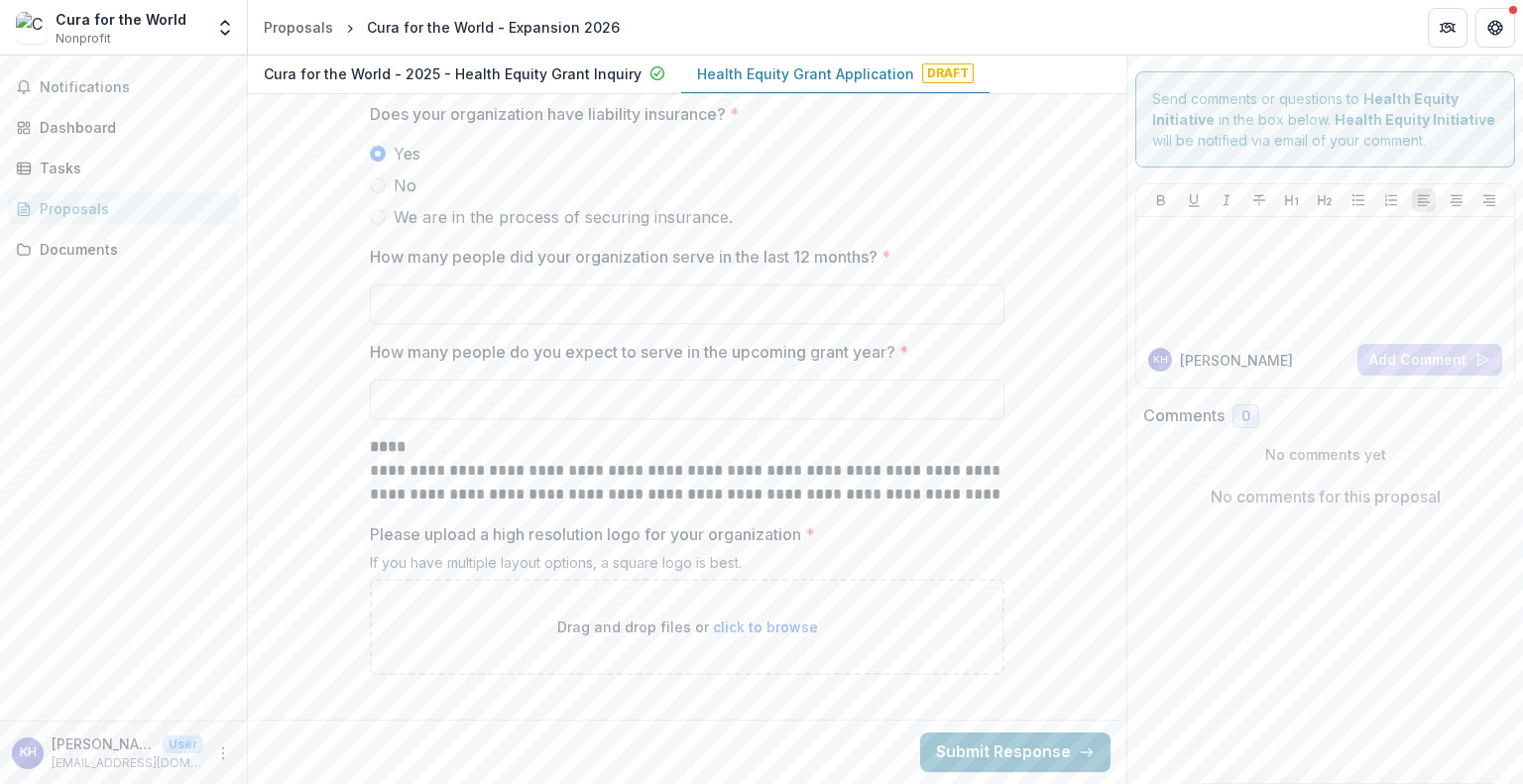 click on "click to browse" at bounding box center [765, 626] 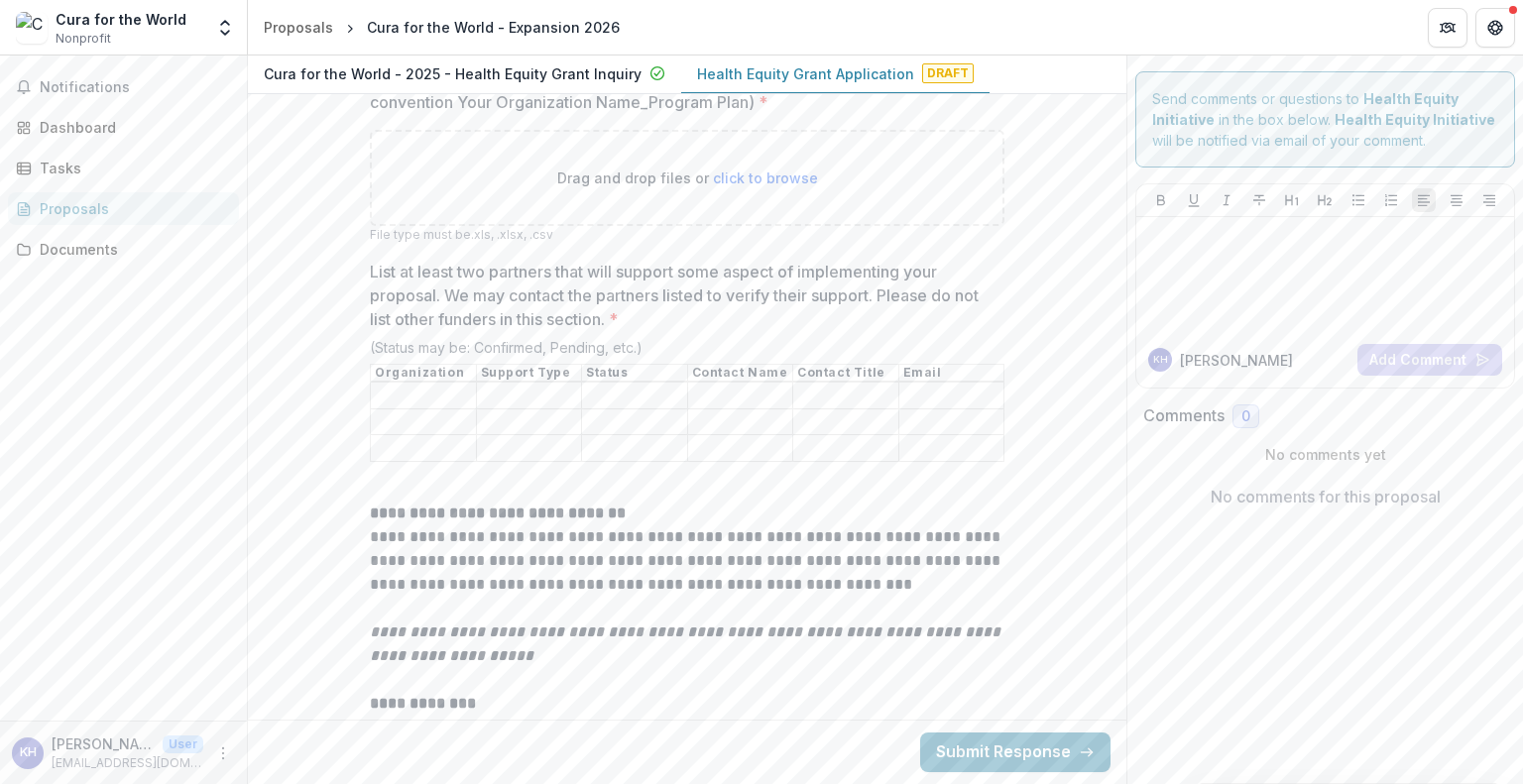 scroll, scrollTop: 6584, scrollLeft: 0, axis: vertical 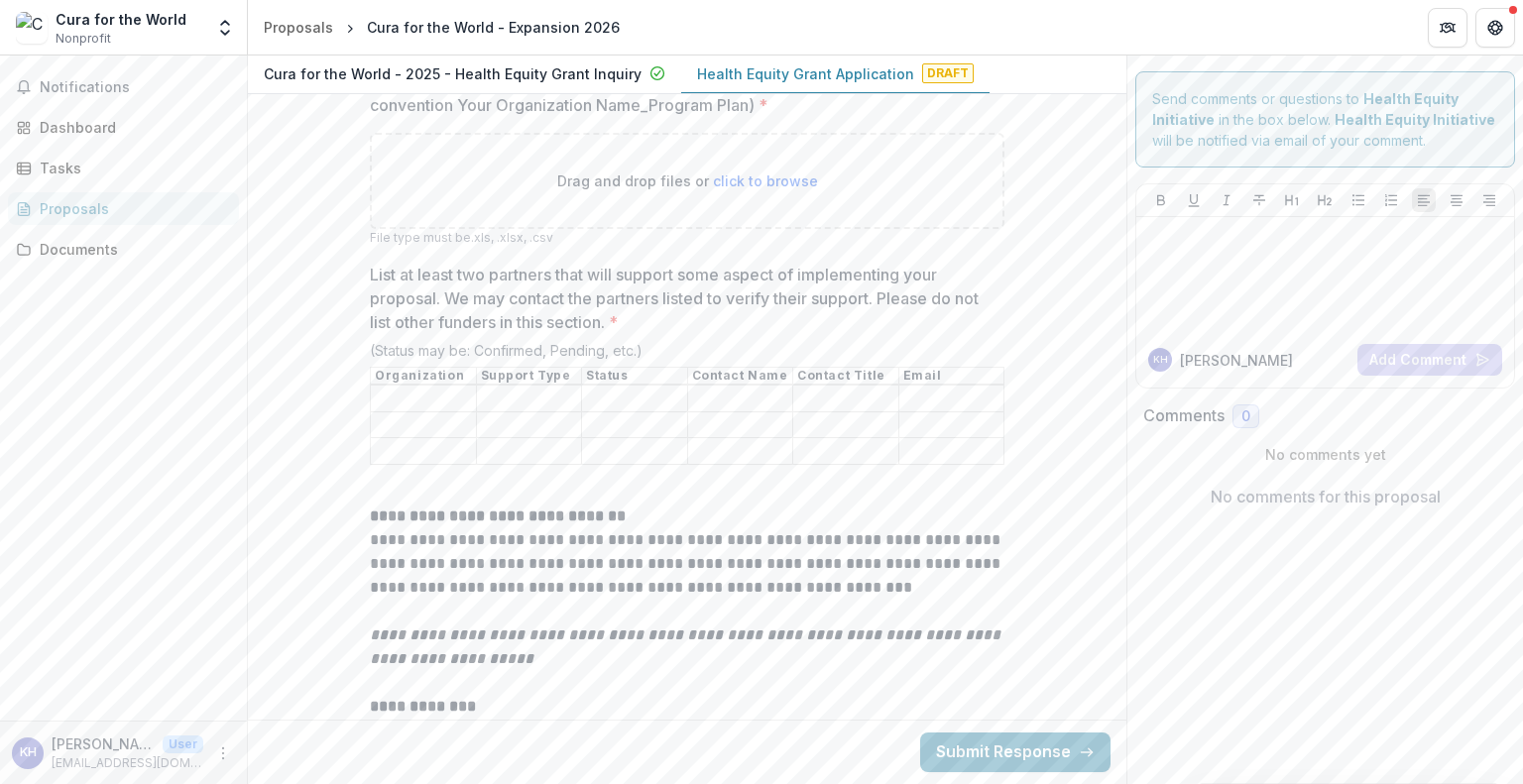 click on "List at least two partners that will support some aspect of implementing your proposal. We may contact the partners listed to verify their support. Please do not list other funders in this section. *" at bounding box center [423, 399] 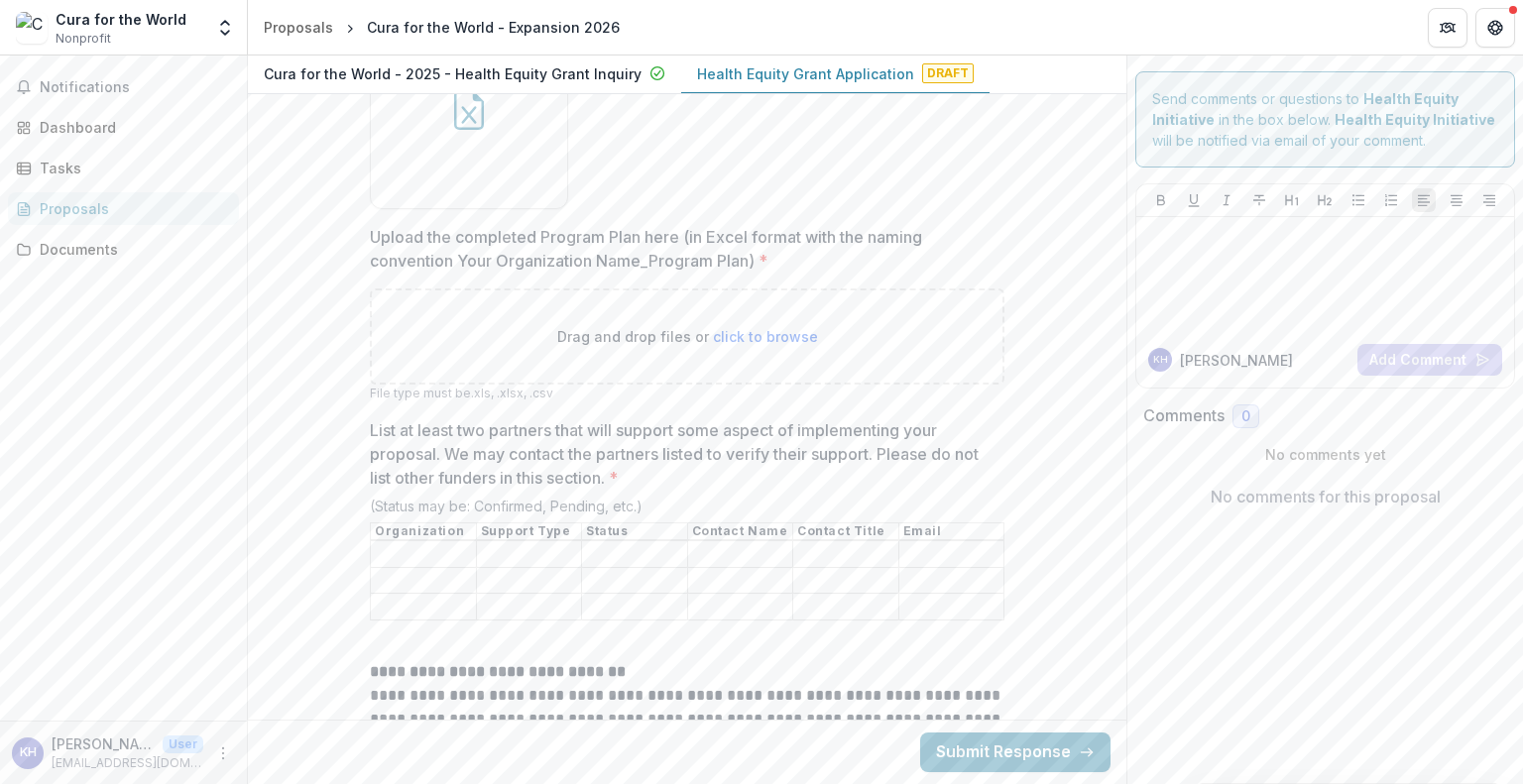 scroll, scrollTop: 6450, scrollLeft: 0, axis: vertical 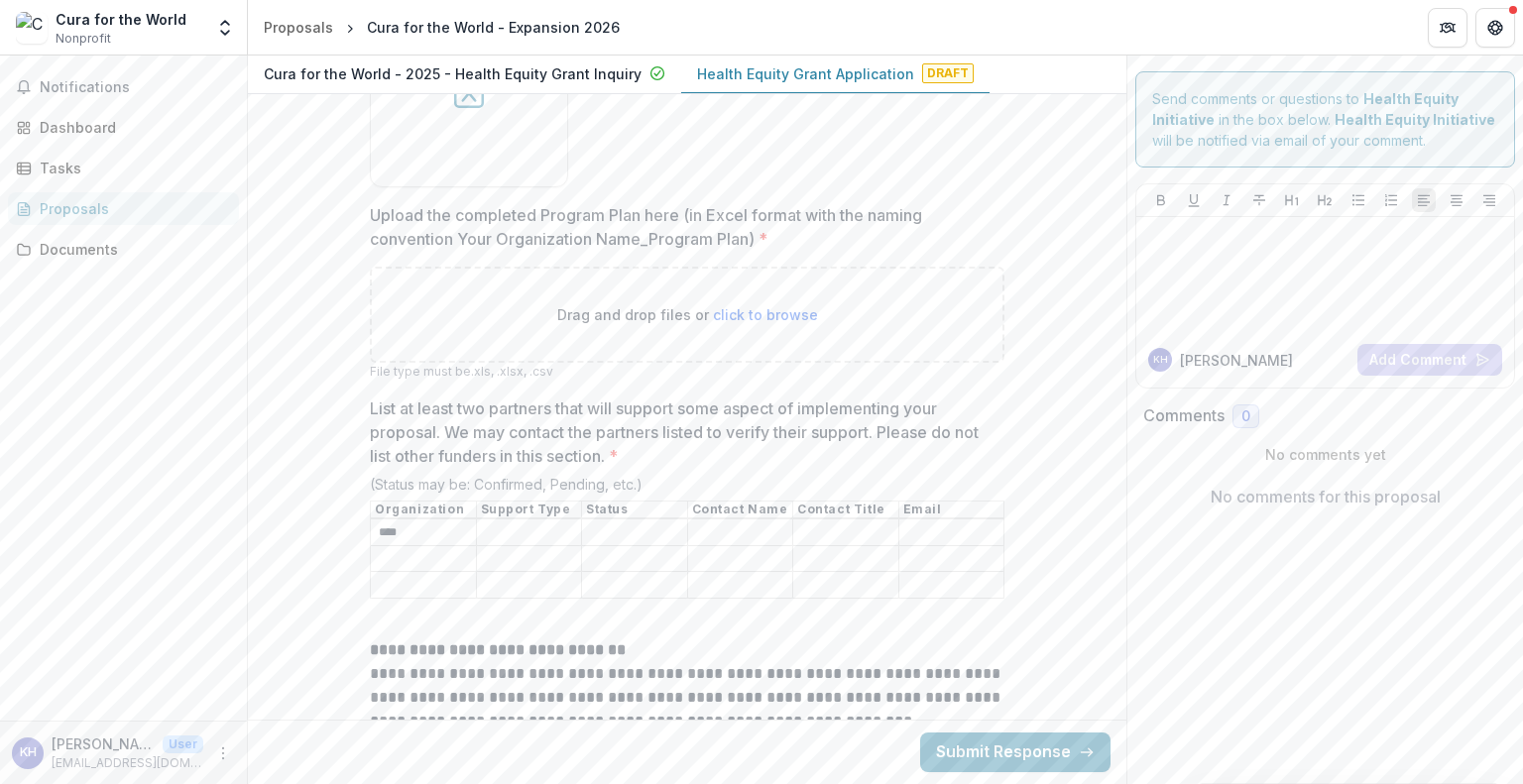 type on "****" 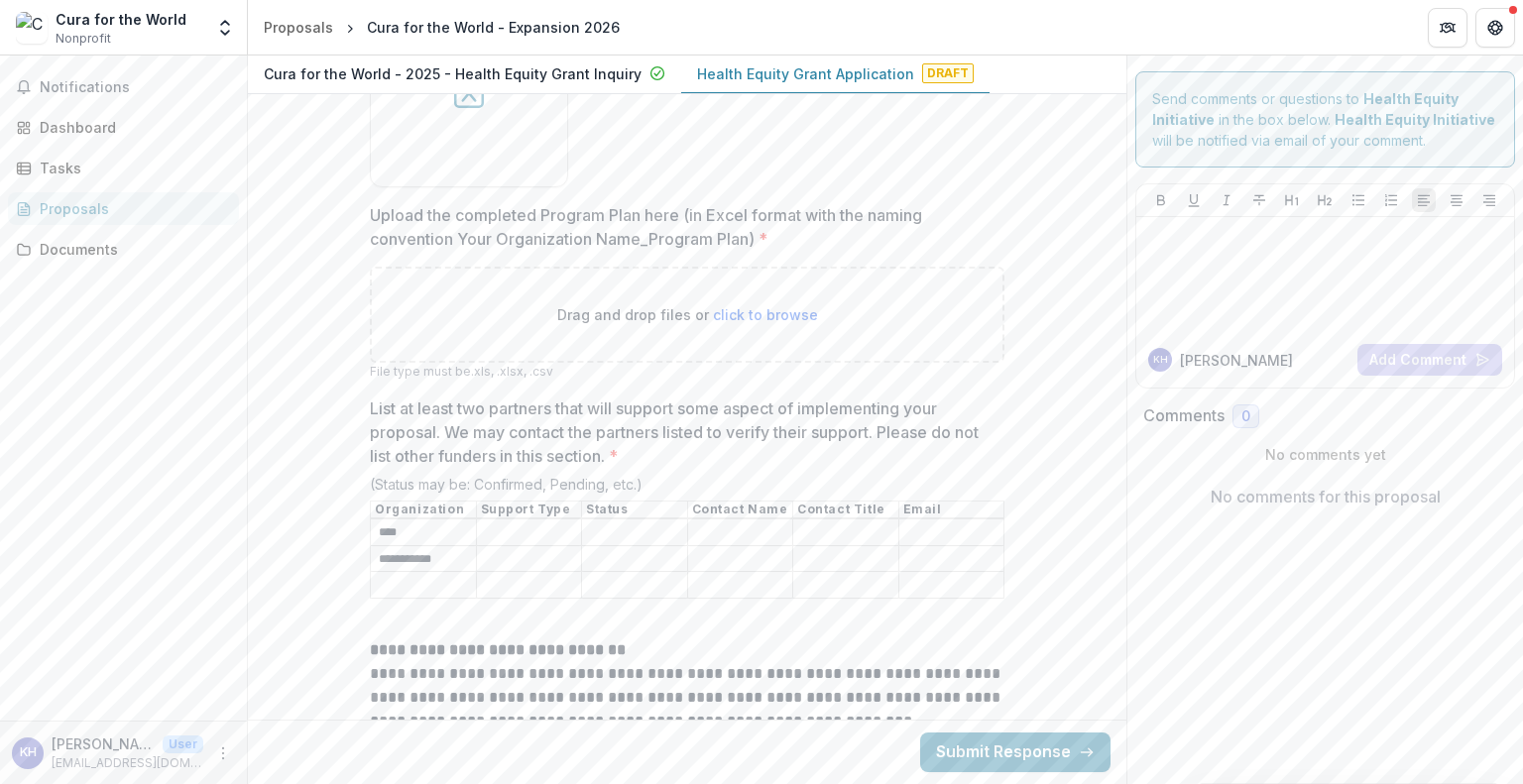 type on "**********" 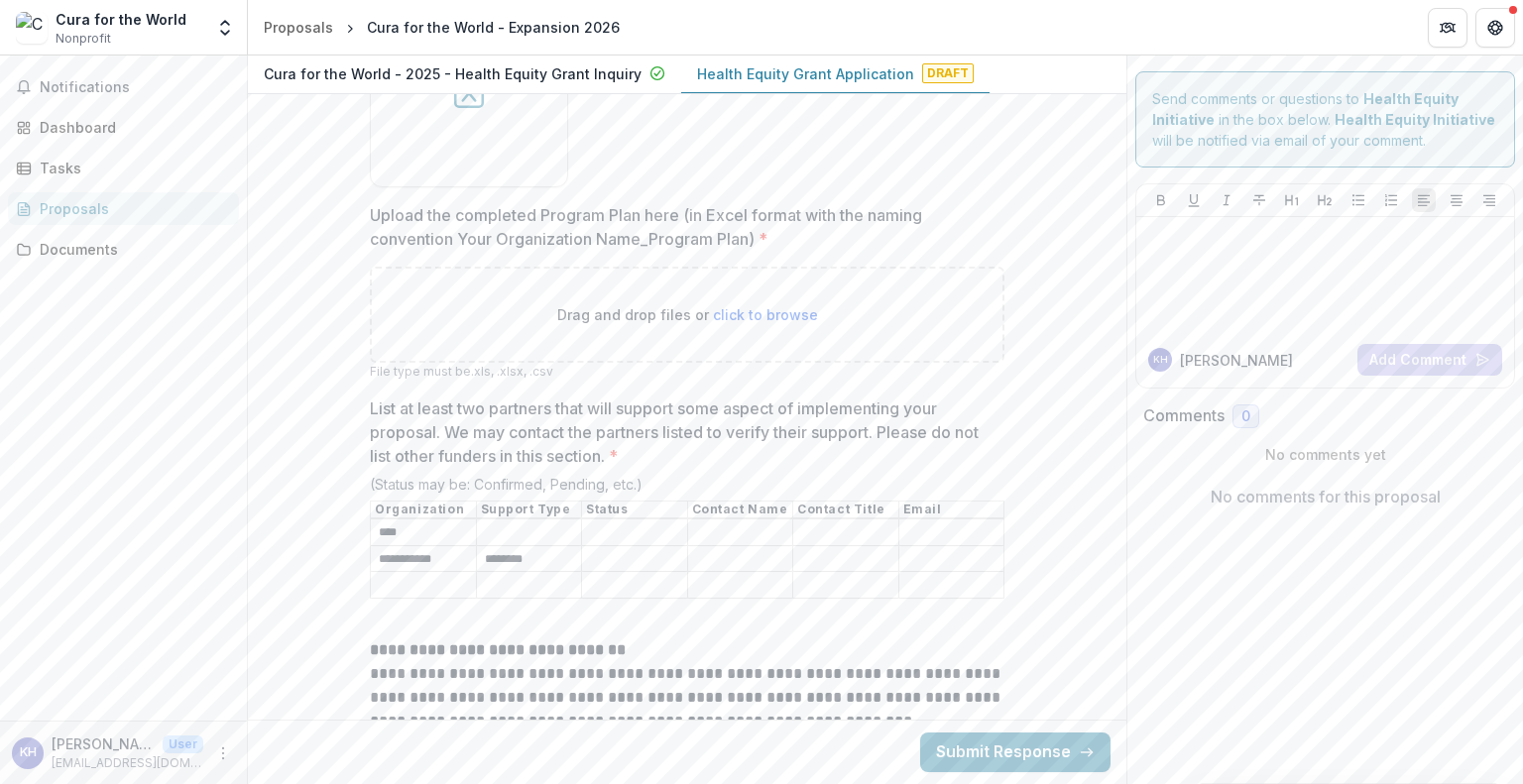 type on "********" 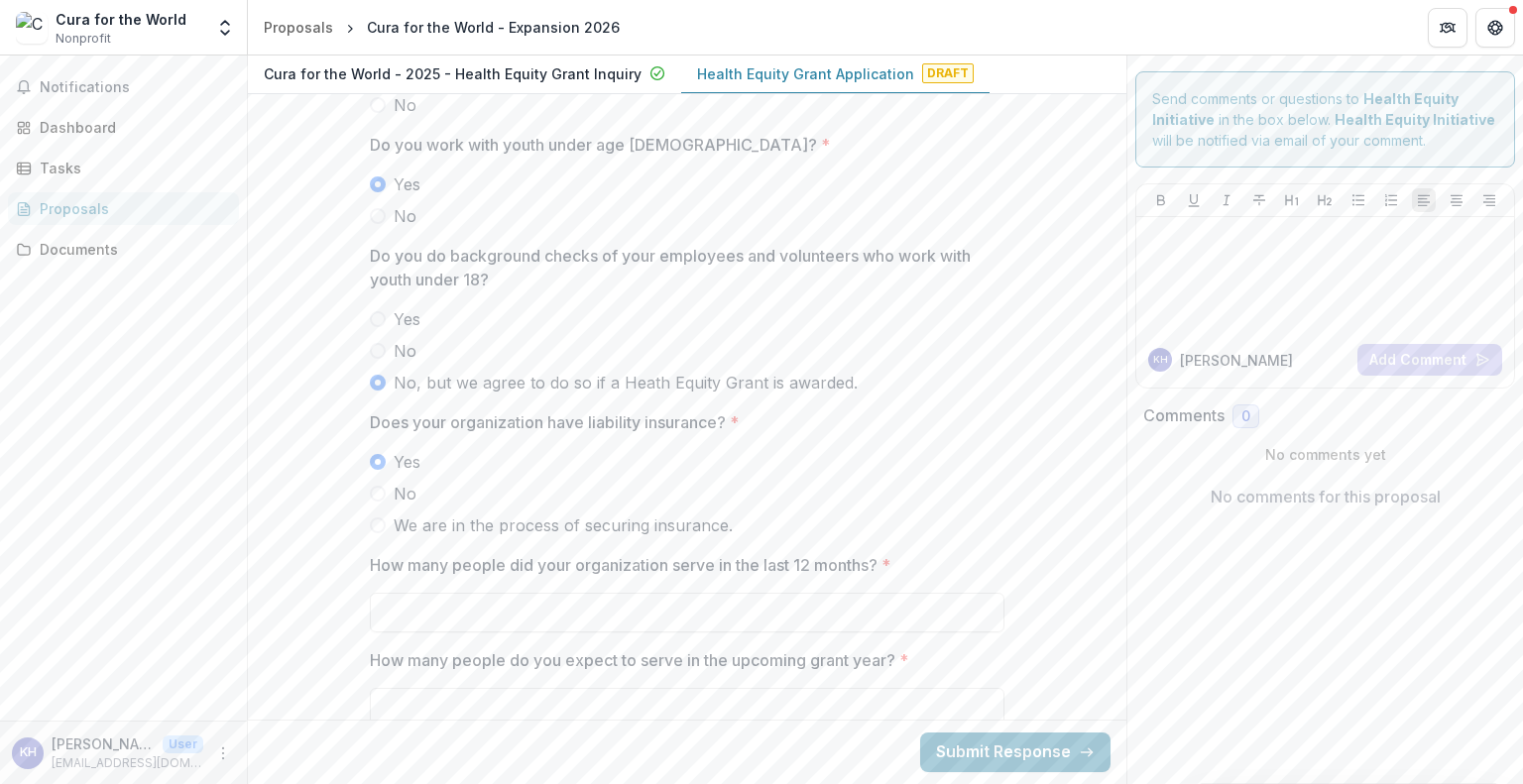 scroll, scrollTop: 4273, scrollLeft: 0, axis: vertical 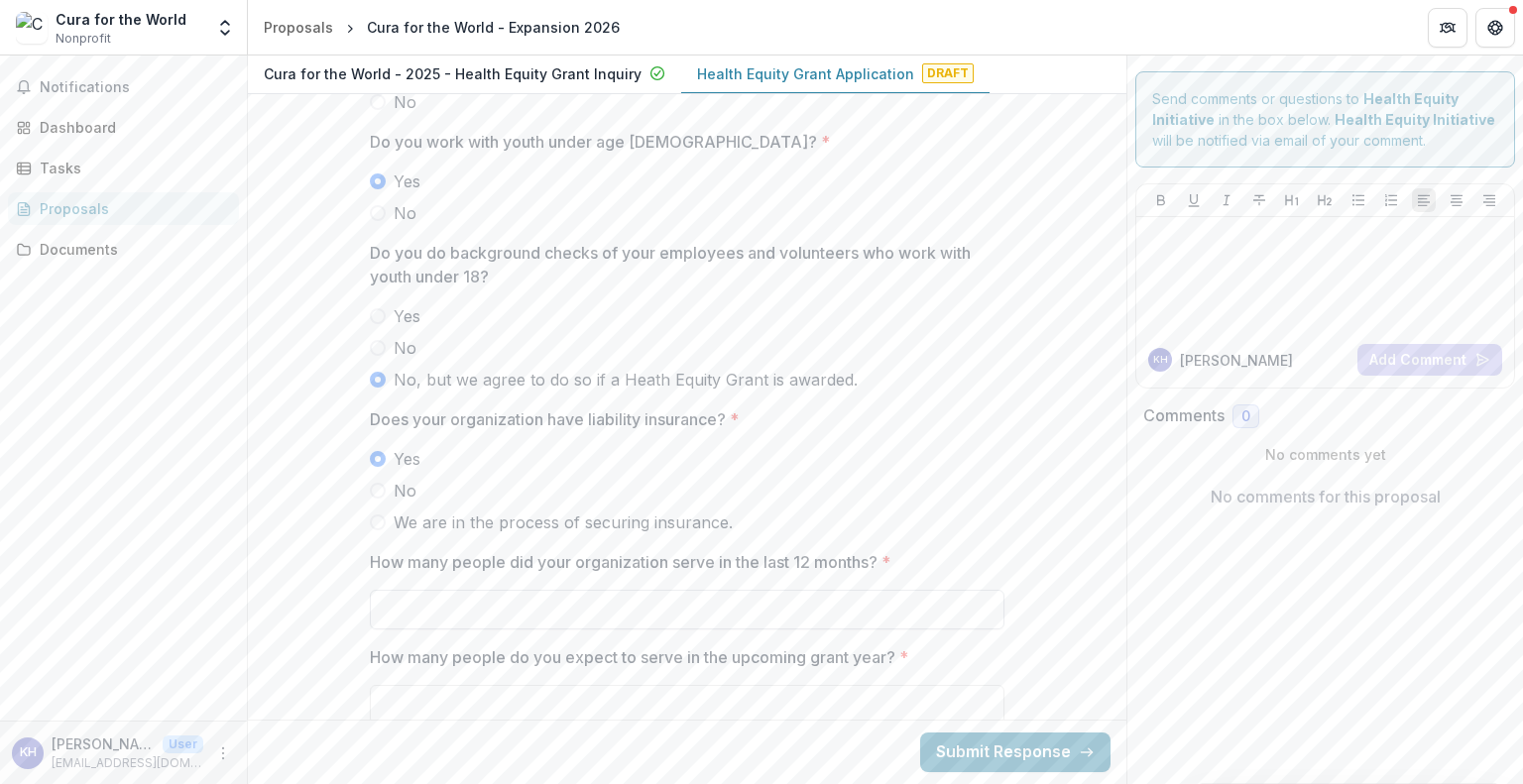 click on "How many people did your organization serve in the last 12 months?  *" at bounding box center [687, 610] 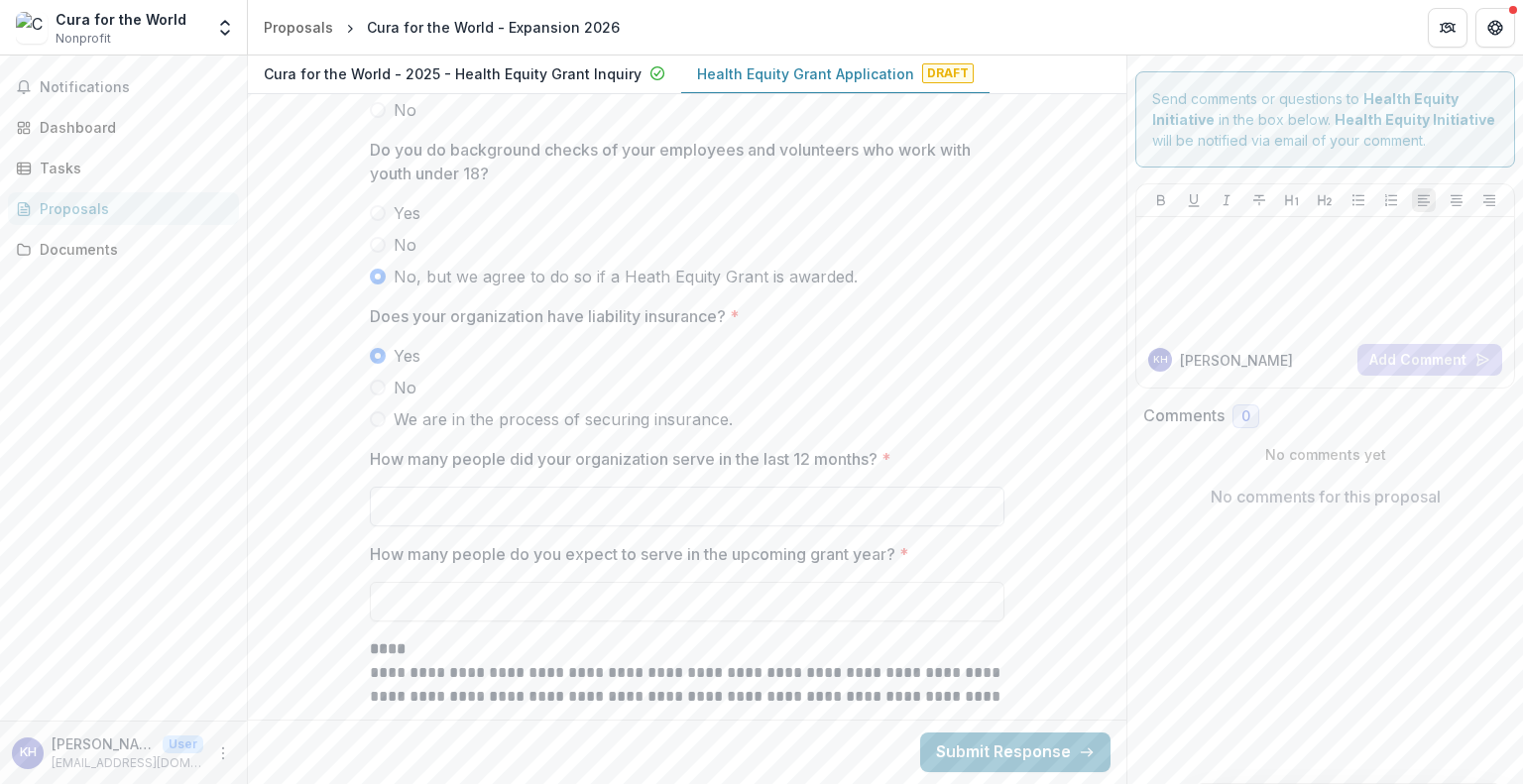 scroll, scrollTop: 4376, scrollLeft: 0, axis: vertical 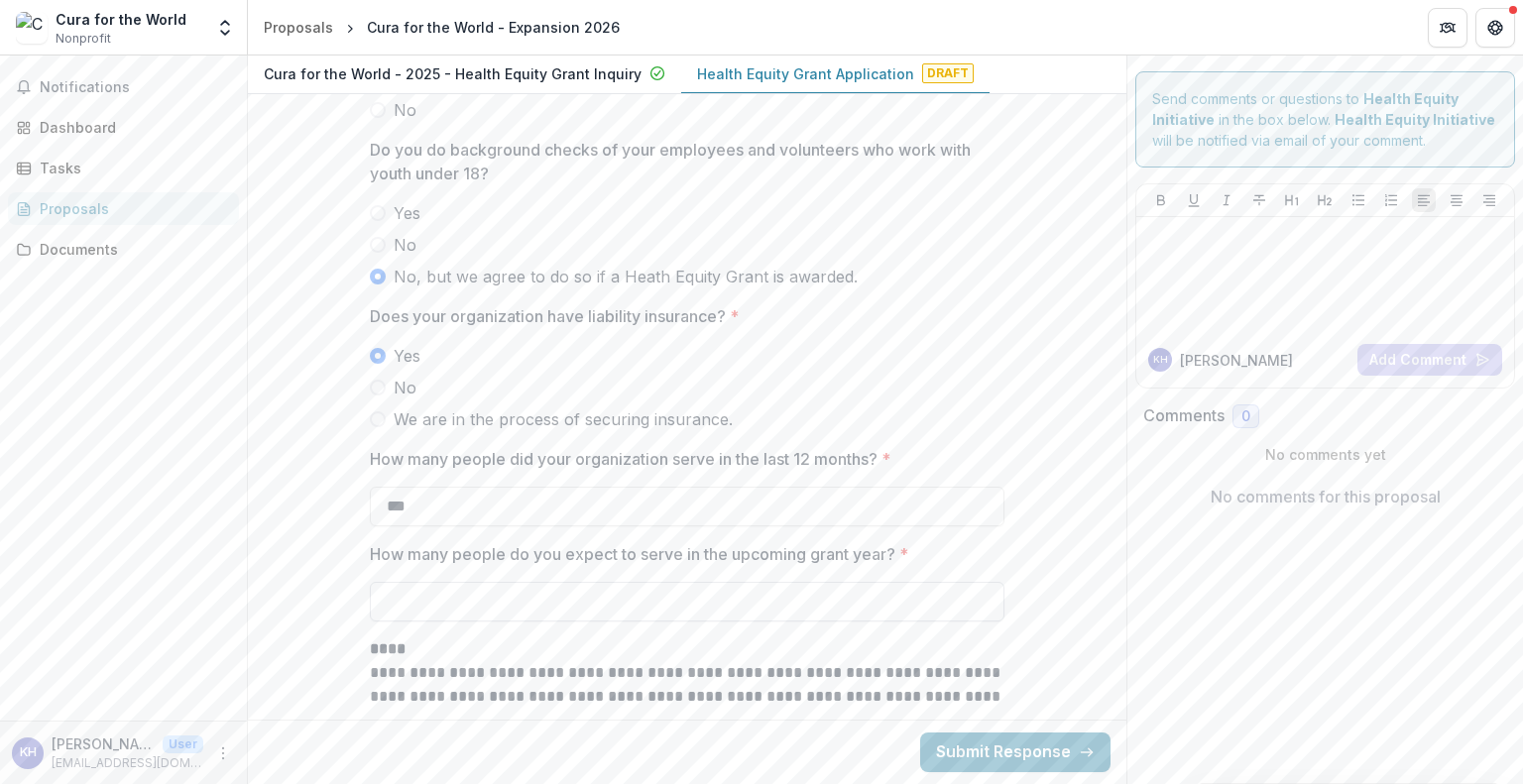type on "***" 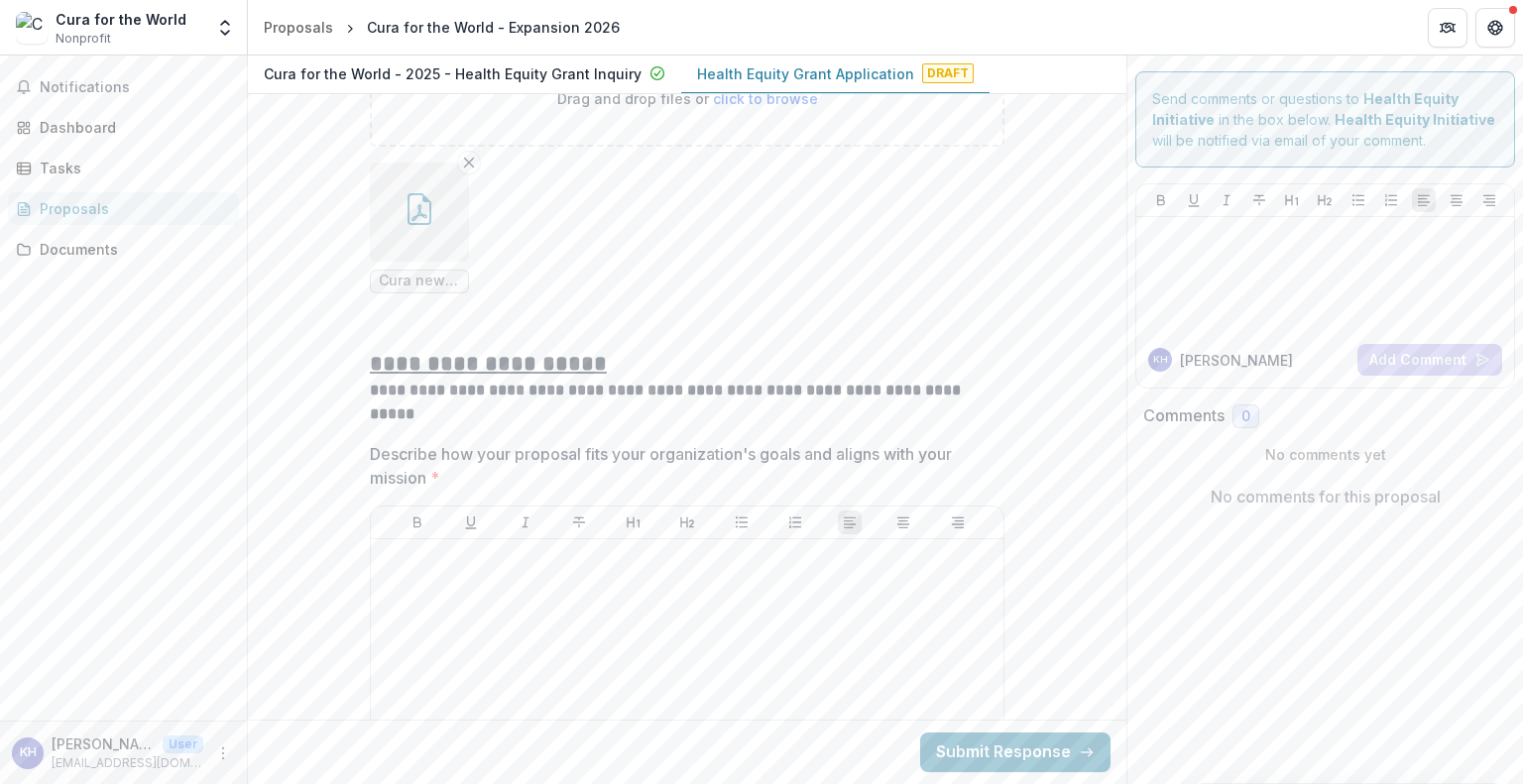 scroll, scrollTop: 5109, scrollLeft: 0, axis: vertical 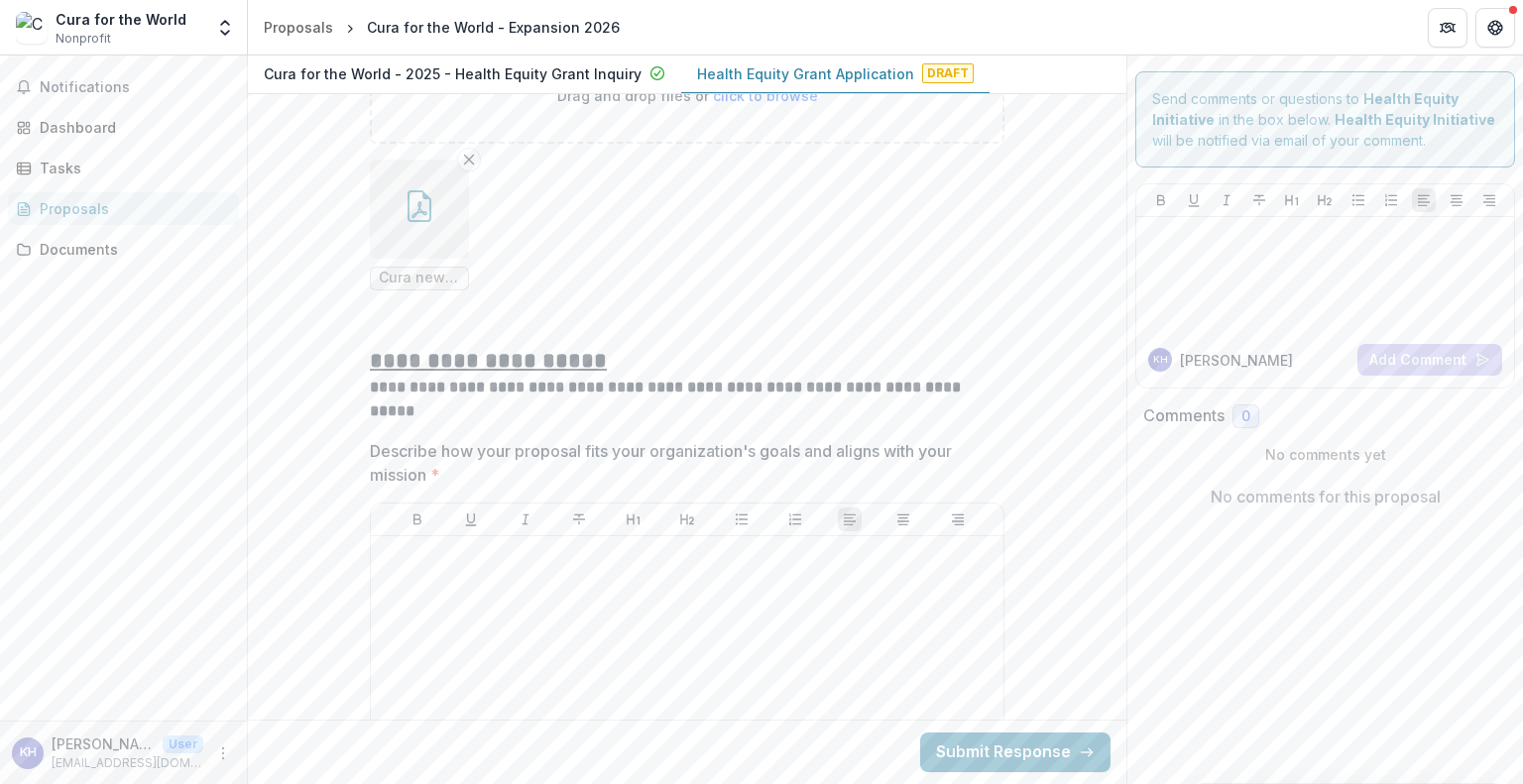 type on "***" 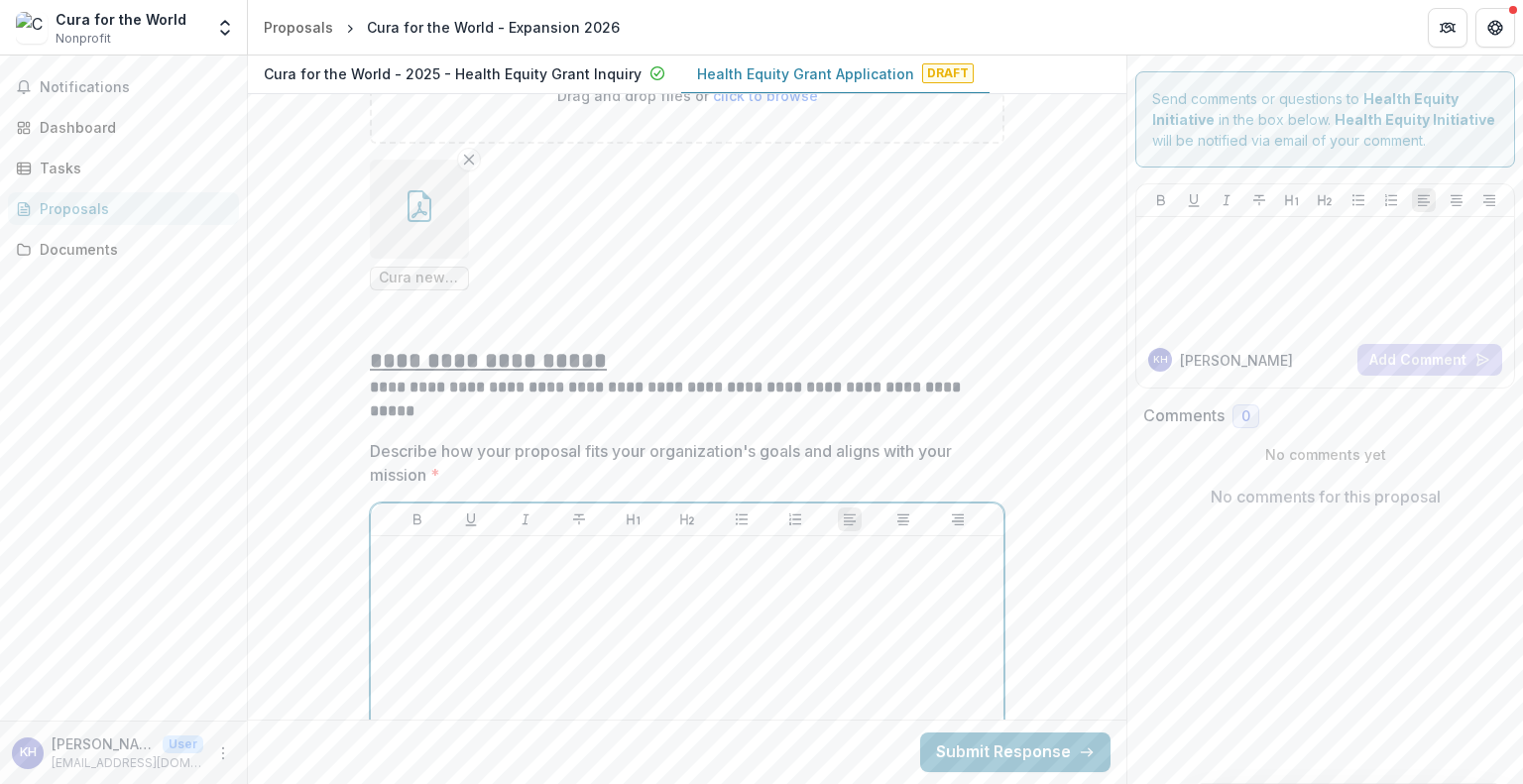 click at bounding box center [687, 693] 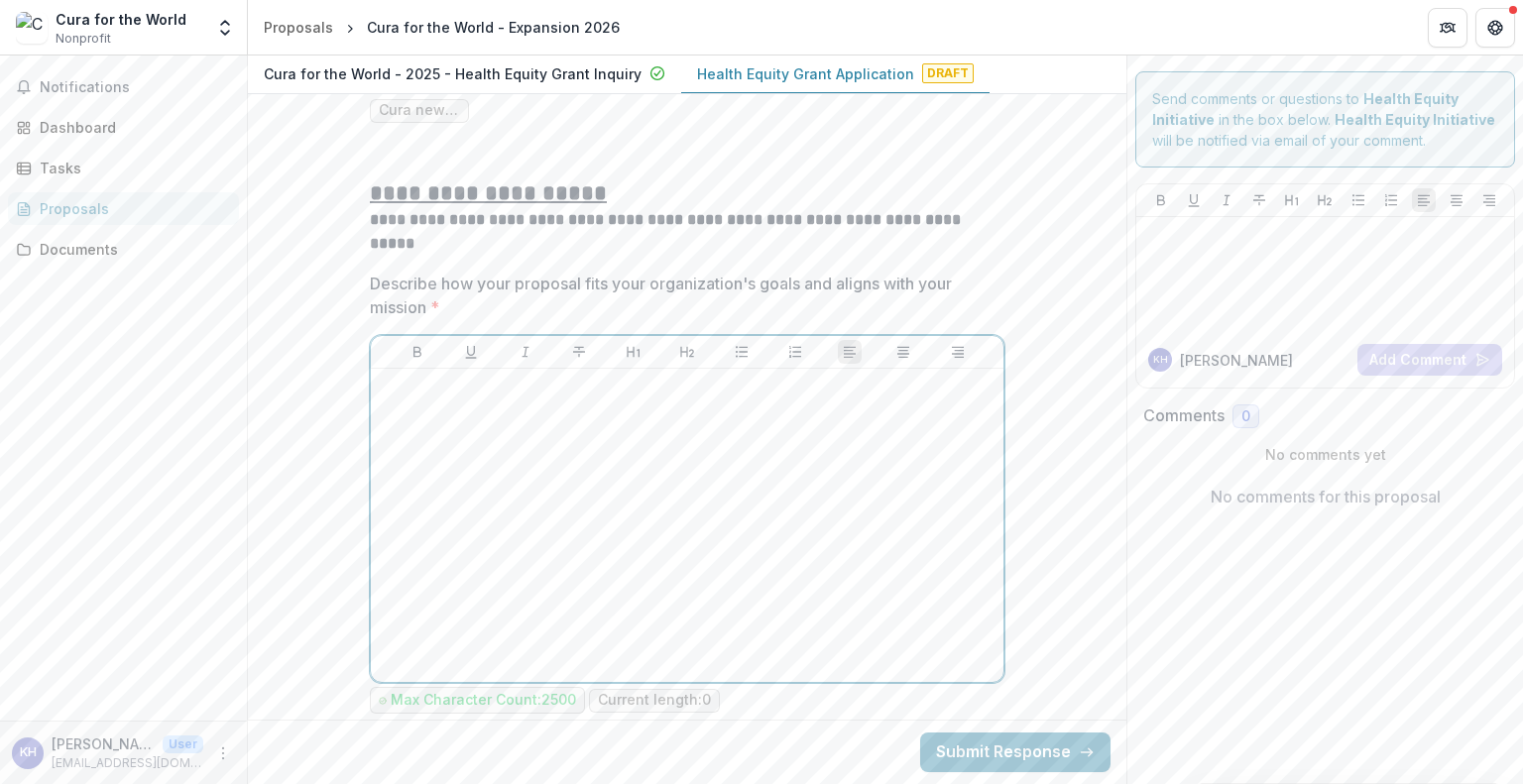 scroll, scrollTop: 5276, scrollLeft: 0, axis: vertical 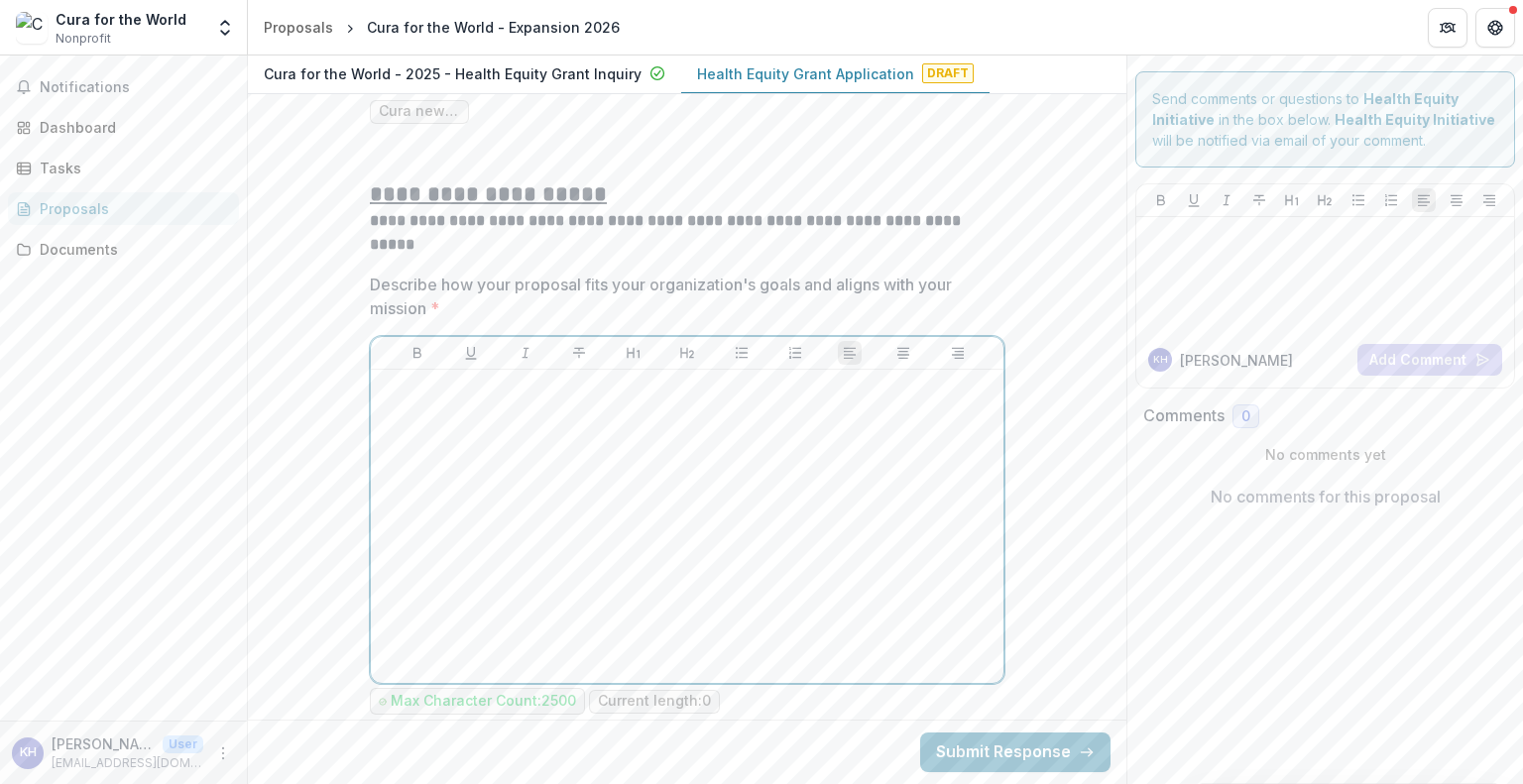 click at bounding box center (687, 526) 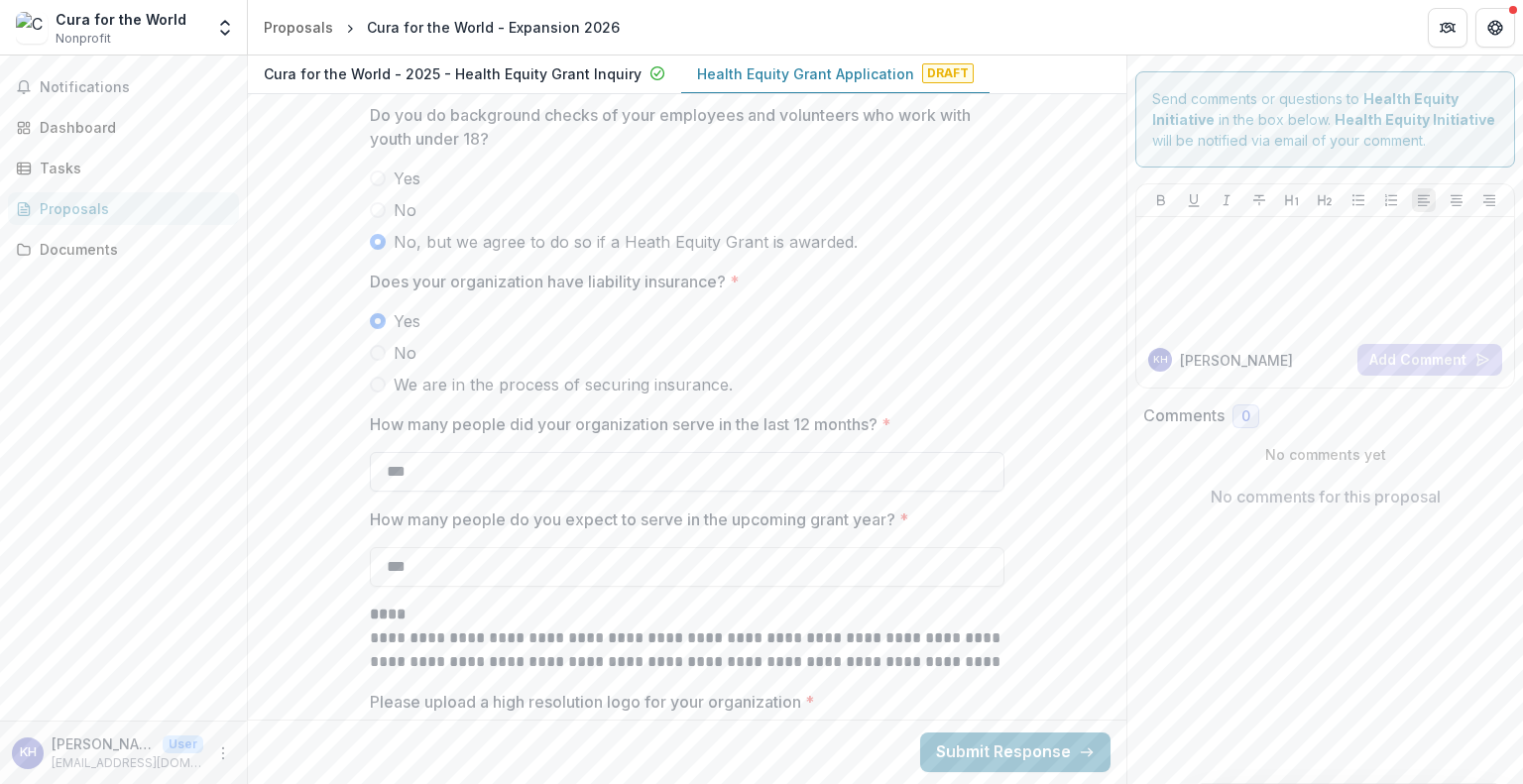 scroll, scrollTop: 4412, scrollLeft: 0, axis: vertical 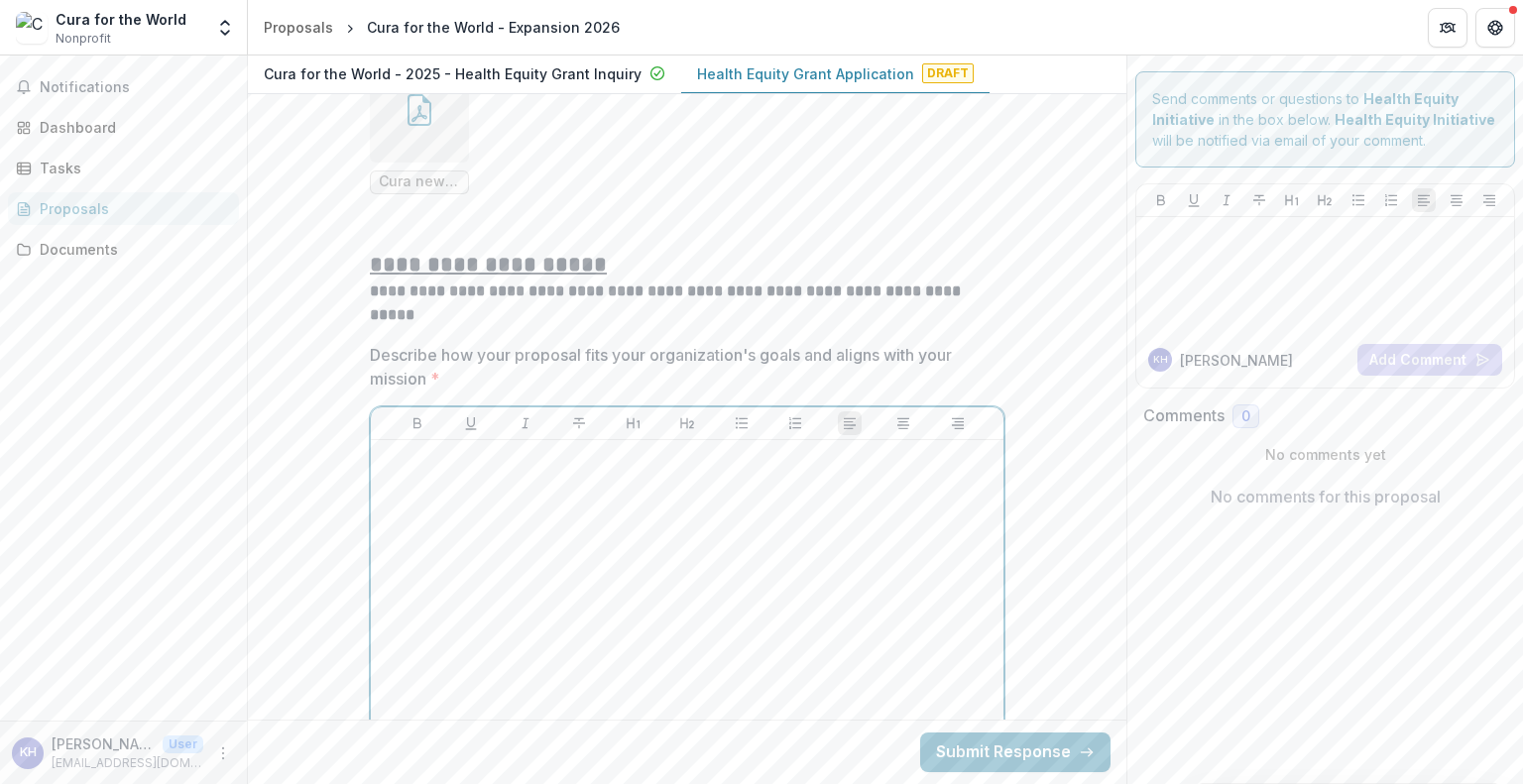 click at bounding box center (687, 597) 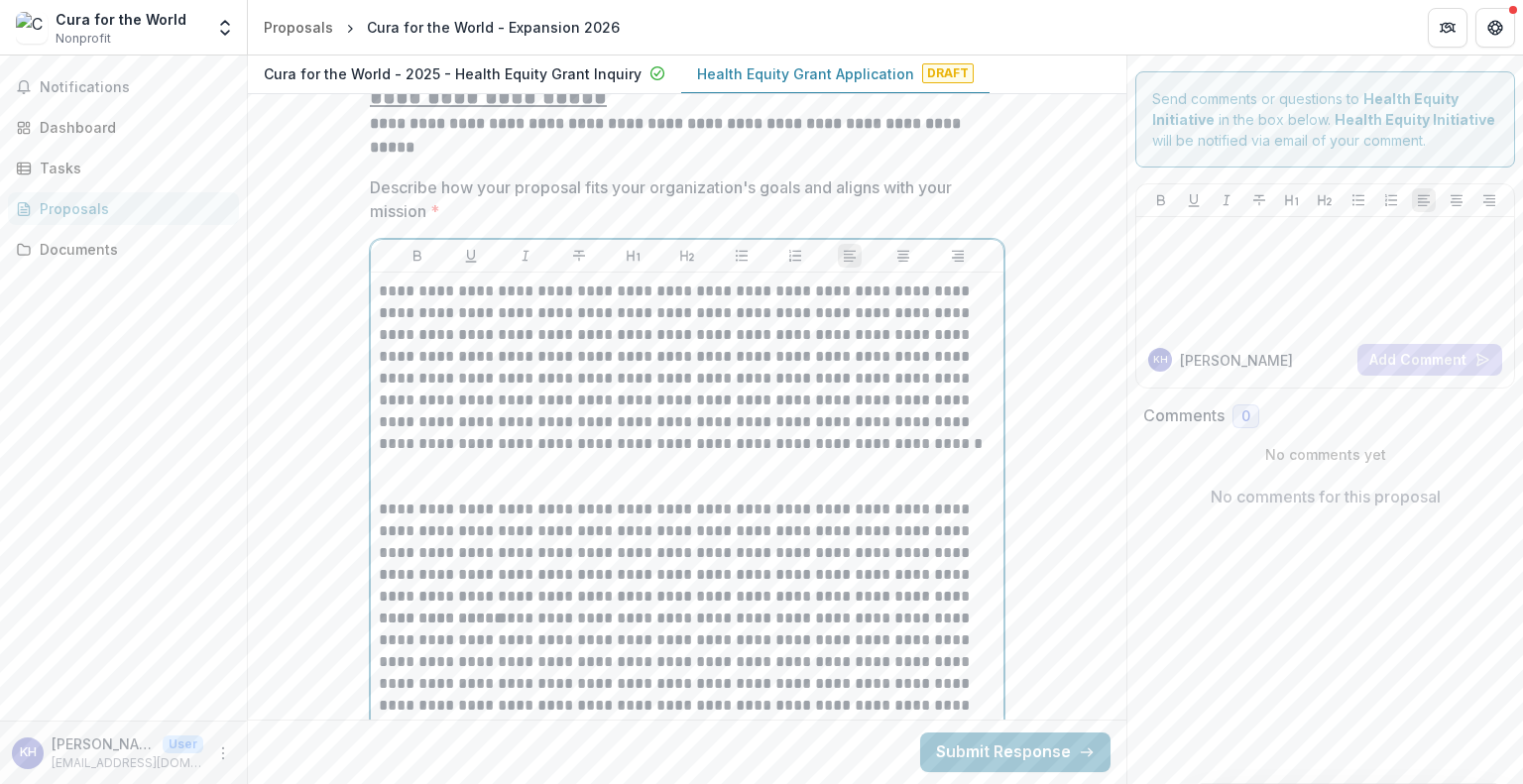 scroll, scrollTop: 5372, scrollLeft: 0, axis: vertical 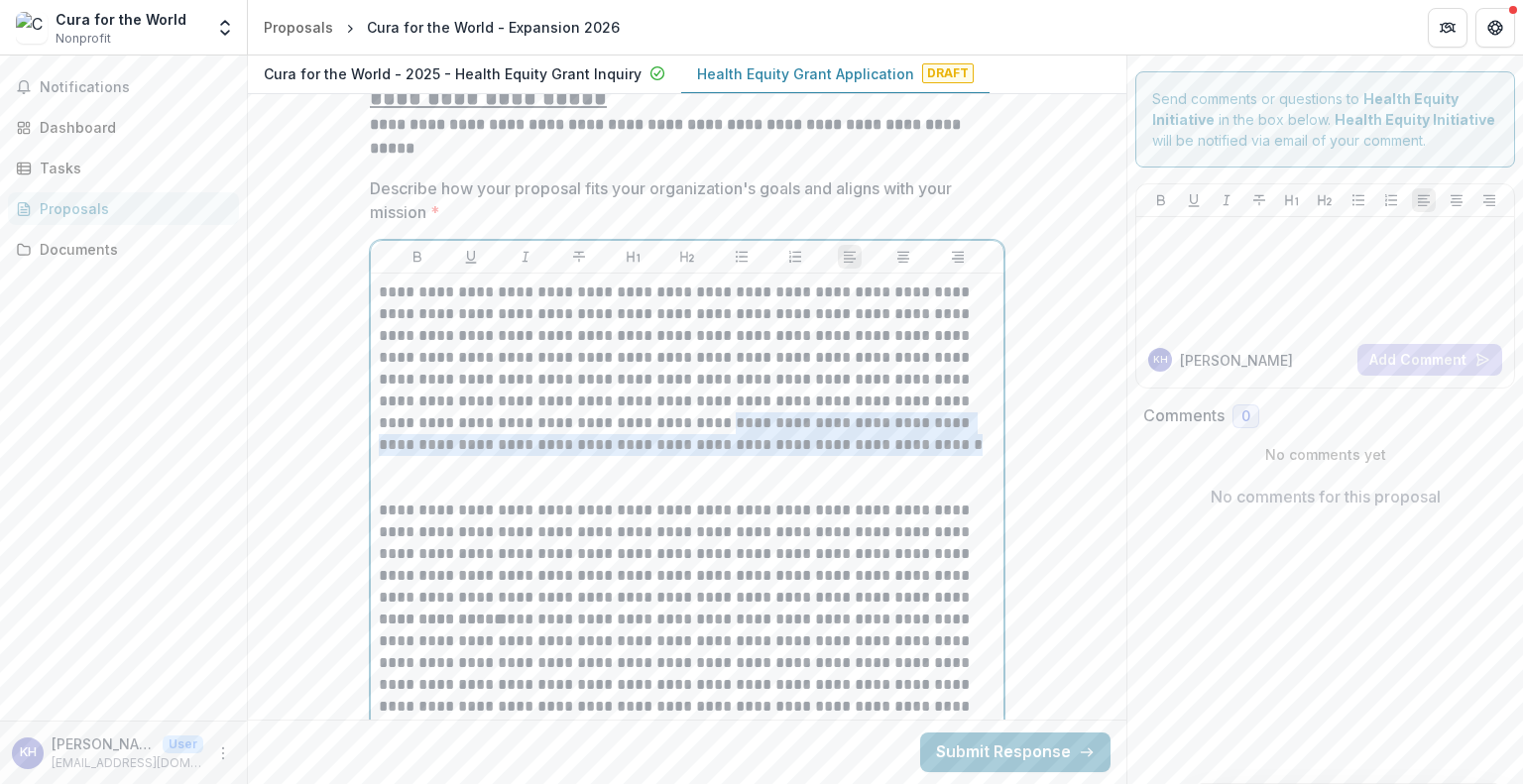 drag, startPoint x: 904, startPoint y: 395, endPoint x: 607, endPoint y: 347, distance: 300.85379 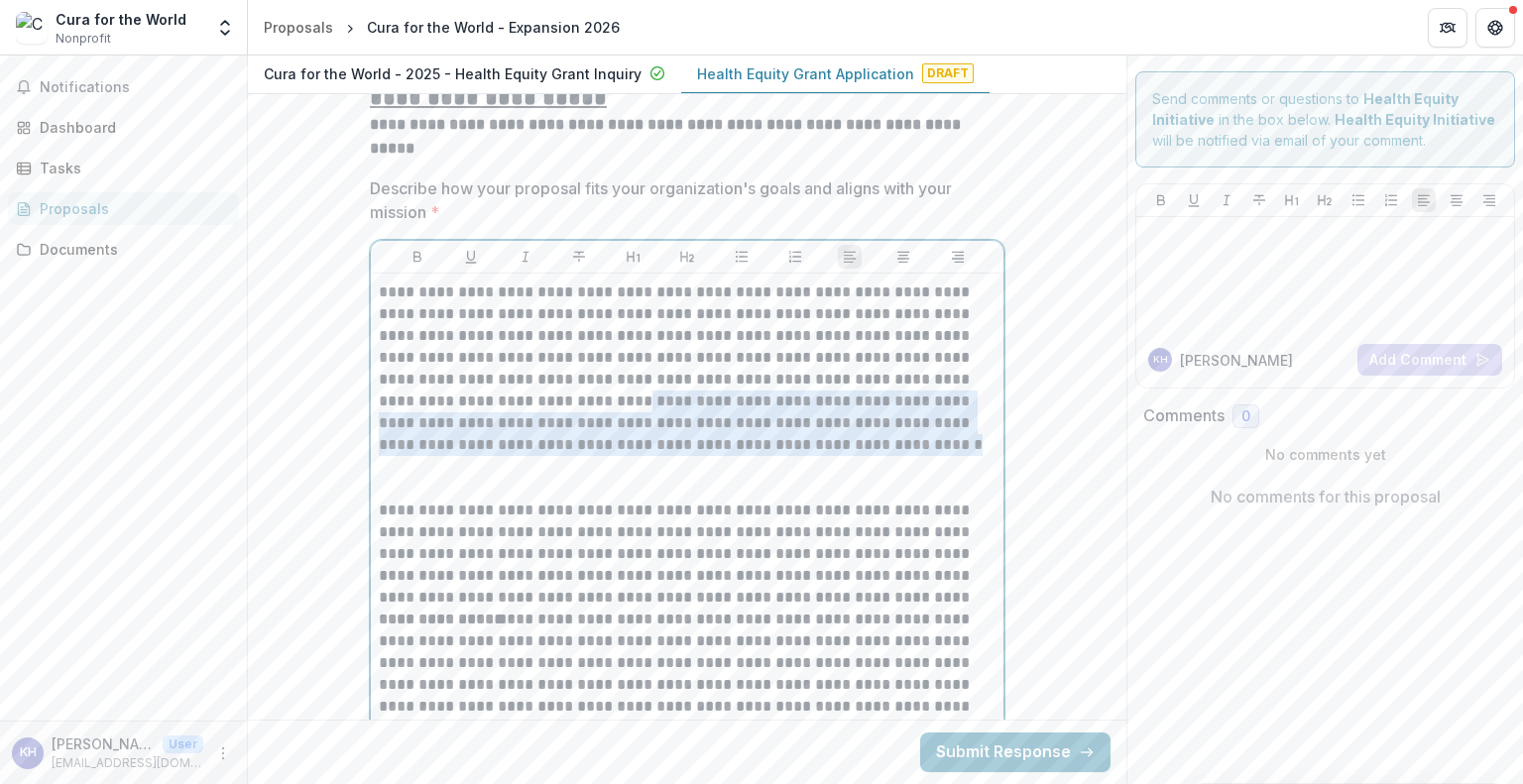 click on "**********" at bounding box center (687, 369) 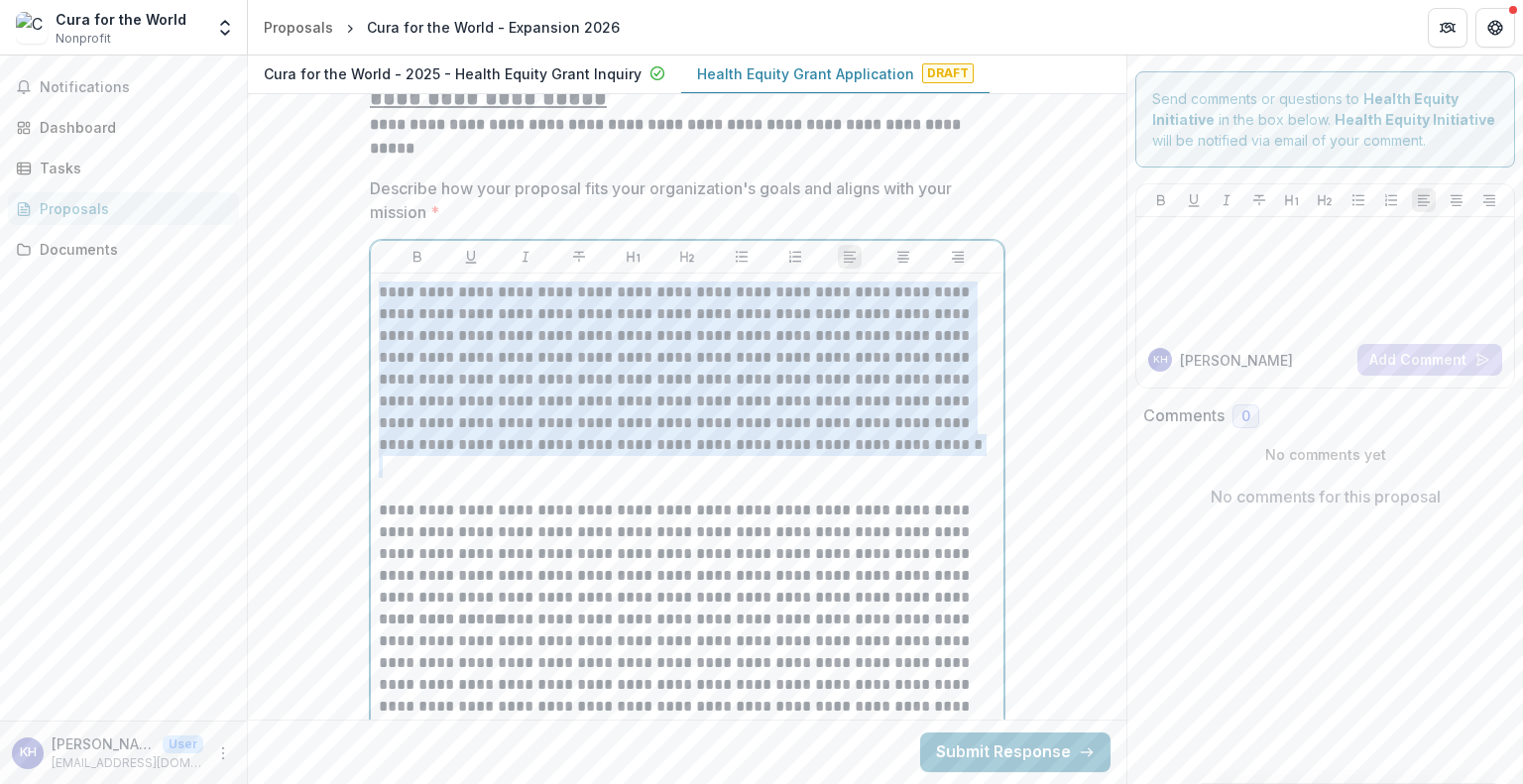drag, startPoint x: 886, startPoint y: 399, endPoint x: 327, endPoint y: 237, distance: 582.00086 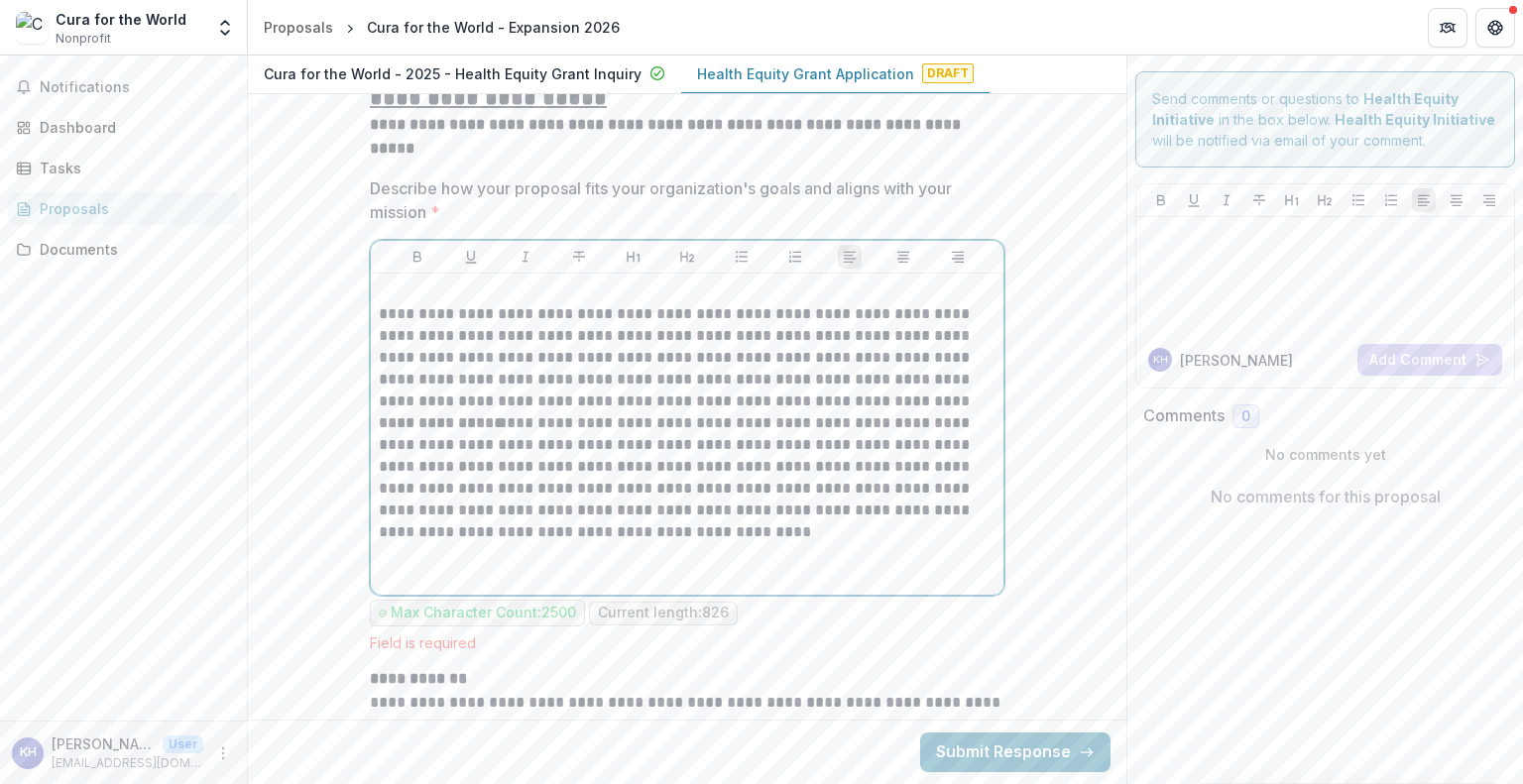 click on "**********" at bounding box center (687, 358) 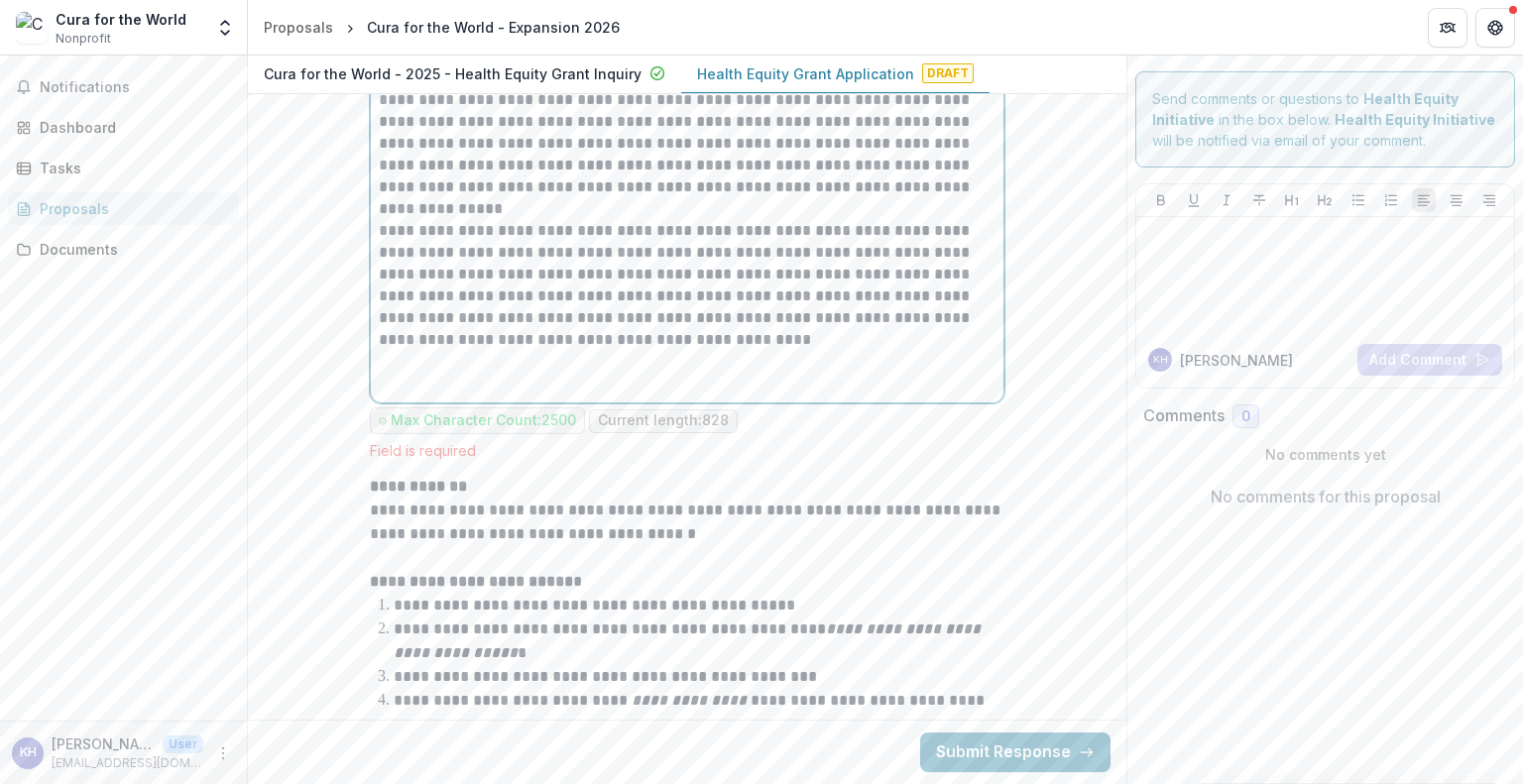 scroll, scrollTop: 5582, scrollLeft: 0, axis: vertical 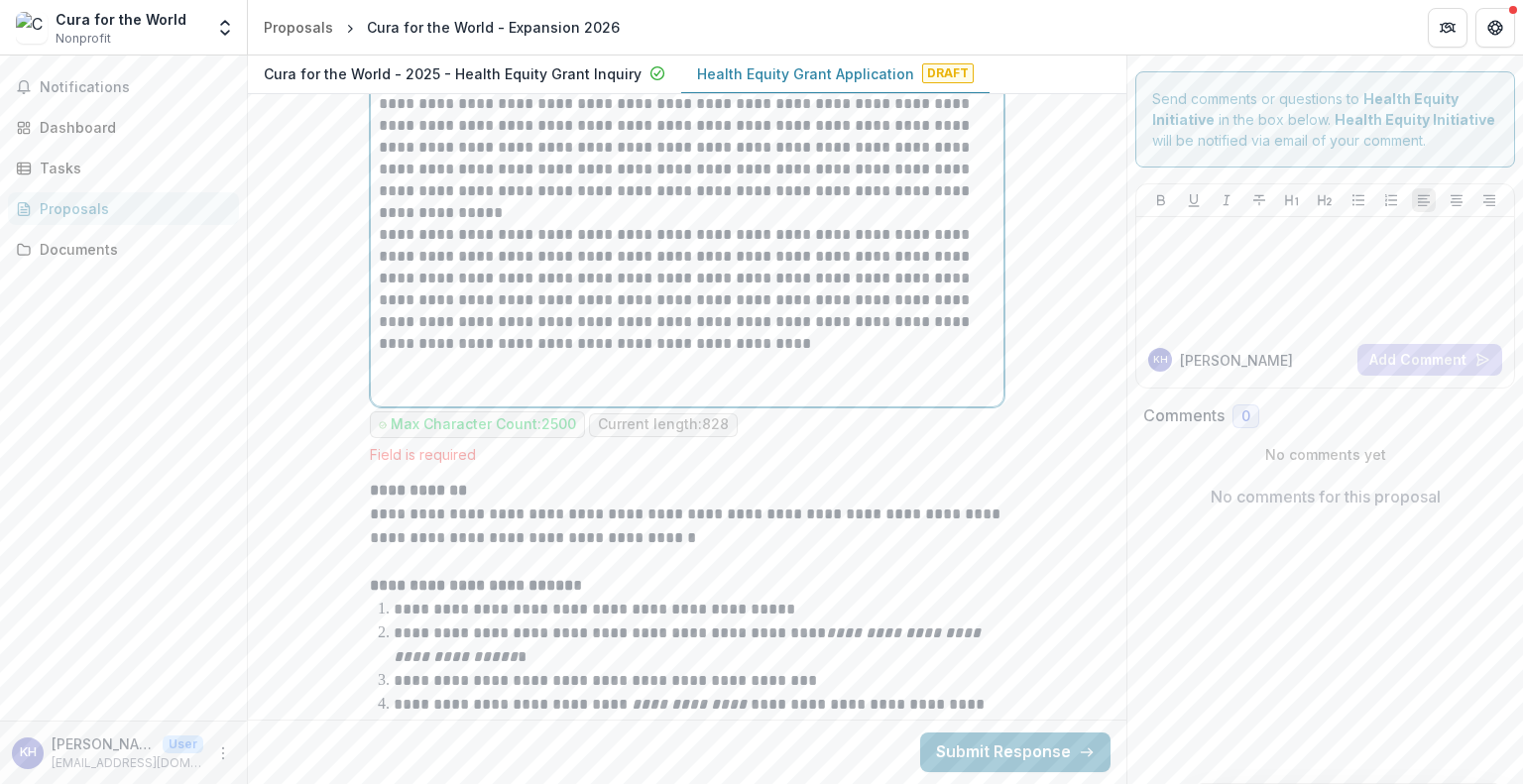 click on "**********" at bounding box center (687, 289) 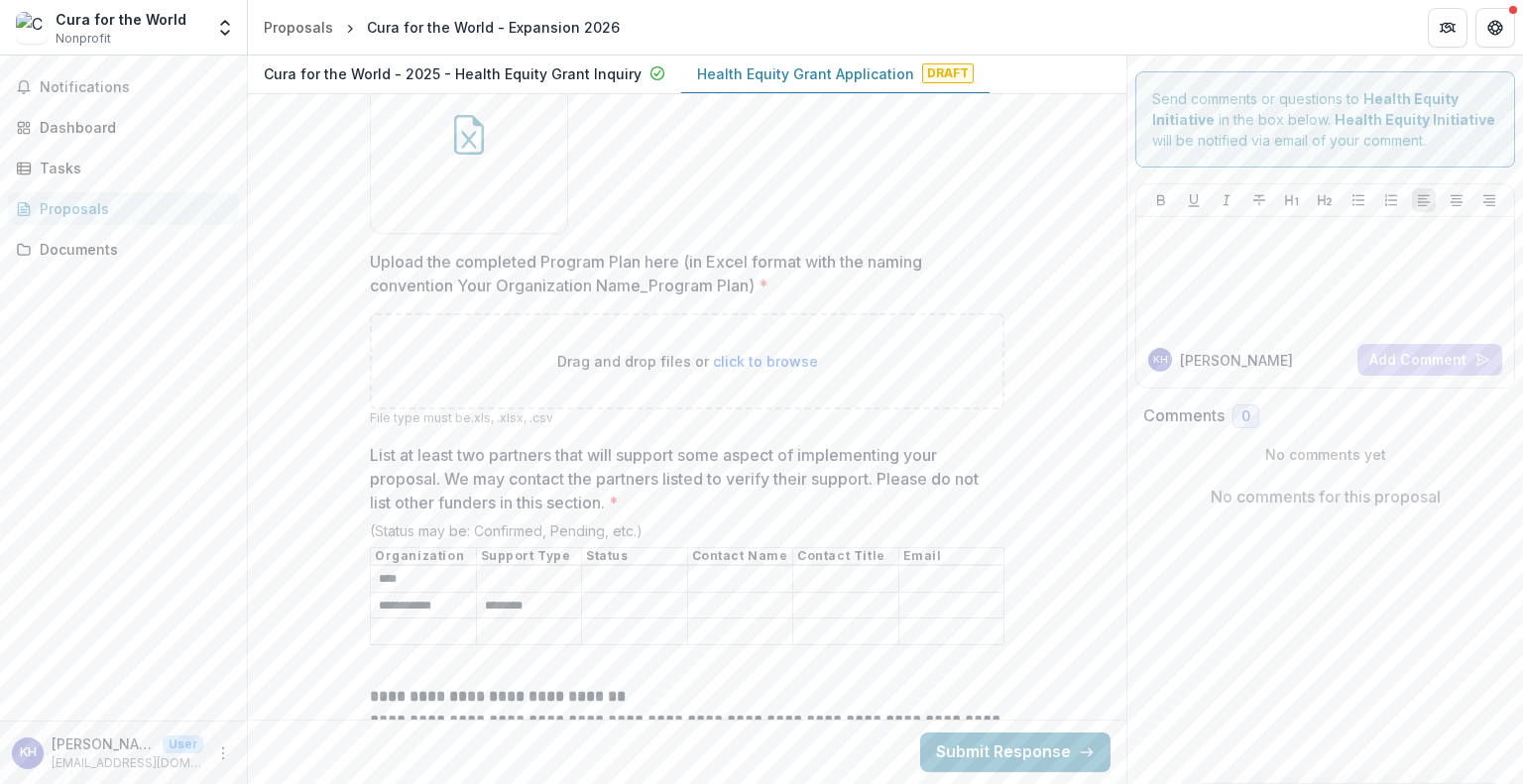 scroll, scrollTop: 6458, scrollLeft: 0, axis: vertical 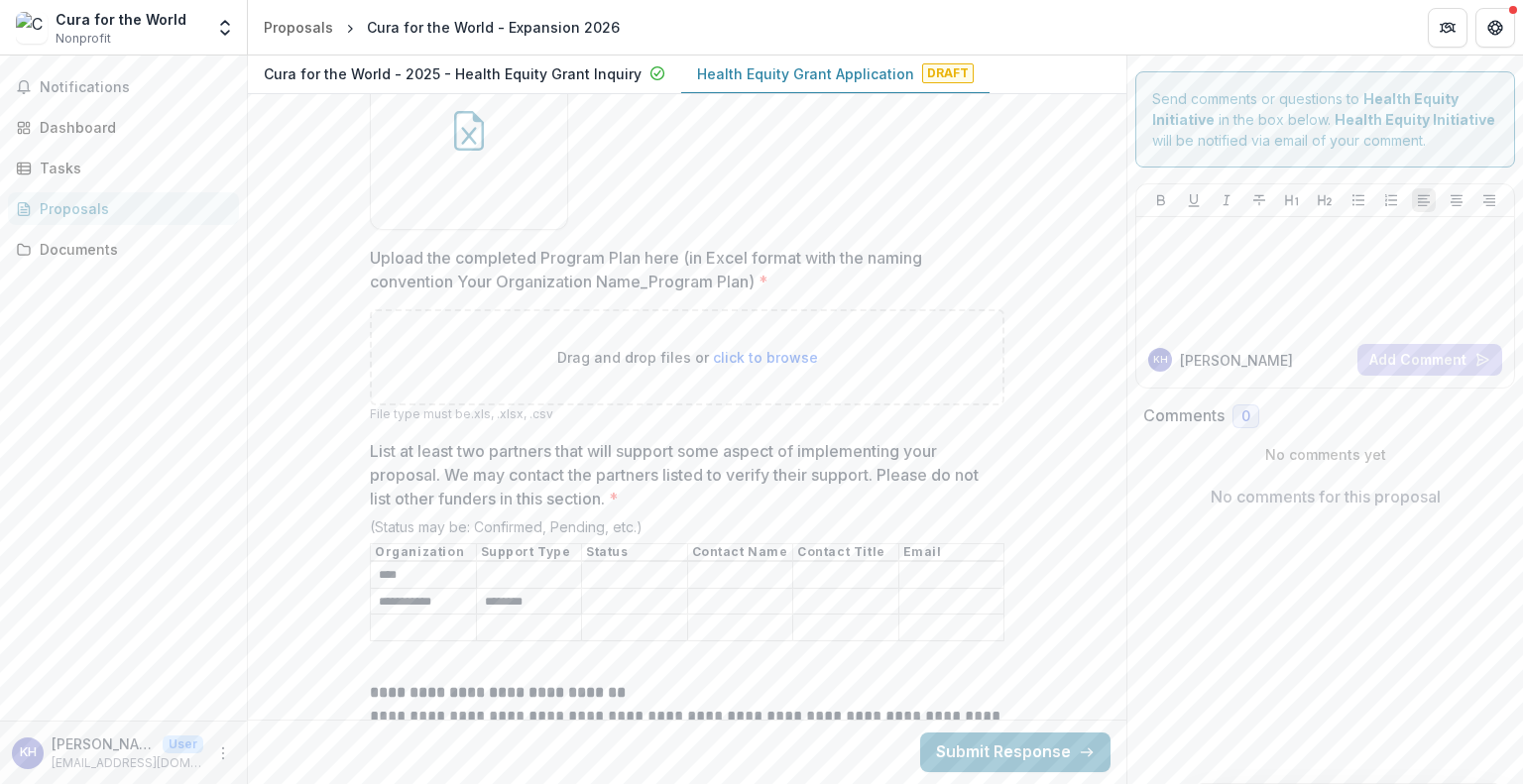 click on "****" at bounding box center [423, 576] 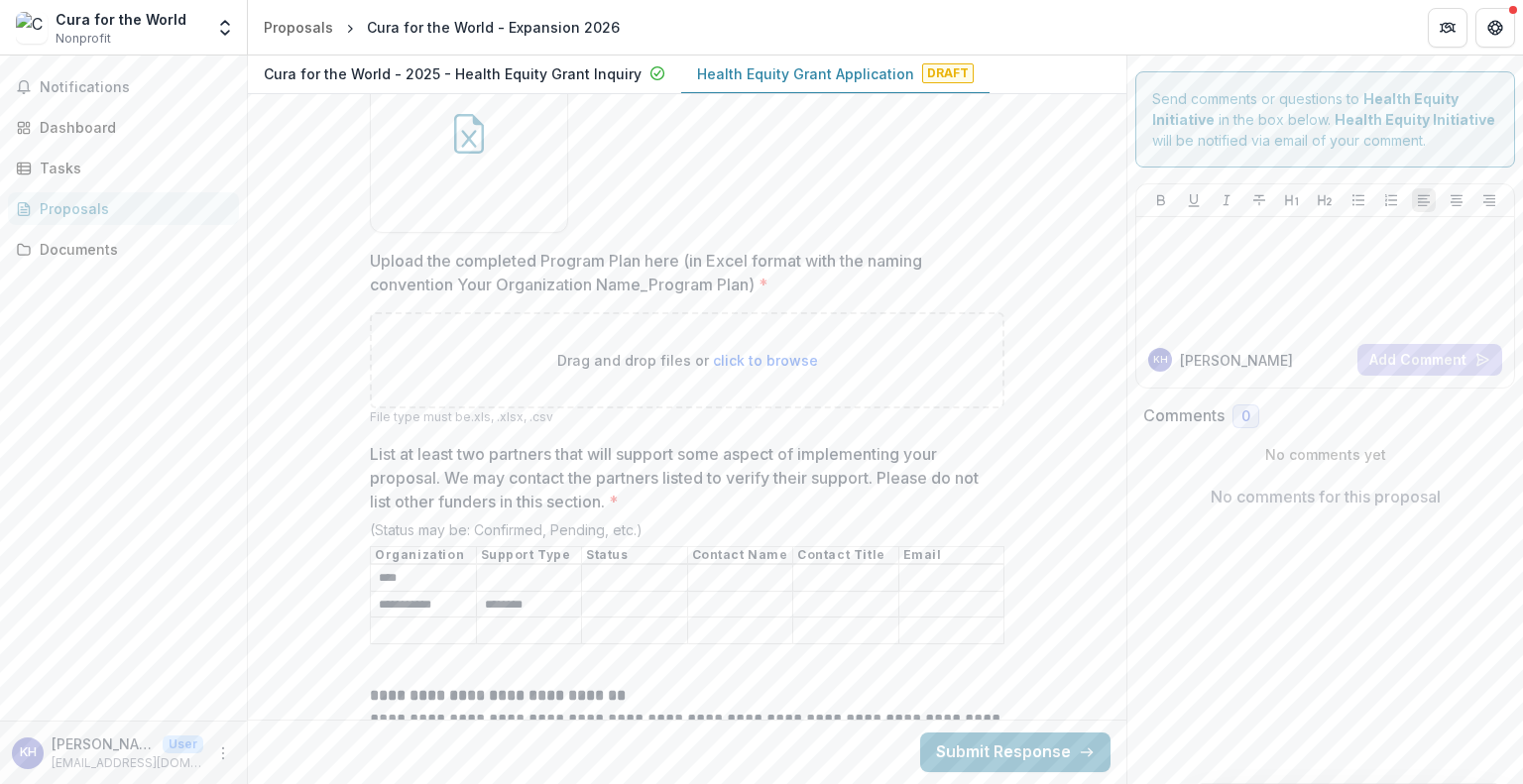 scroll, scrollTop: 6423, scrollLeft: 0, axis: vertical 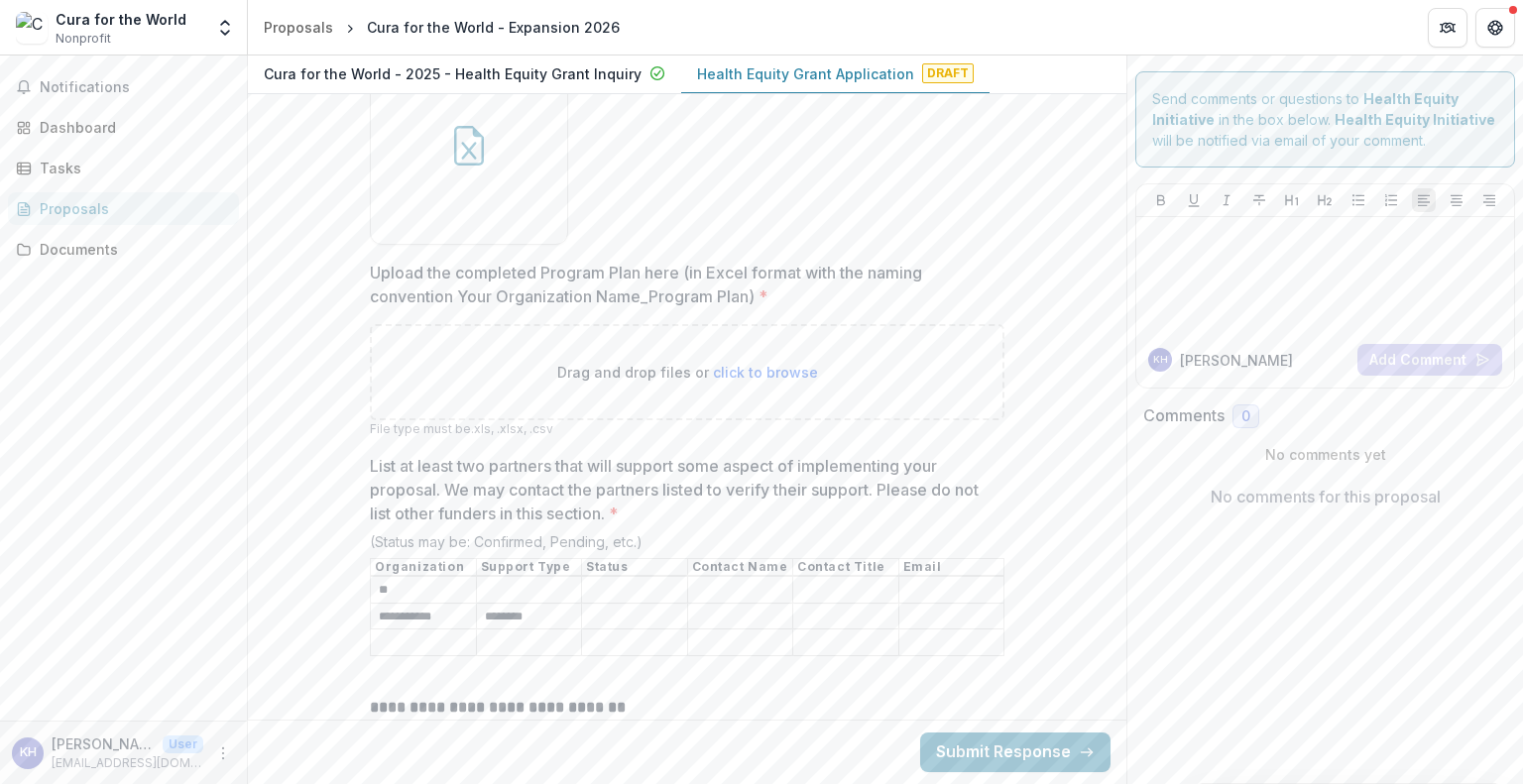 type on "*" 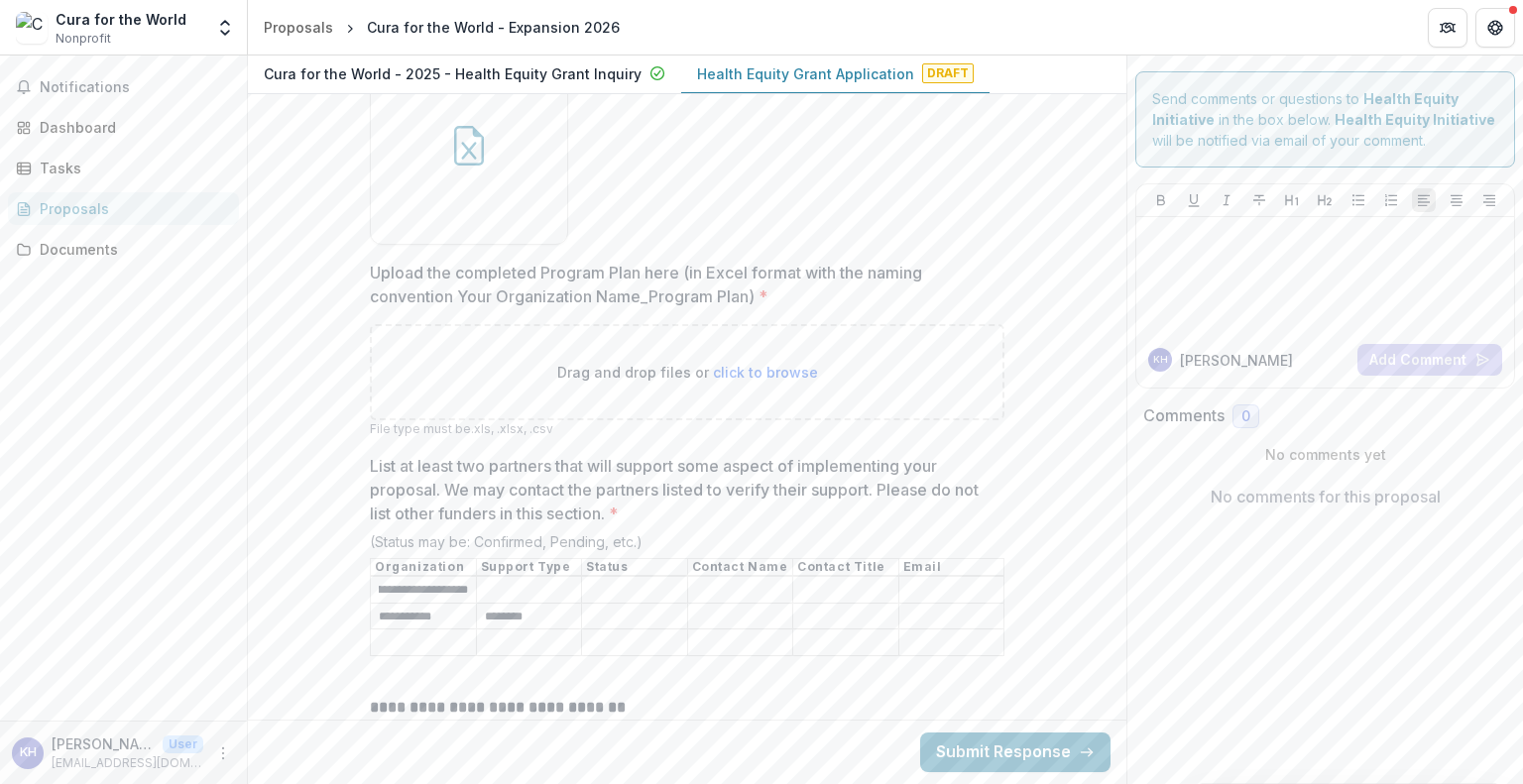 scroll, scrollTop: 0, scrollLeft: 201, axis: horizontal 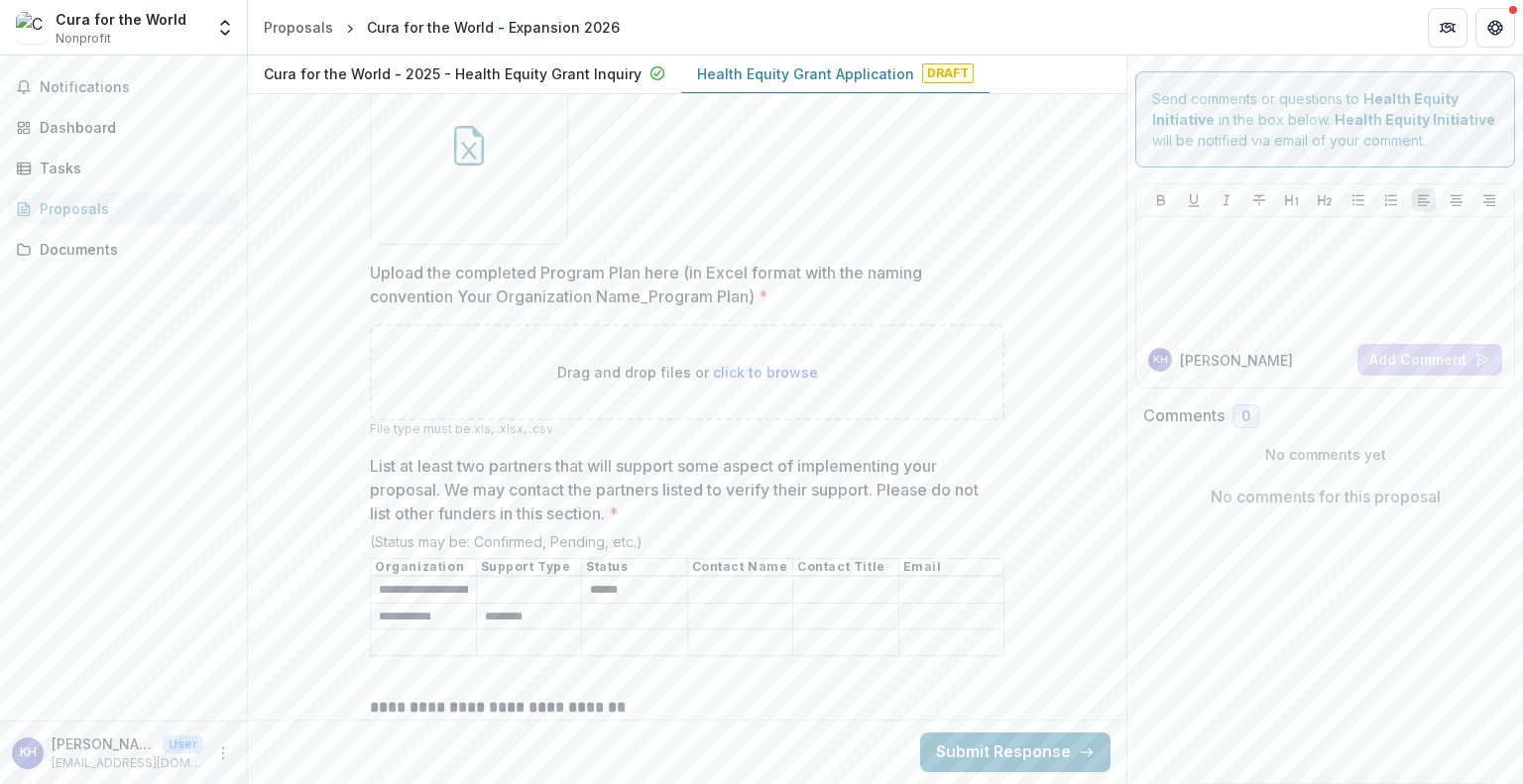 type on "******" 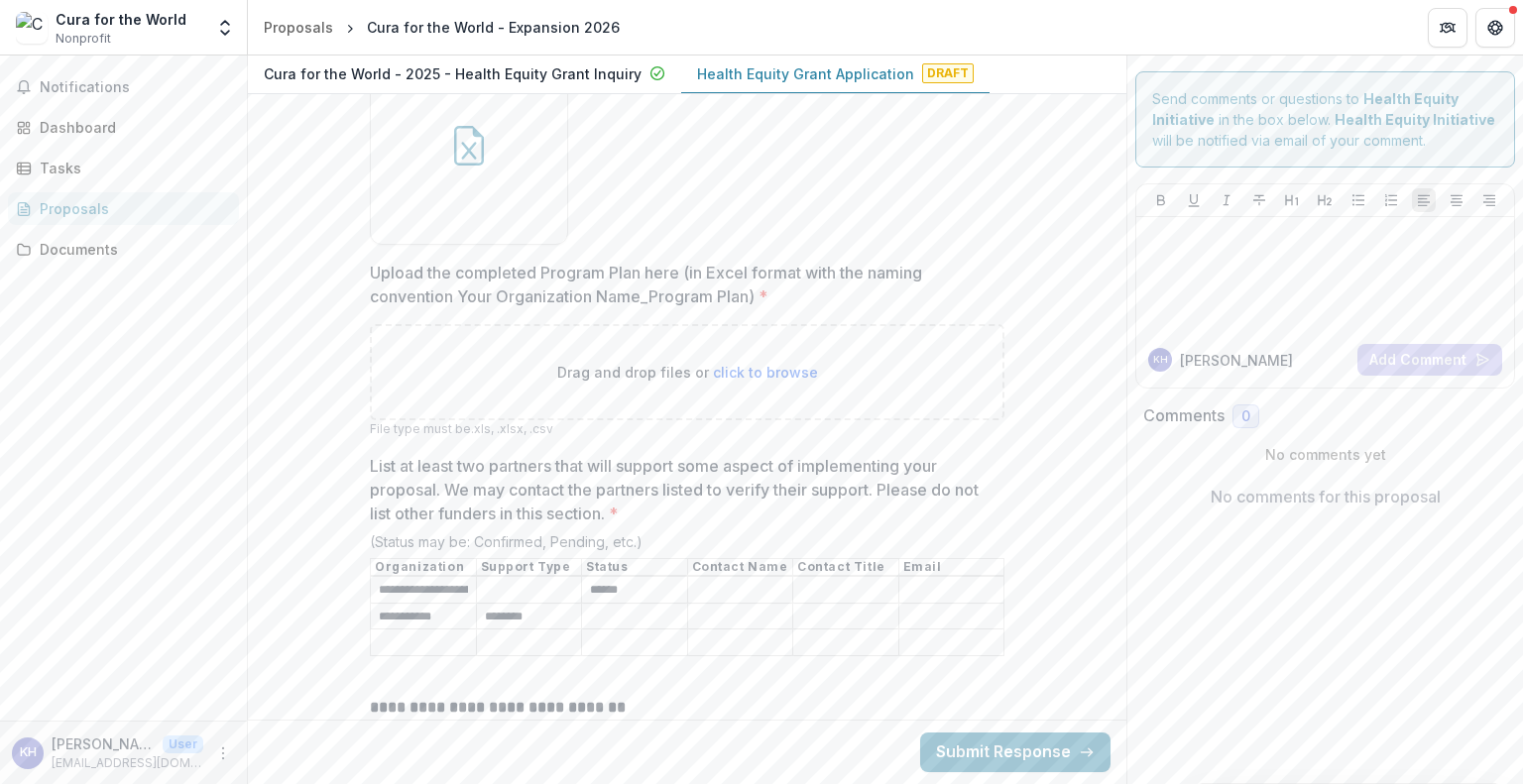 type on "*" 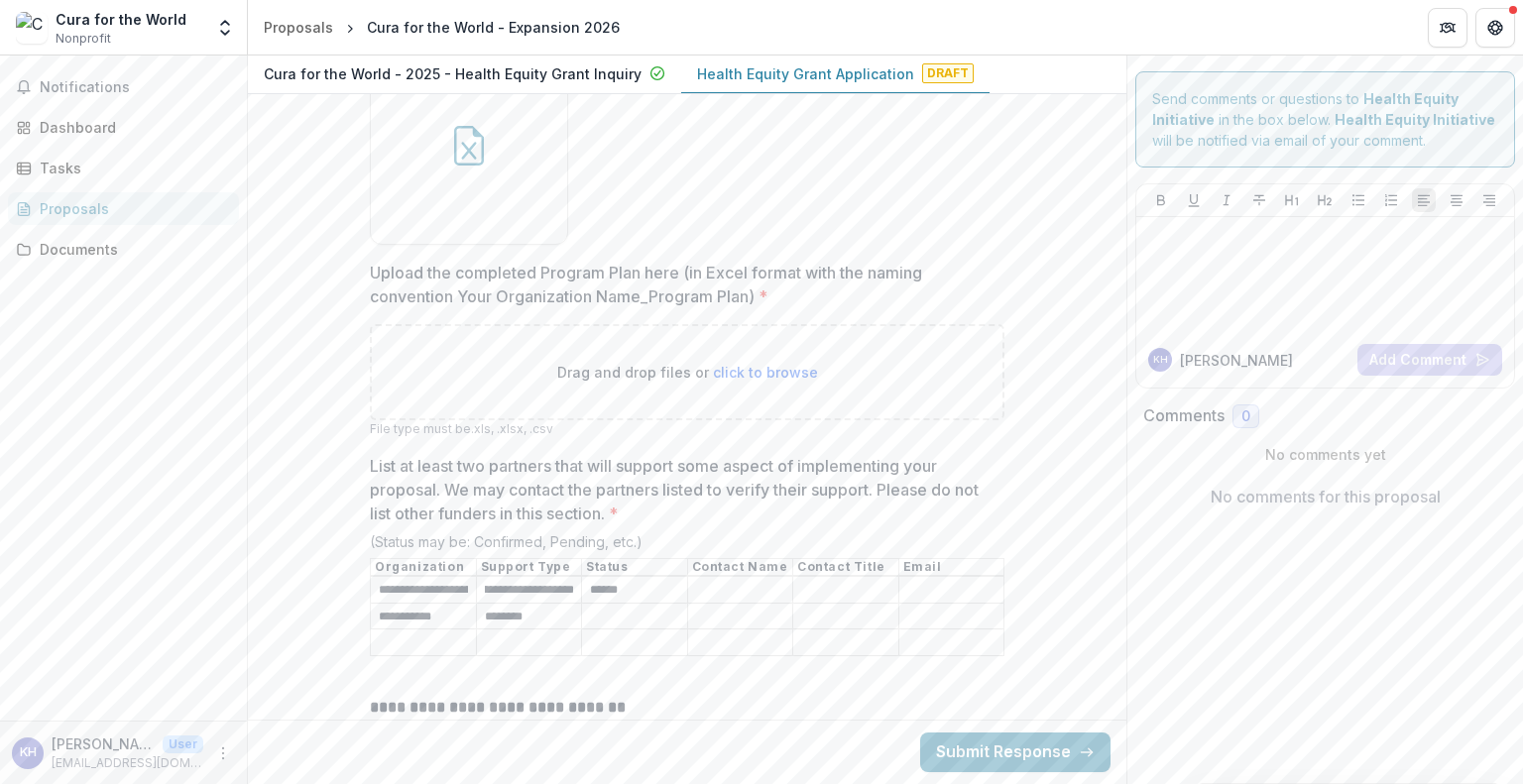 scroll, scrollTop: 0, scrollLeft: 49, axis: horizontal 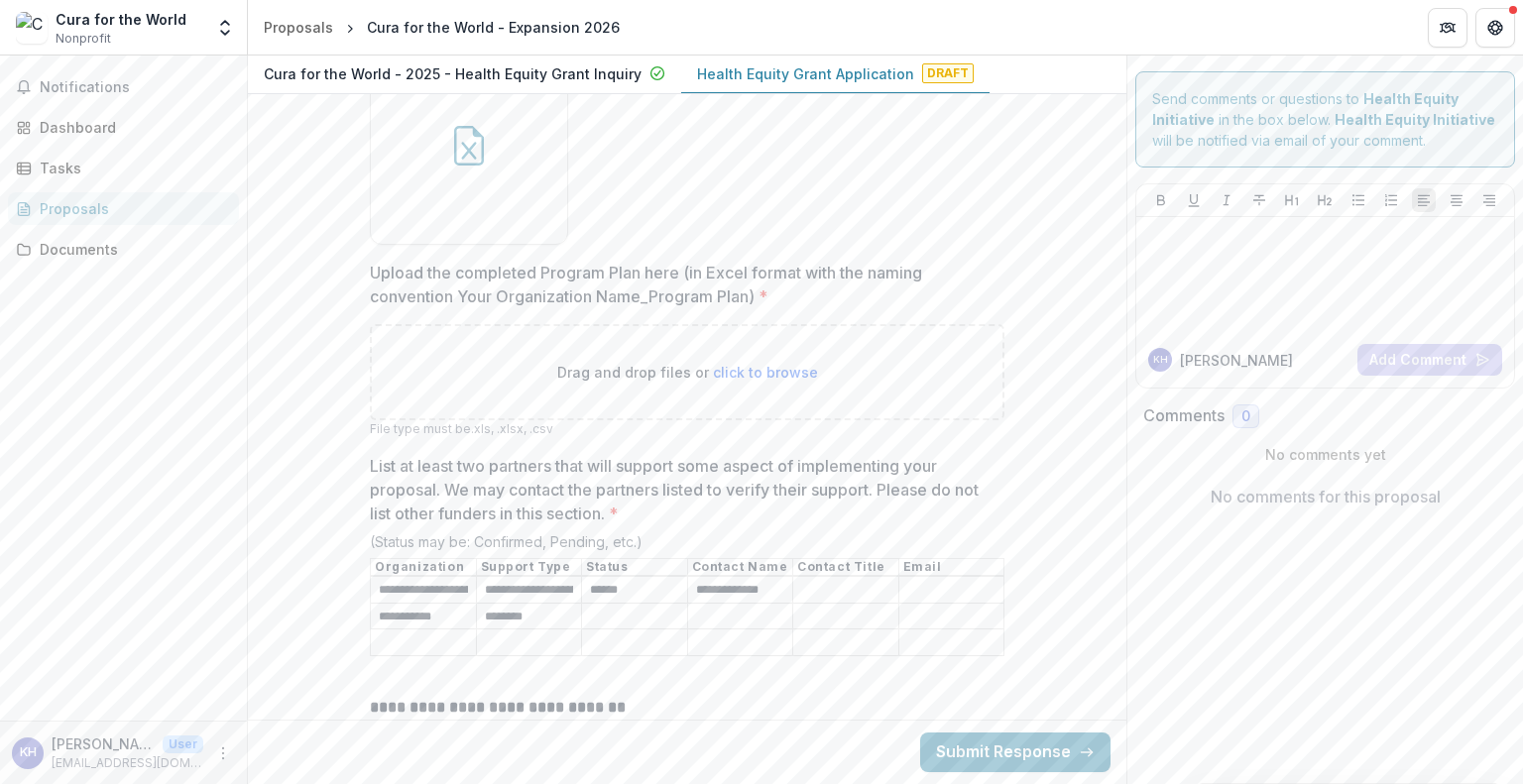 type on "**********" 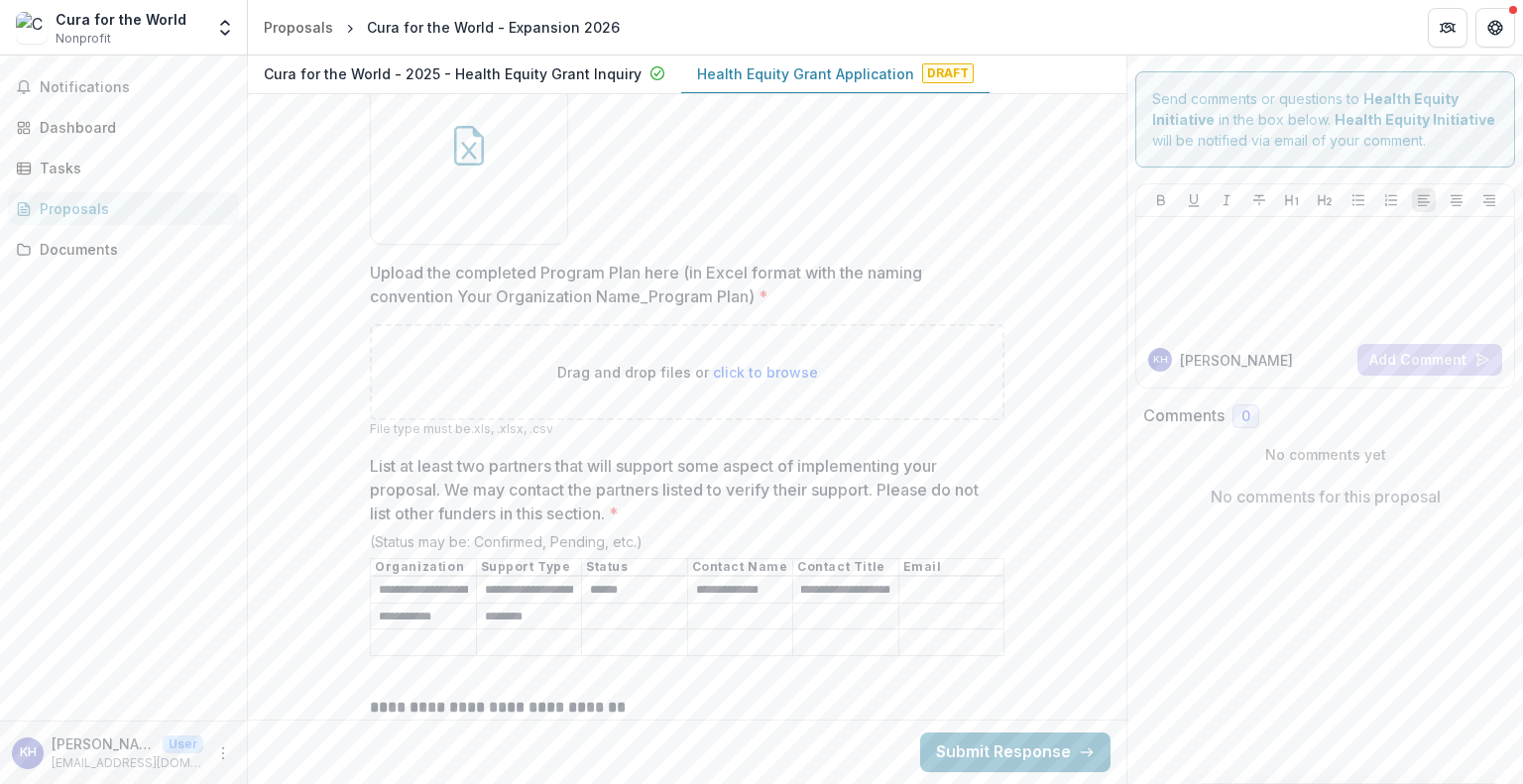 scroll, scrollTop: 0, scrollLeft: 28, axis: horizontal 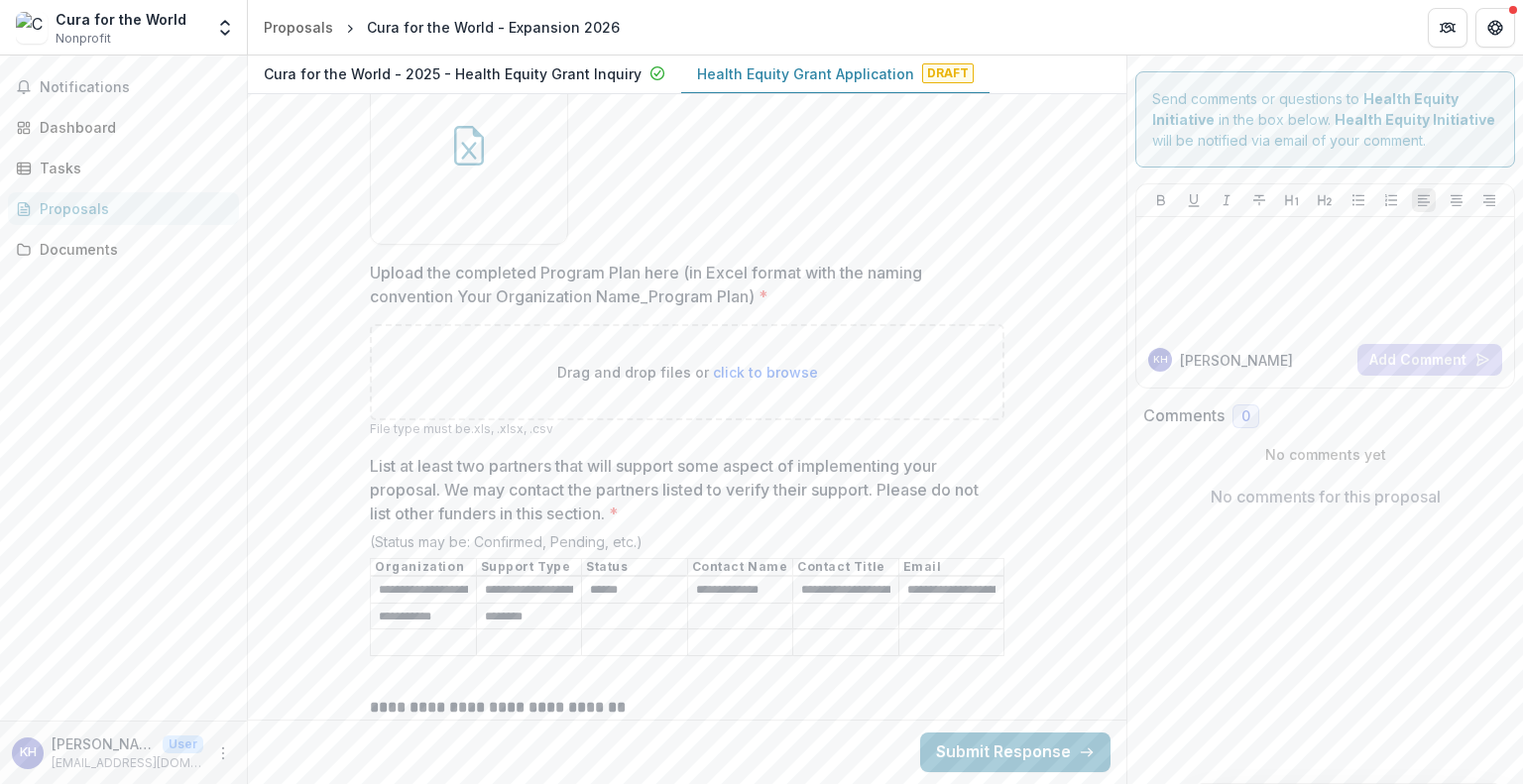 type on "**********" 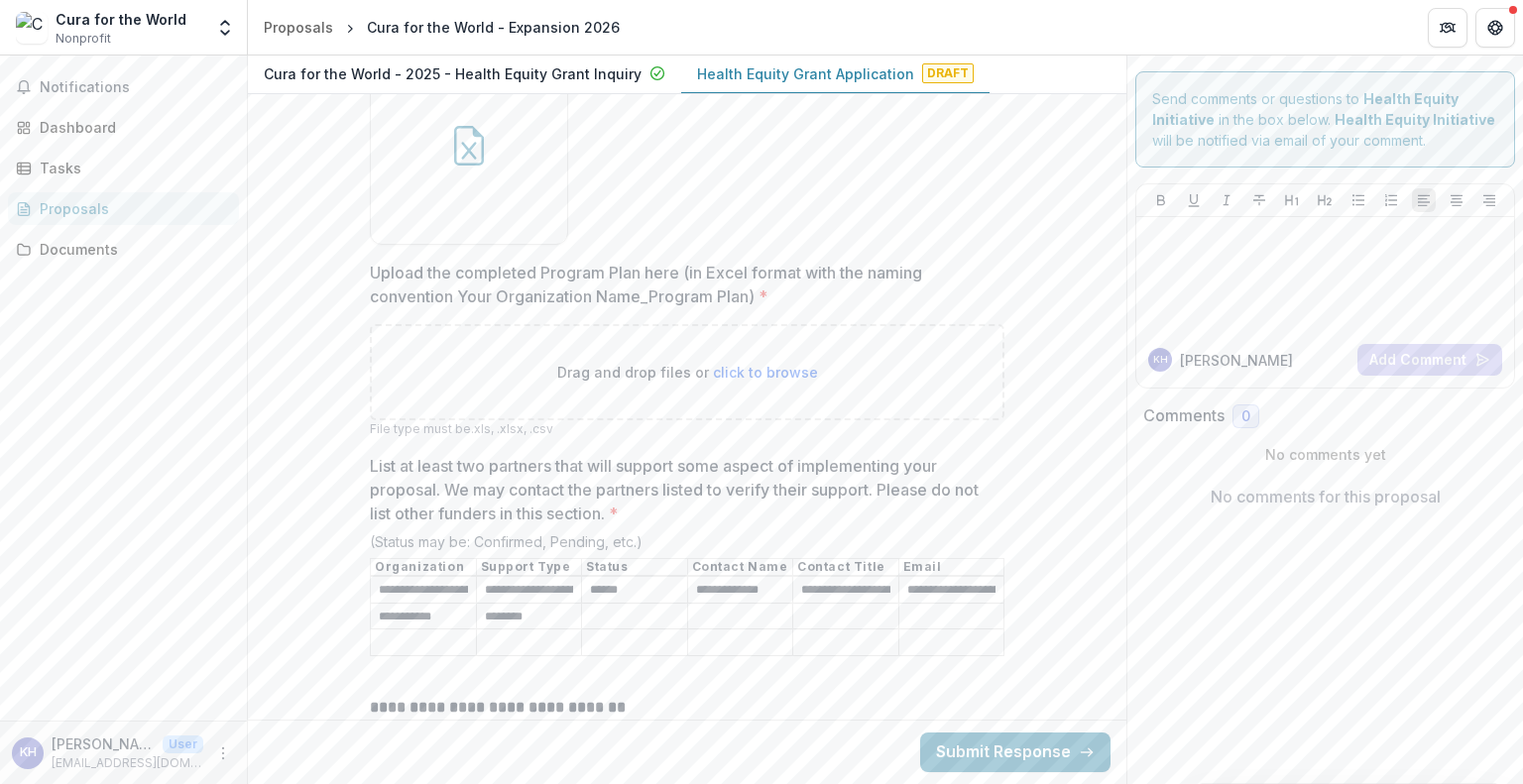 click on "********" at bounding box center [529, 616] 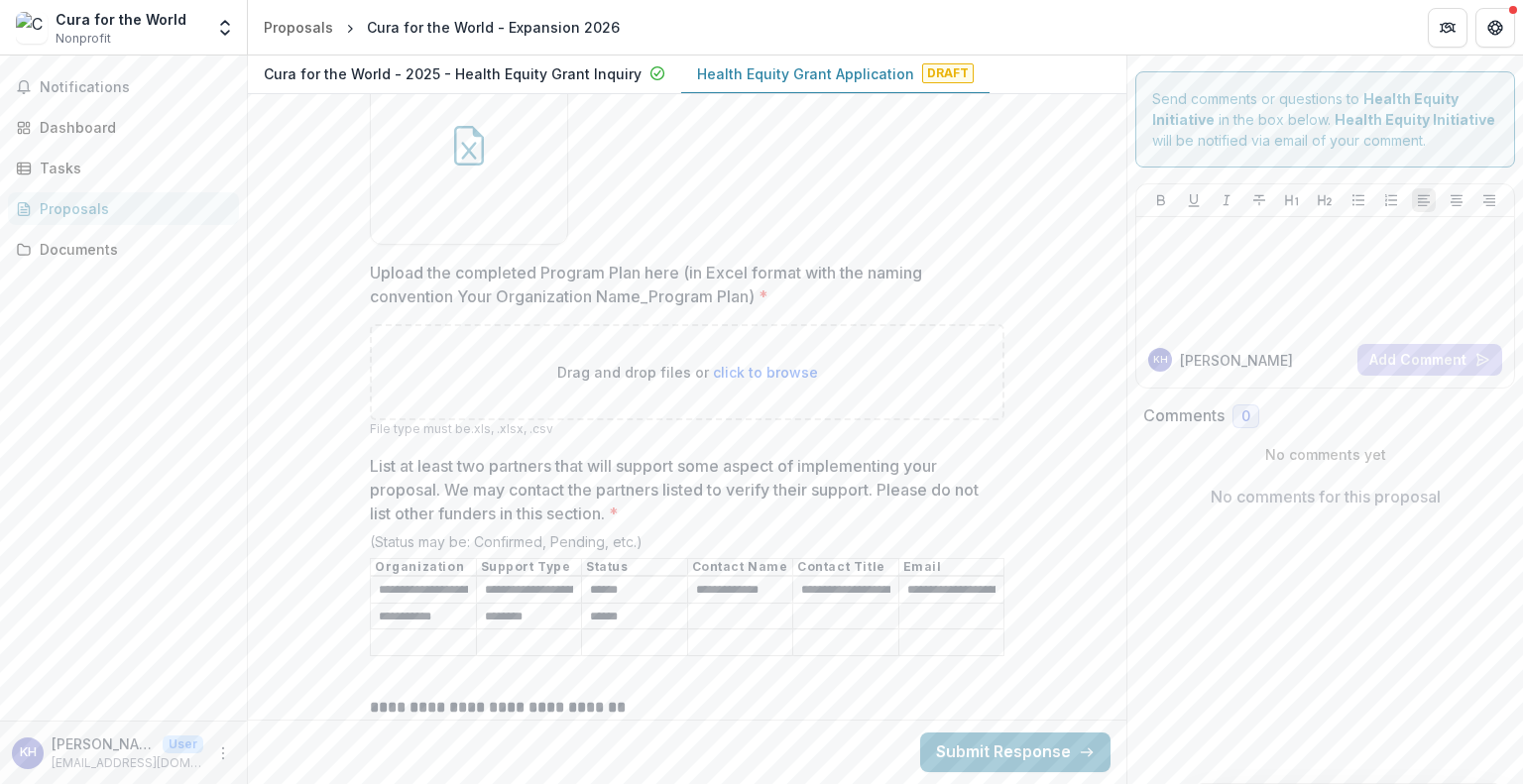 type on "******" 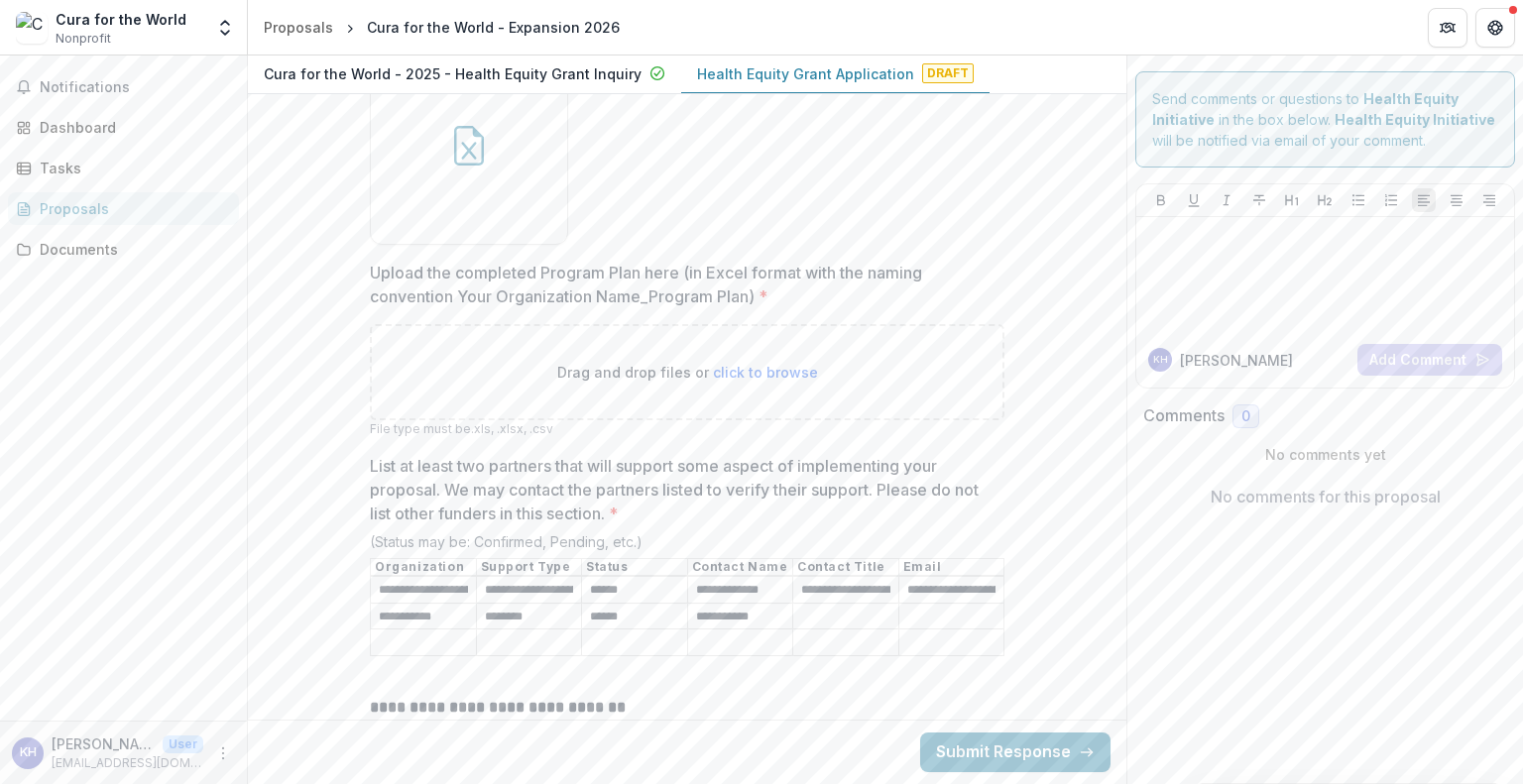 type on "**********" 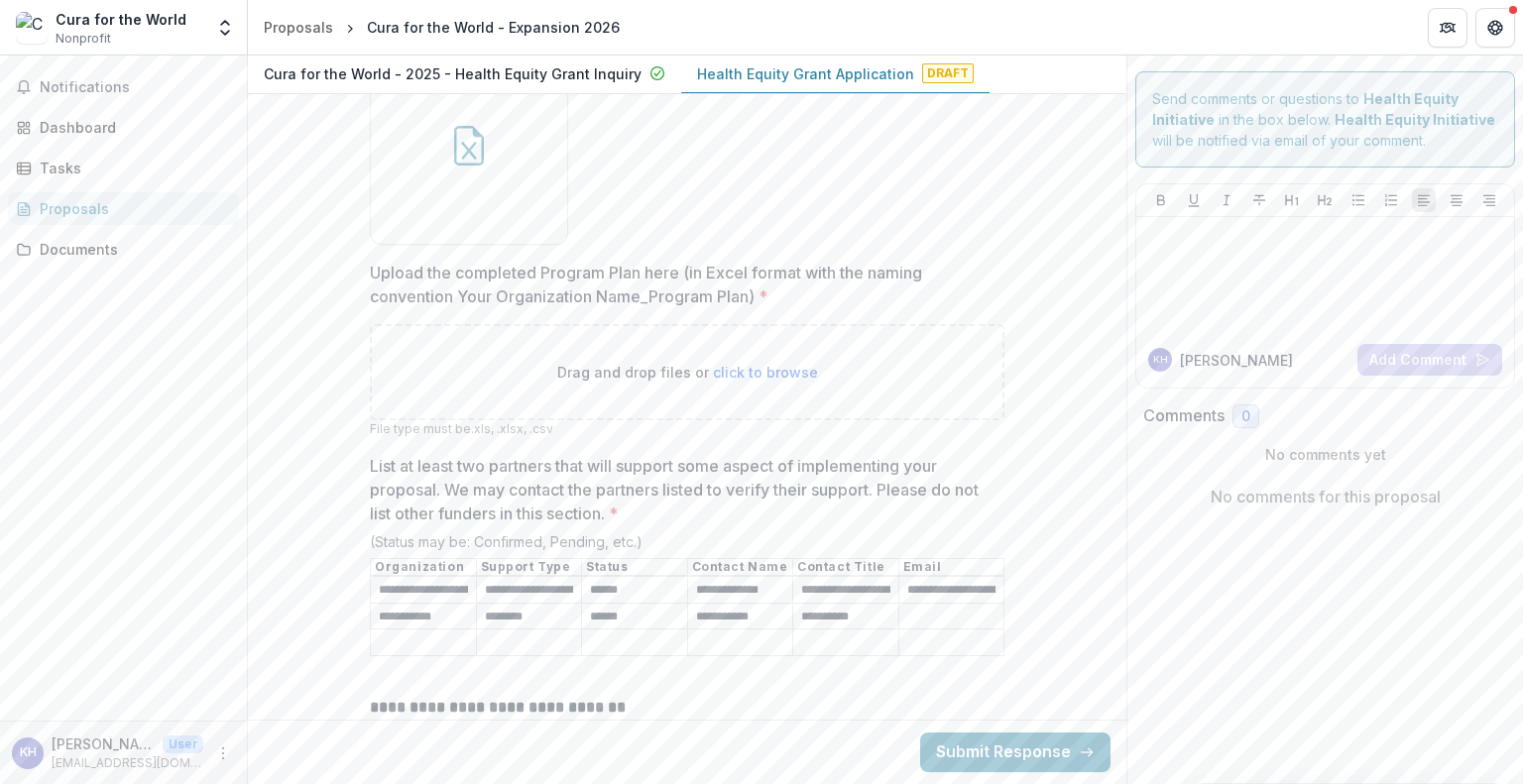 type on "**********" 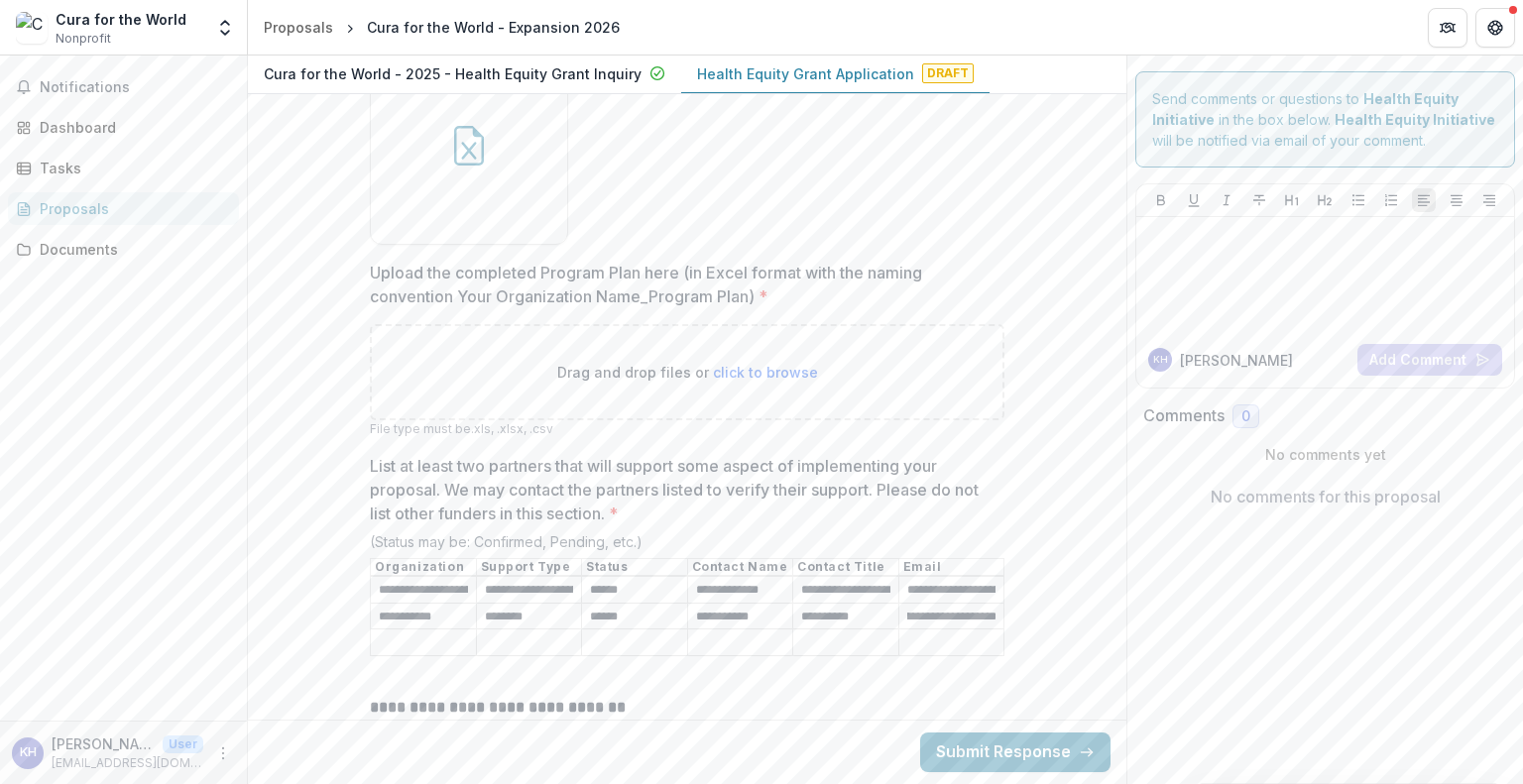 scroll, scrollTop: 0, scrollLeft: 59, axis: horizontal 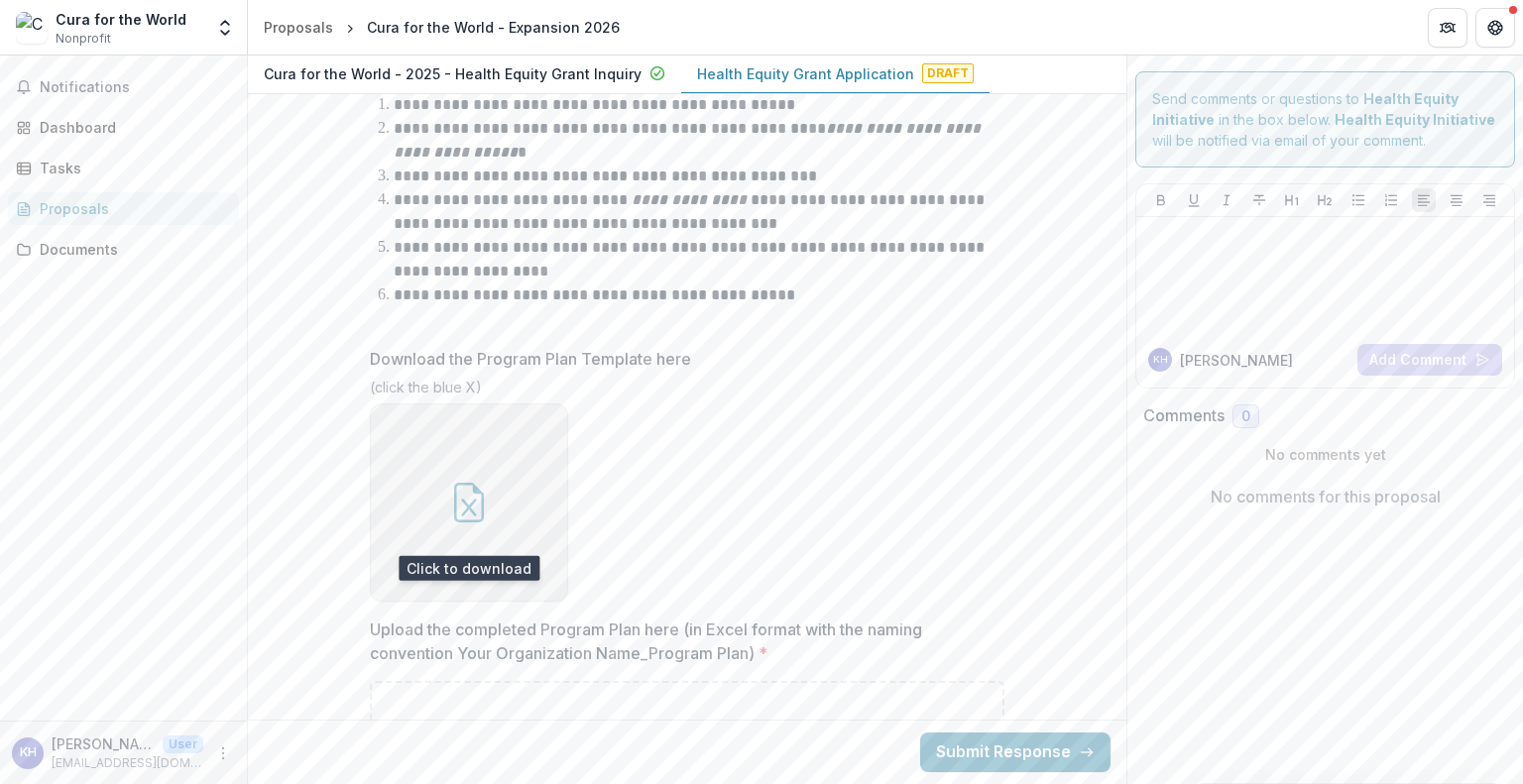 click 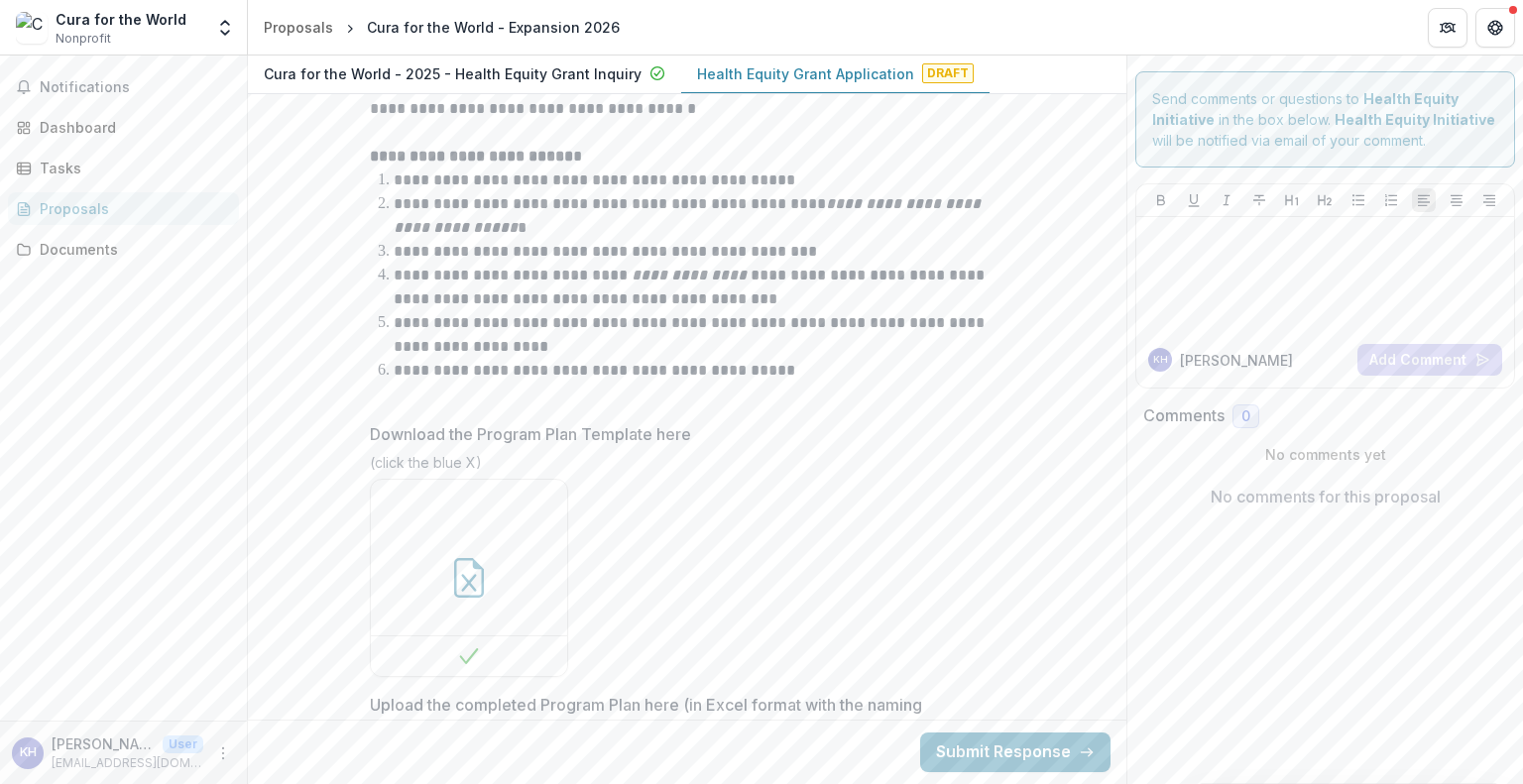 scroll, scrollTop: 5992, scrollLeft: 0, axis: vertical 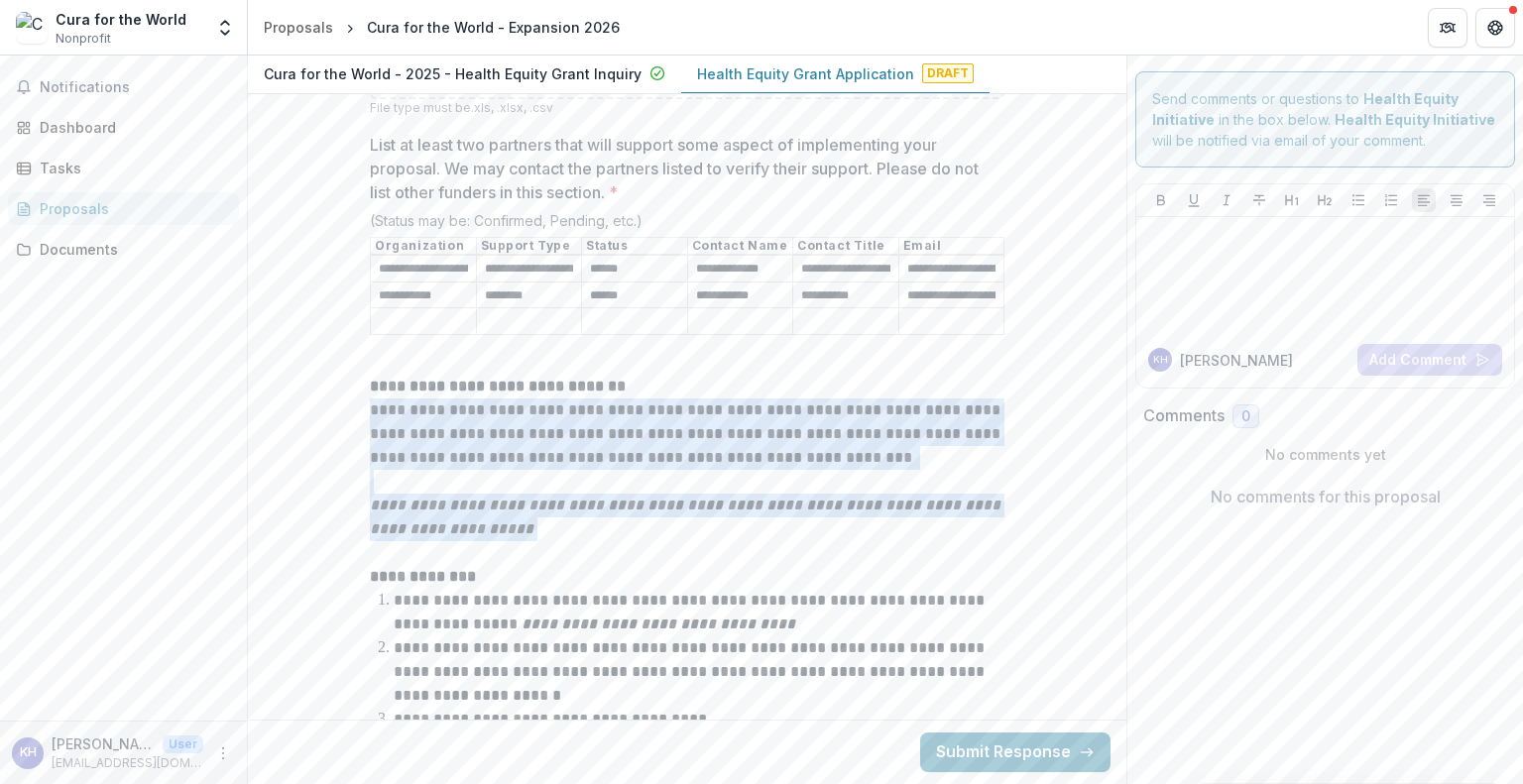 drag, startPoint x: 506, startPoint y: 474, endPoint x: 340, endPoint y: 357, distance: 203.08865 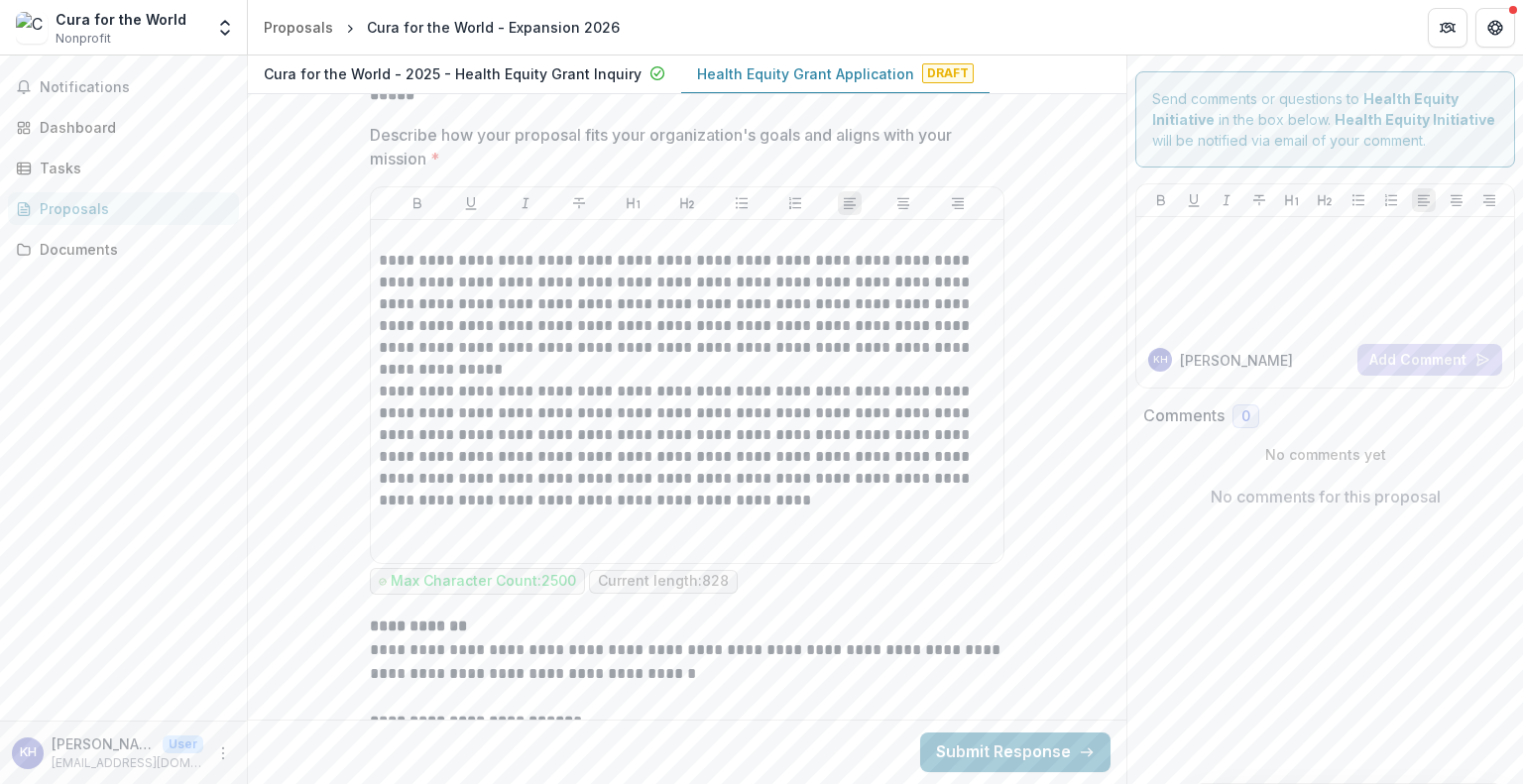 scroll, scrollTop: 5424, scrollLeft: 0, axis: vertical 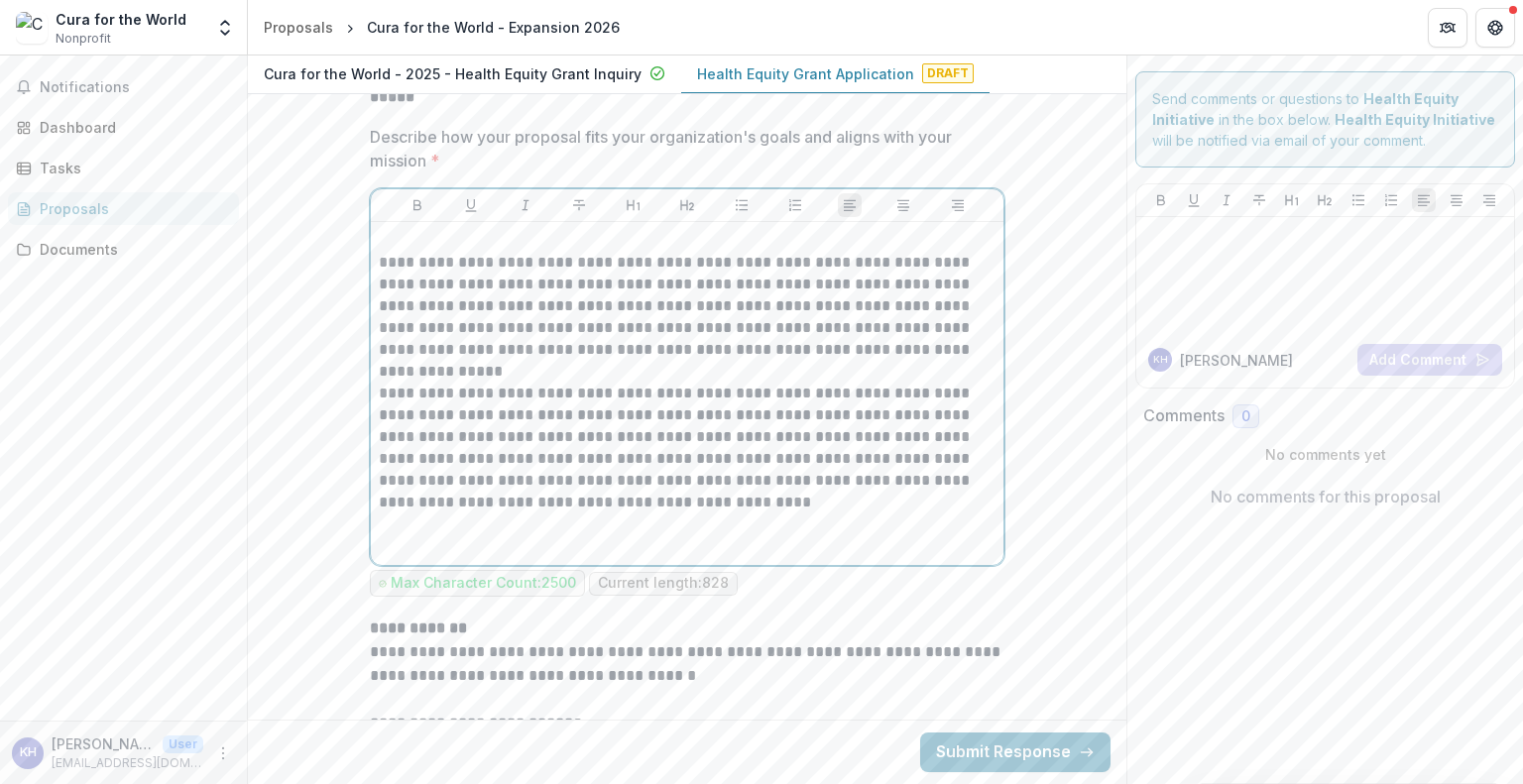 click on "**********" at bounding box center [687, 448] 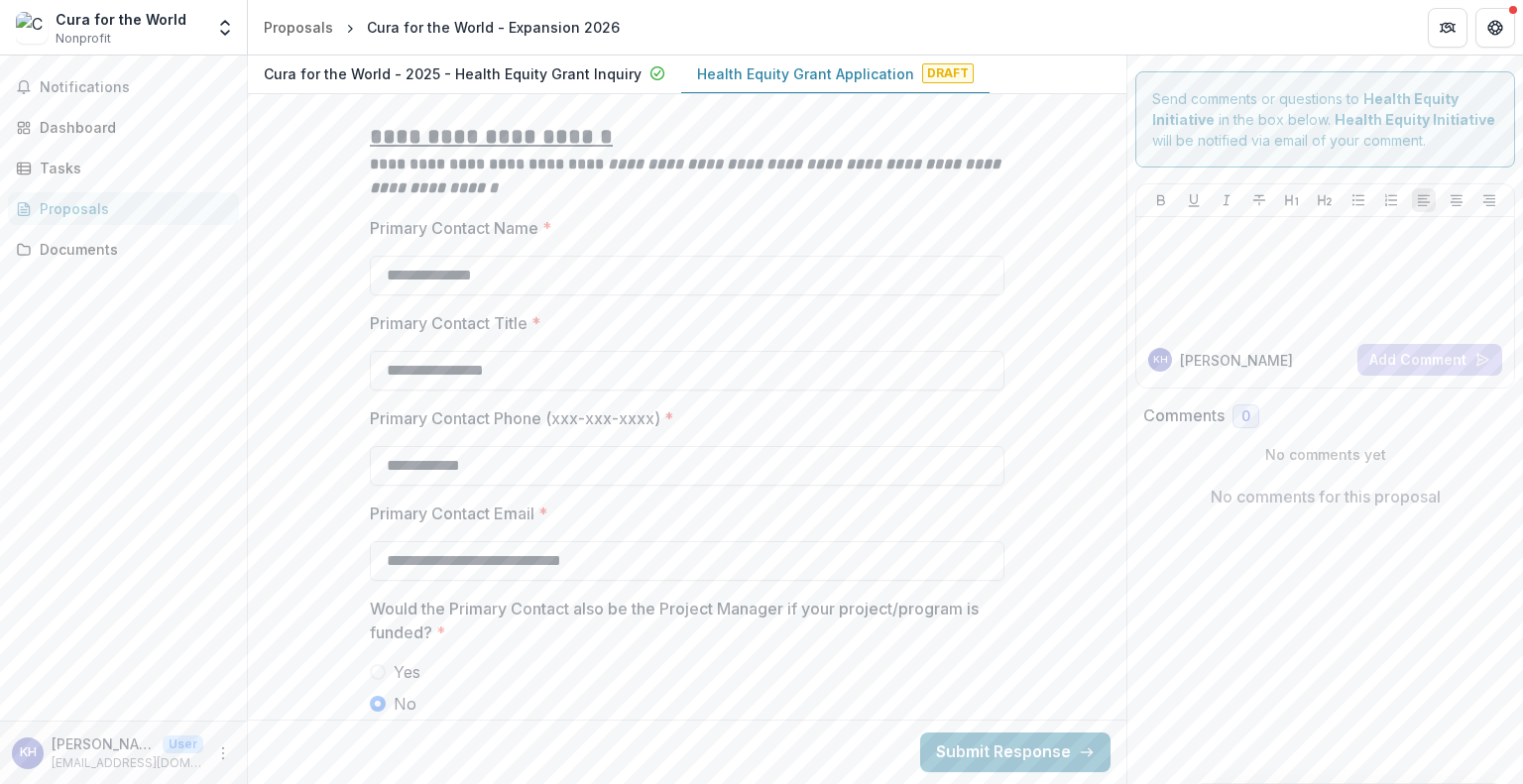 scroll, scrollTop: 0, scrollLeft: 0, axis: both 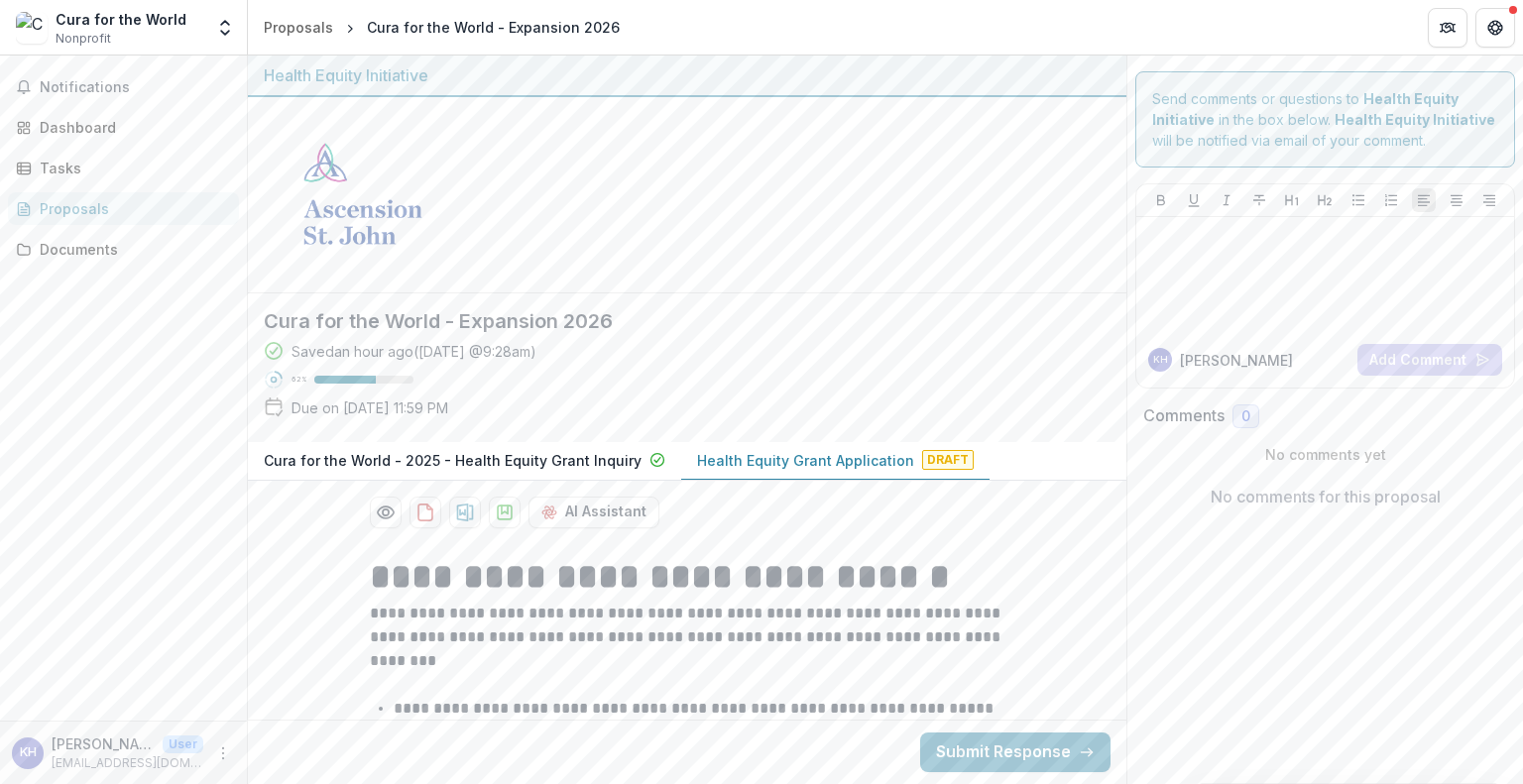 click on "Saved  an hour ago  ( [DATE]   @  9:28am )" at bounding box center (413, 351) 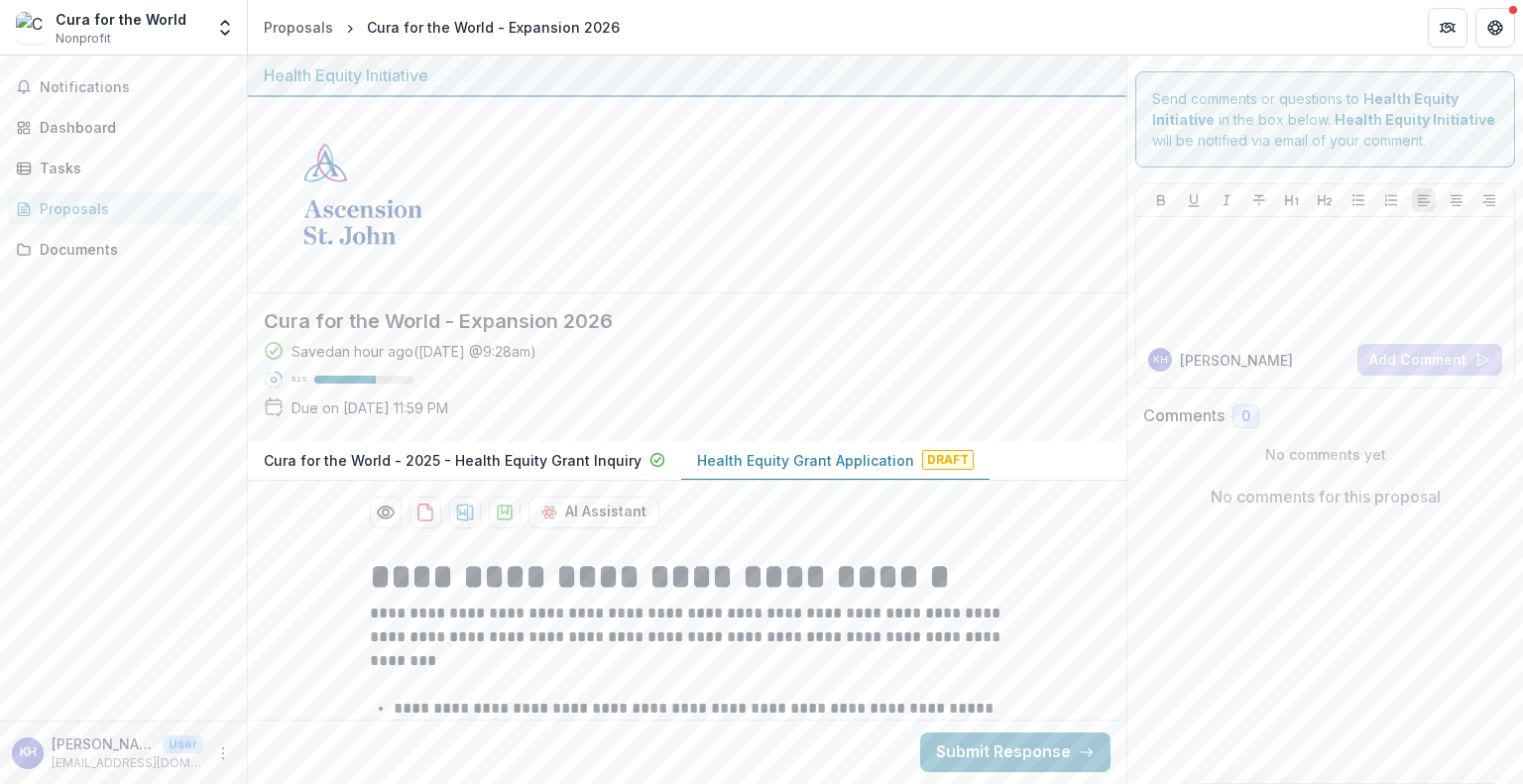 click on "Saved  an hour ago  ( [DATE]   @  9:28am )" at bounding box center (413, 351) 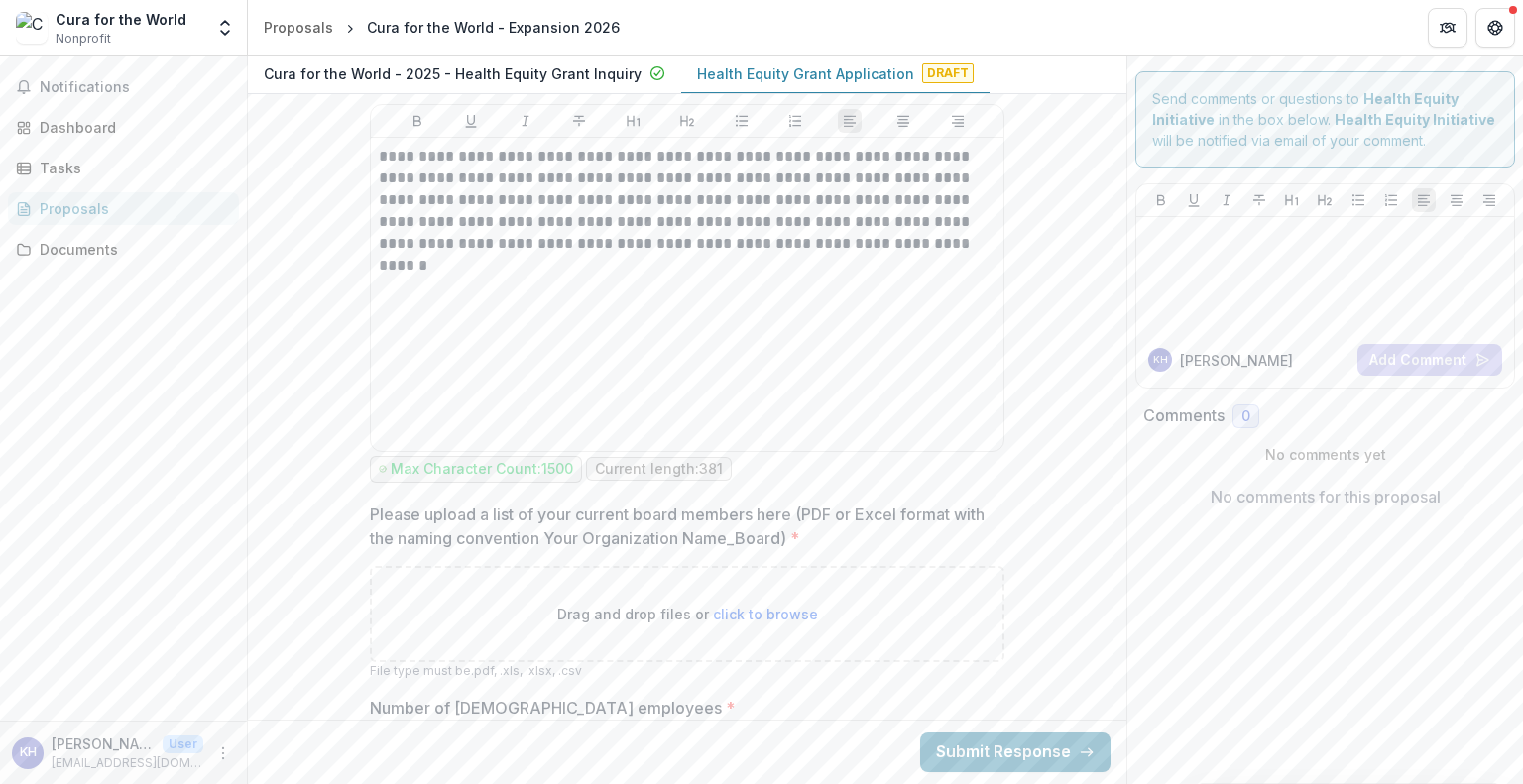 scroll, scrollTop: 3263, scrollLeft: 0, axis: vertical 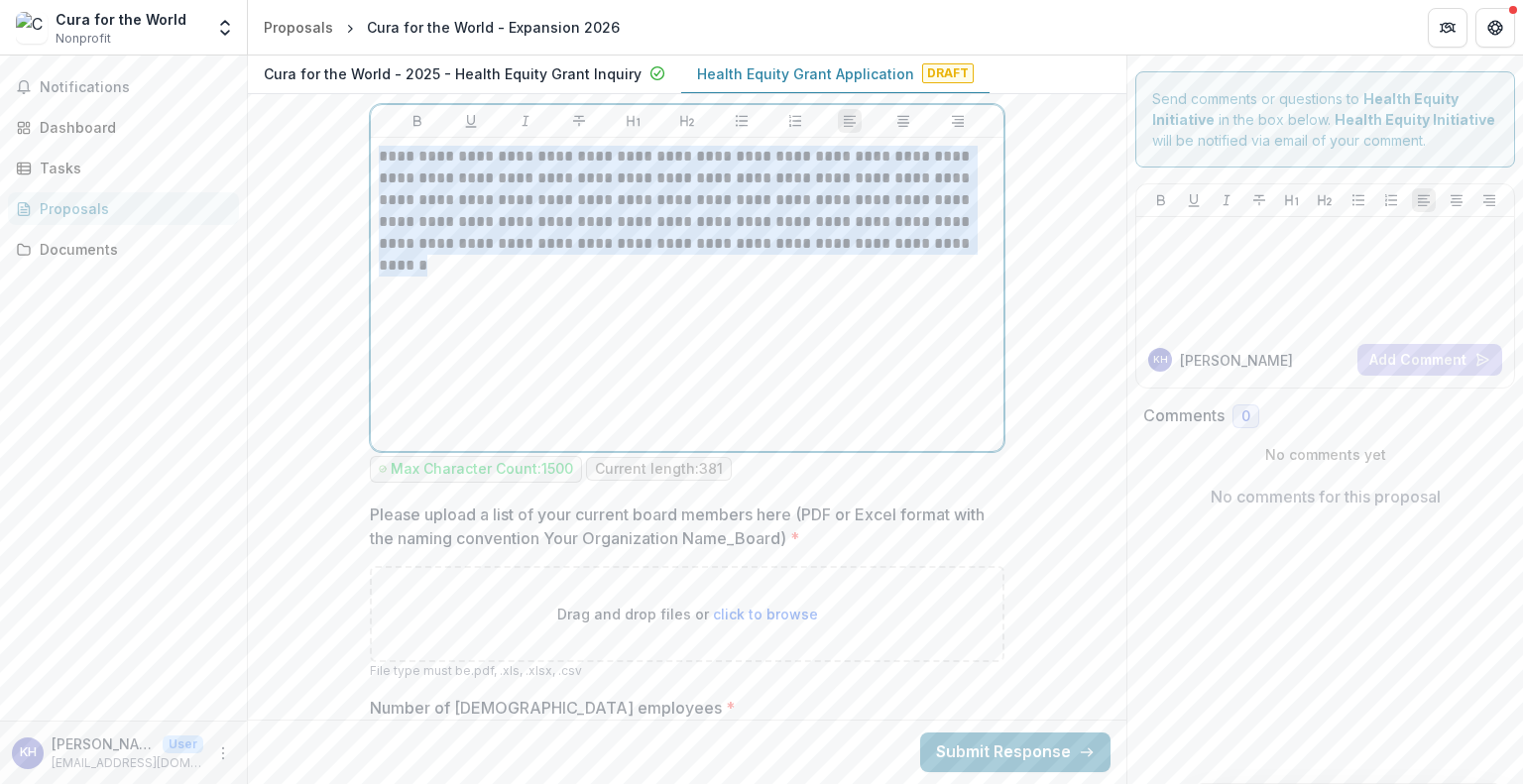 drag, startPoint x: 930, startPoint y: 286, endPoint x: 353, endPoint y: 120, distance: 600.404 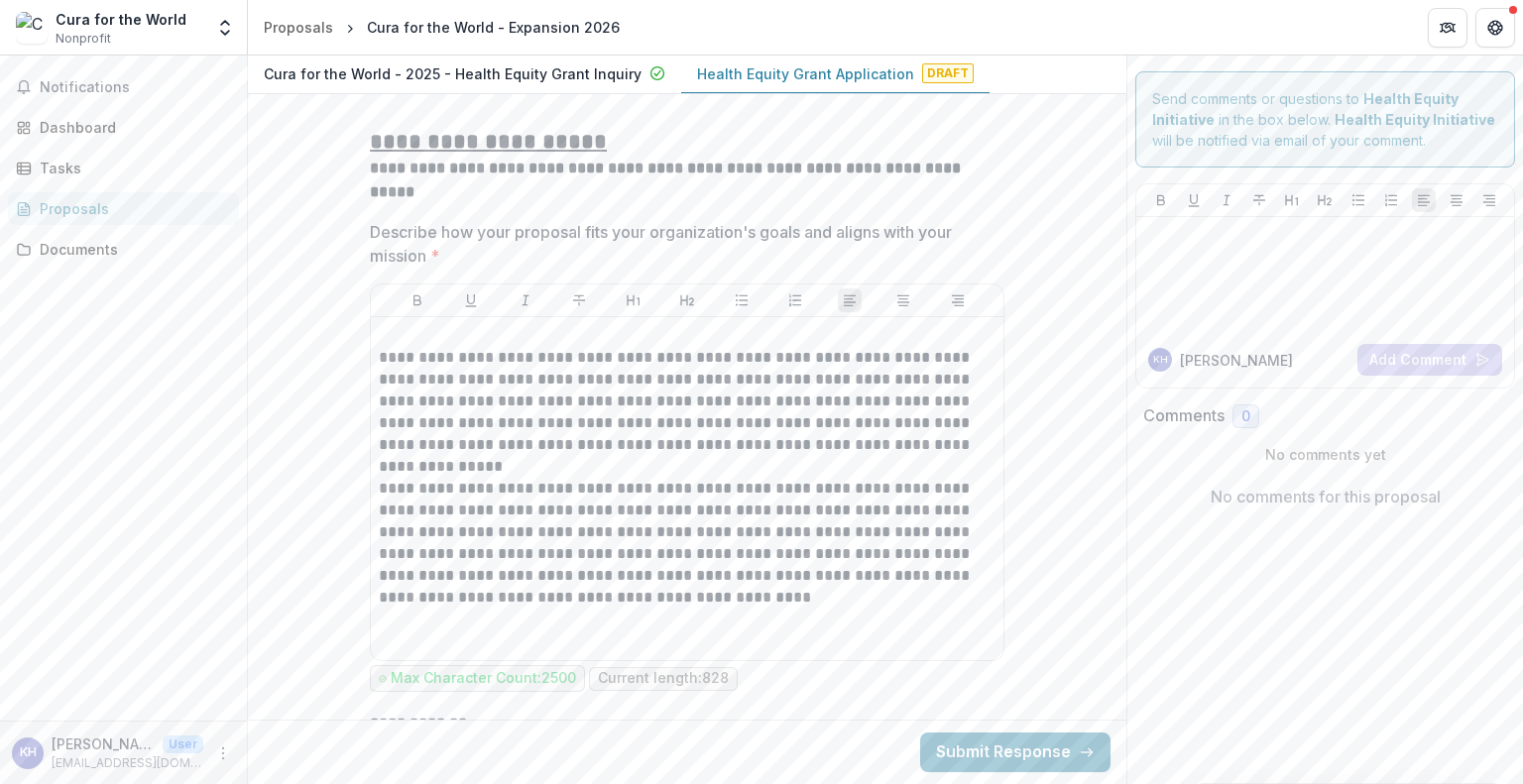 scroll, scrollTop: 5331, scrollLeft: 0, axis: vertical 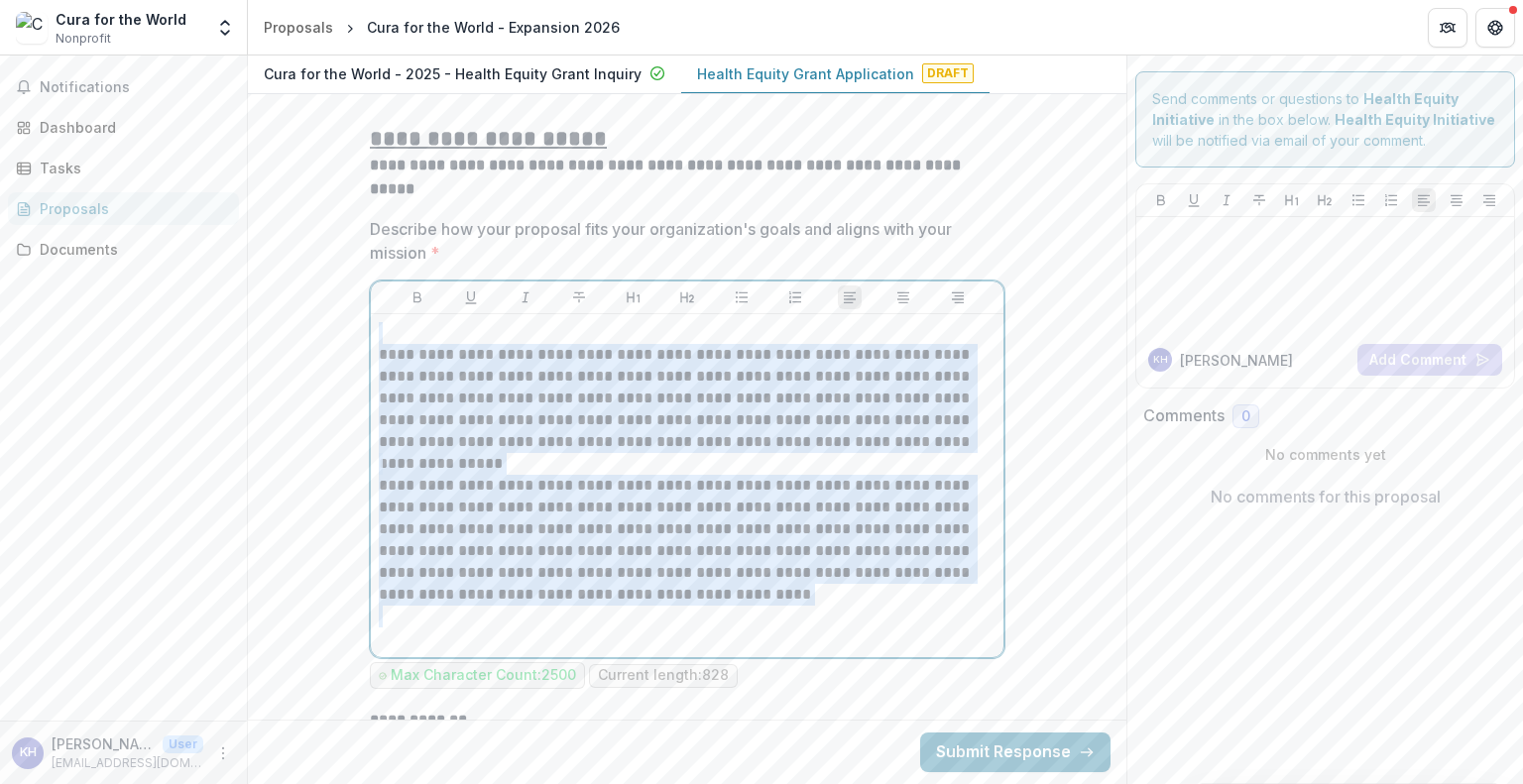 drag, startPoint x: 705, startPoint y: 559, endPoint x: 326, endPoint y: 282, distance: 469.43583 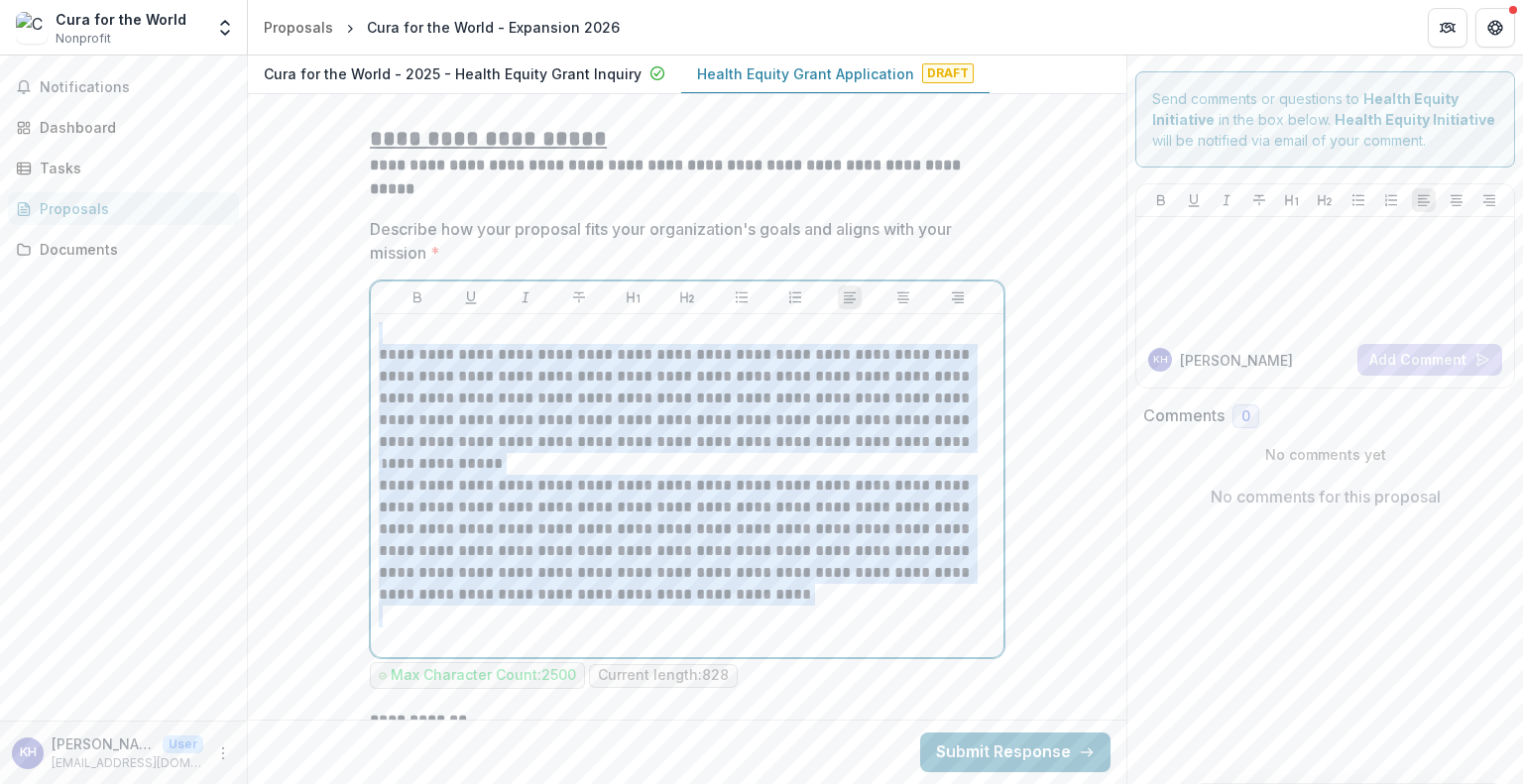 click on "**********" at bounding box center [687, 2303] 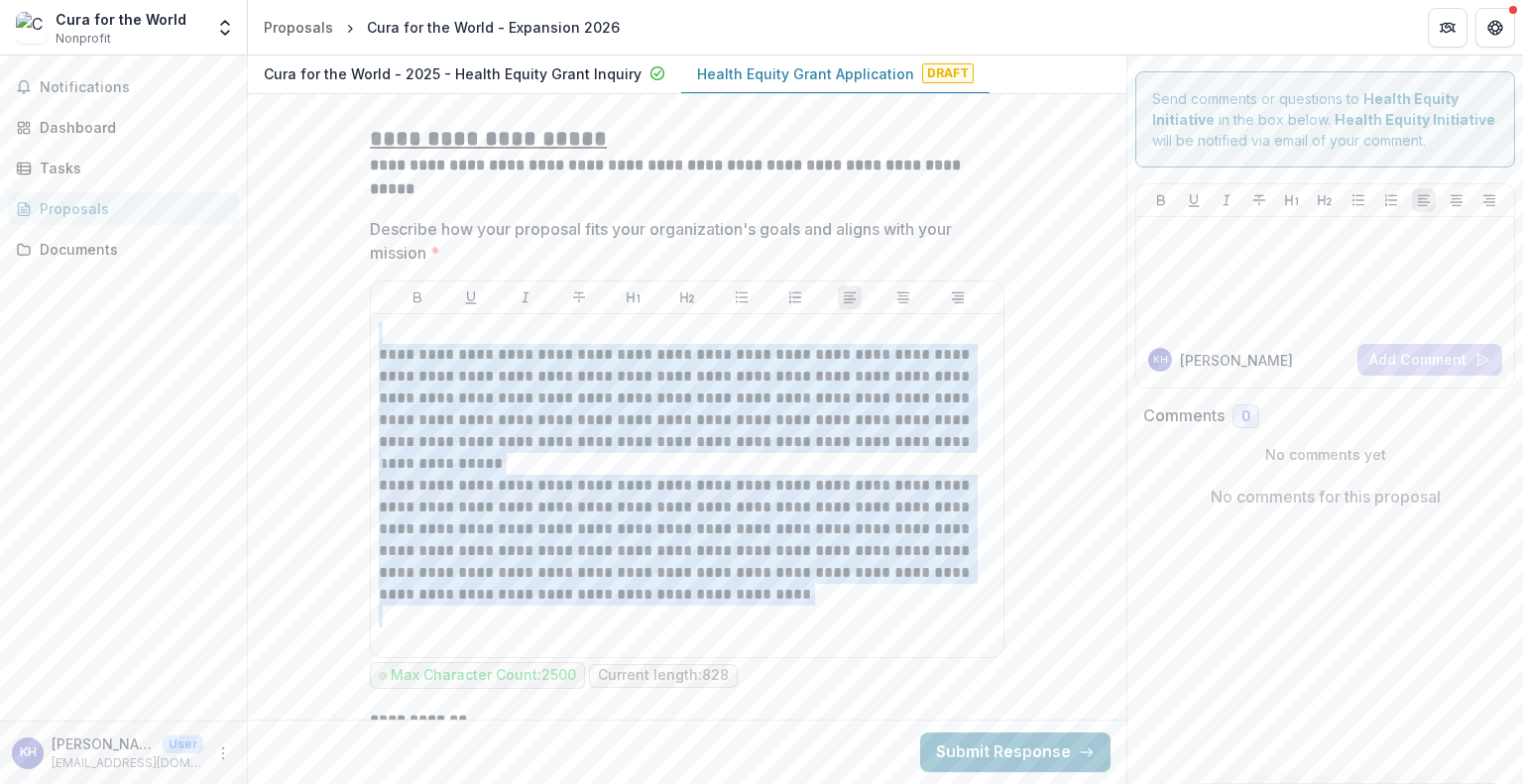 click on "**********" at bounding box center [687, 455] 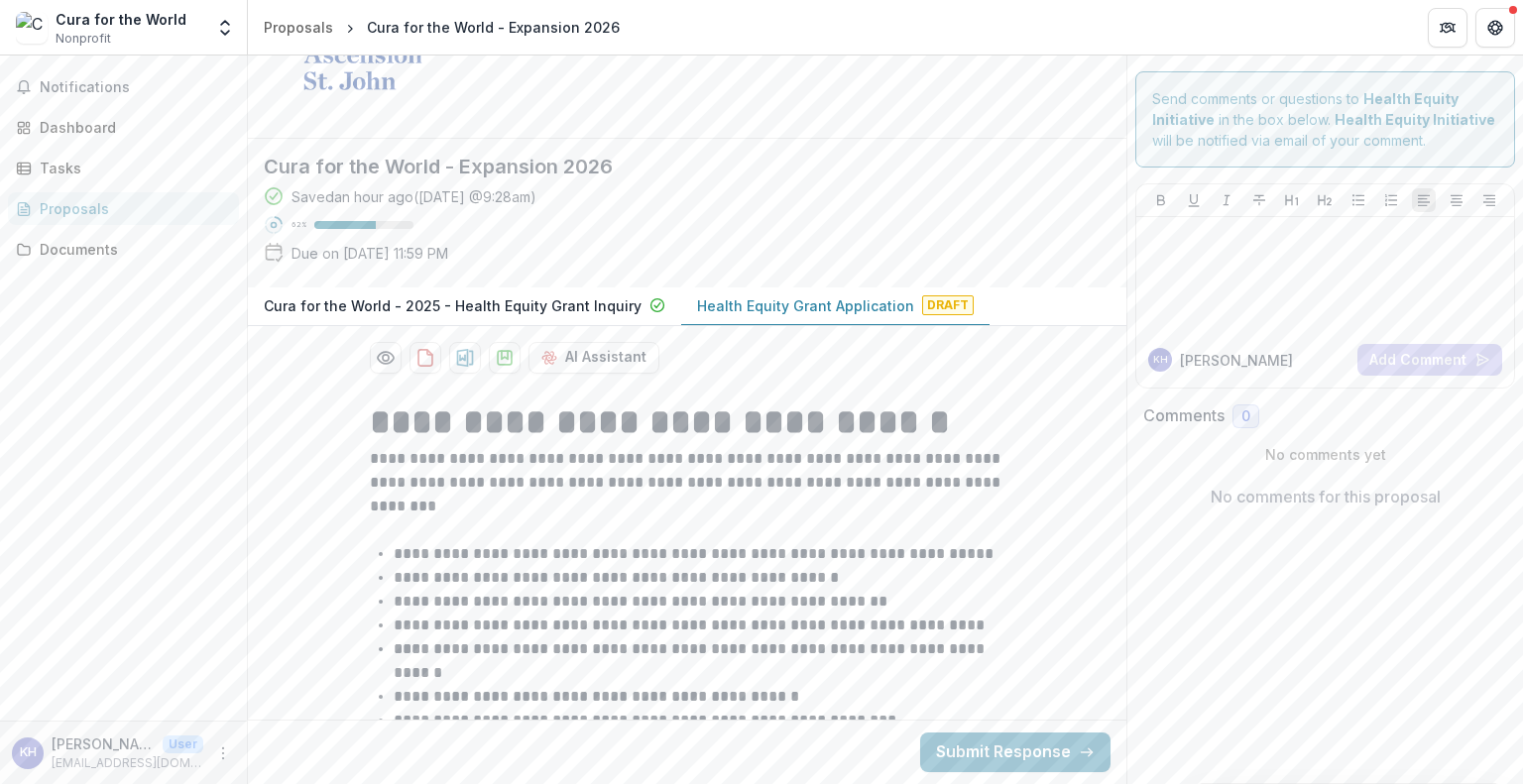 scroll, scrollTop: 0, scrollLeft: 0, axis: both 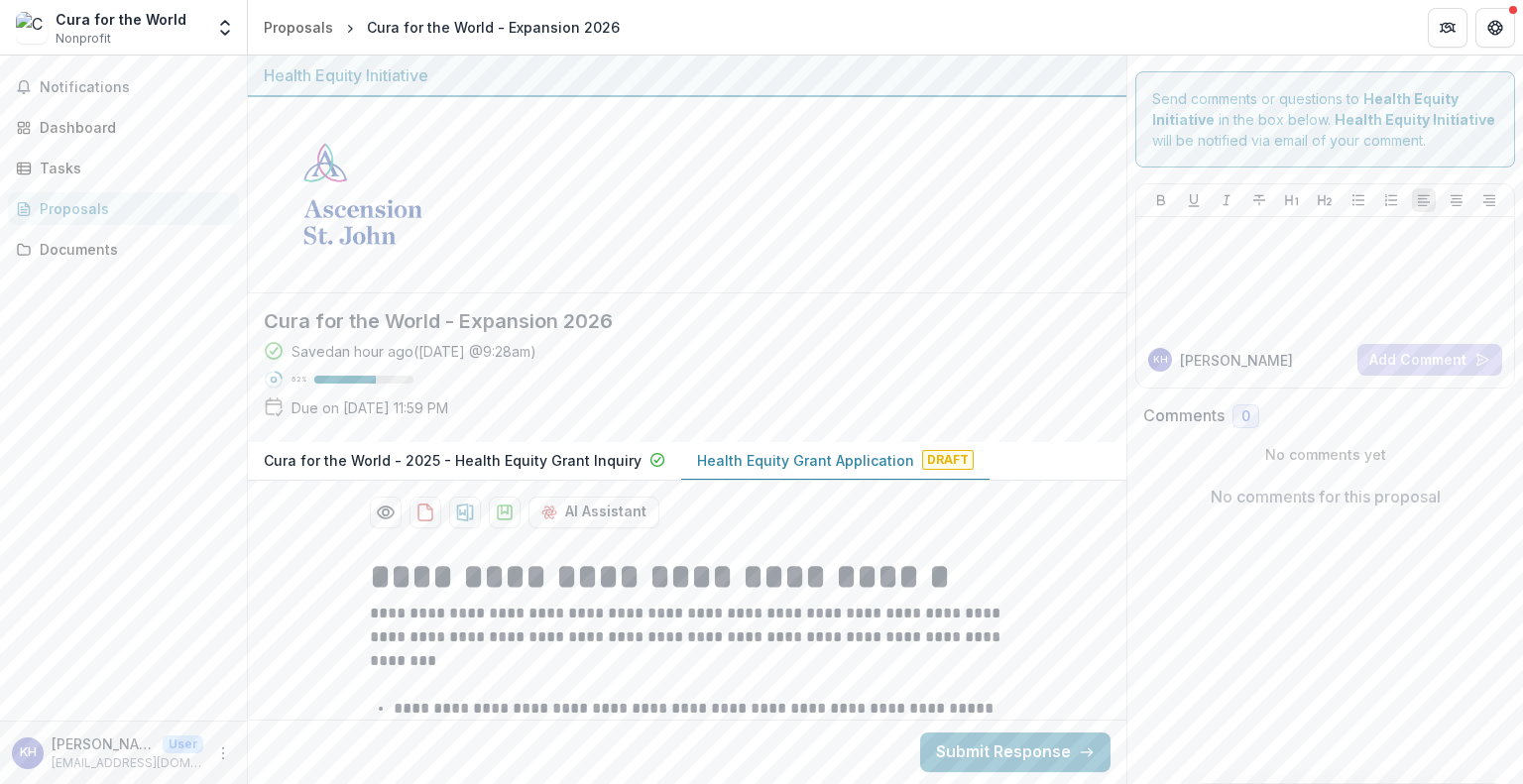 click on "Saved  an hour ago  ( [DATE]   @  9:28am )" at bounding box center (413, 351) 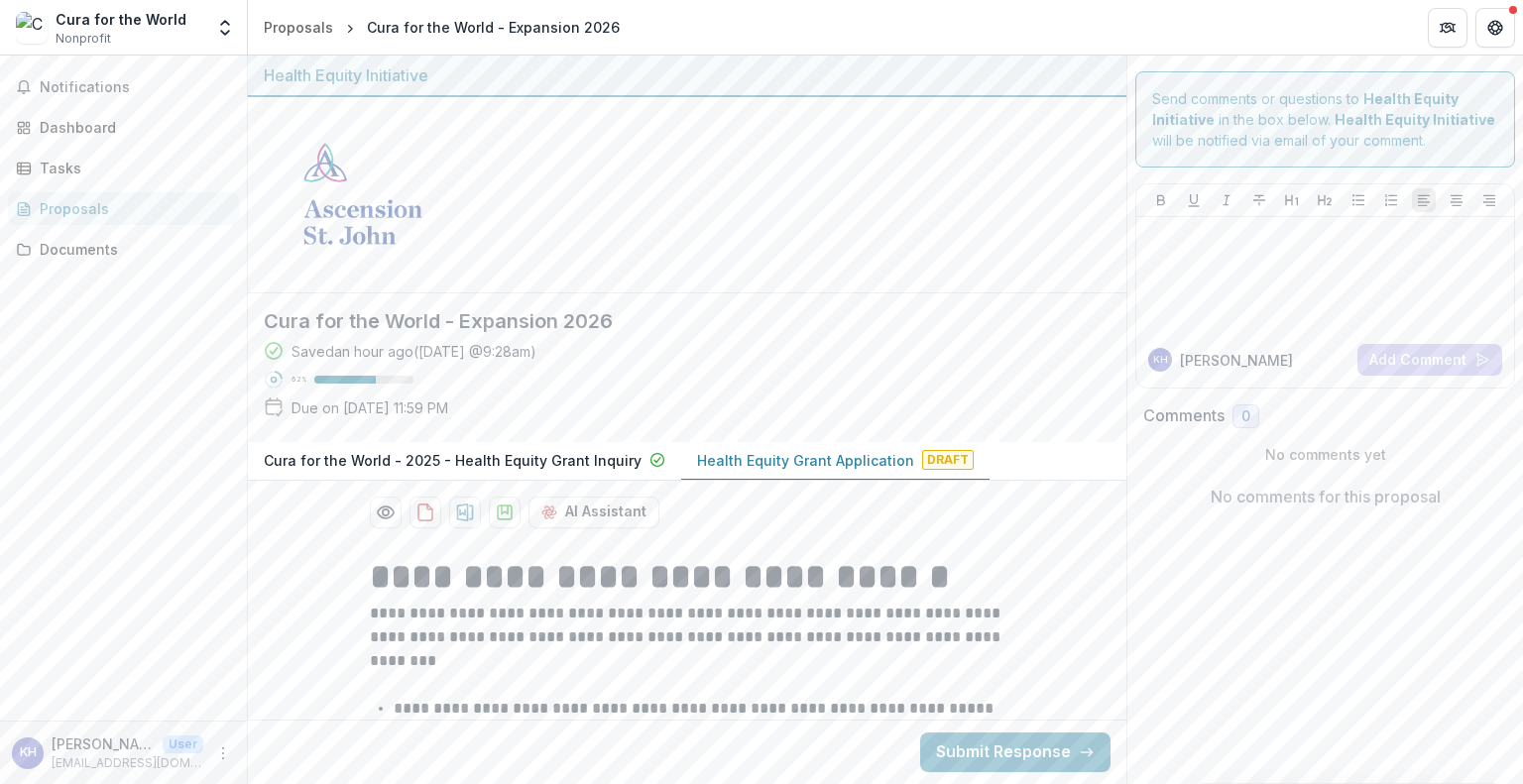 click on "Saved  an hour ago  ( [DATE]   @  9:28am ) 62 % Due on   [DATE] 11:59 PM" at bounding box center [671, 384] 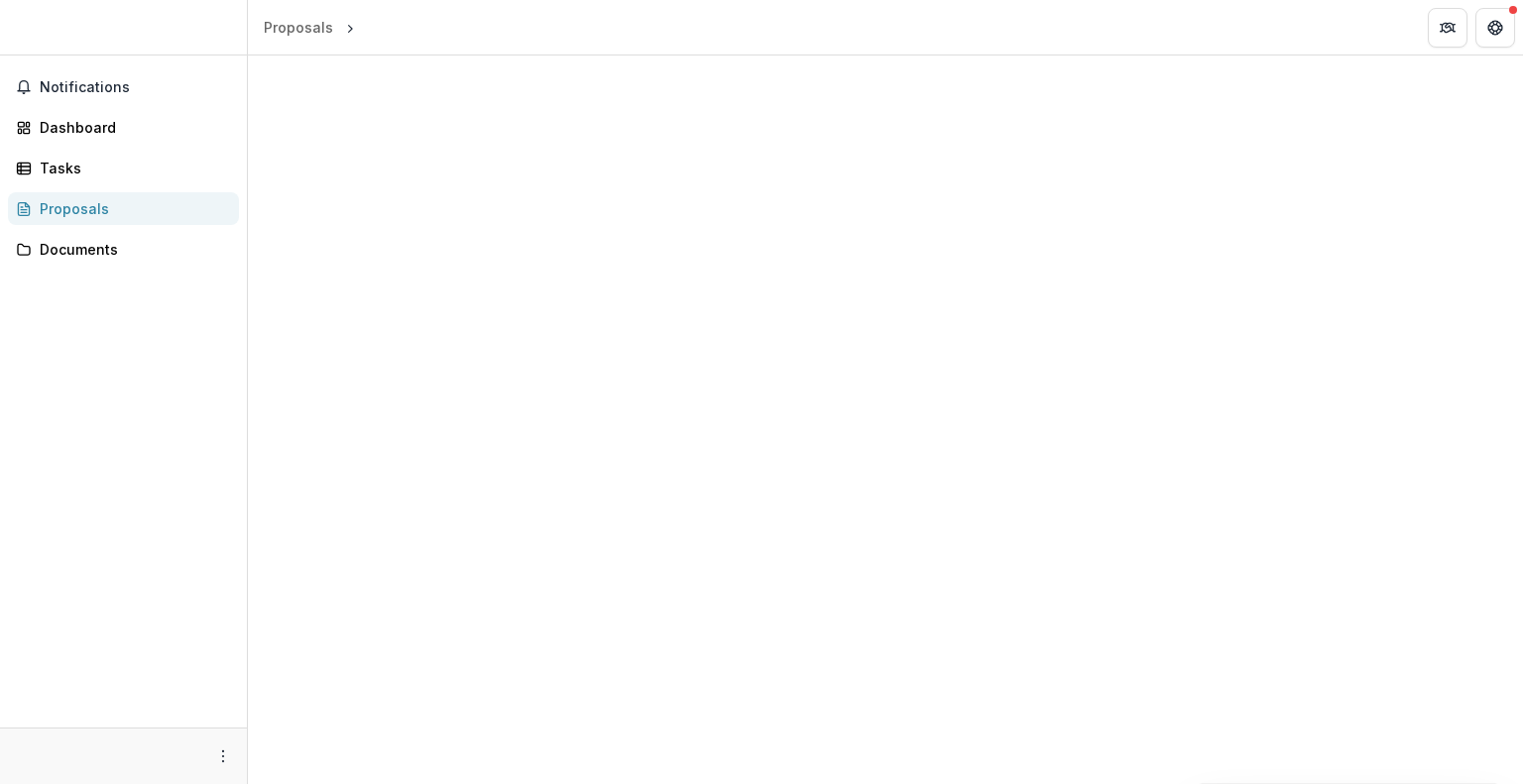 scroll, scrollTop: 0, scrollLeft: 0, axis: both 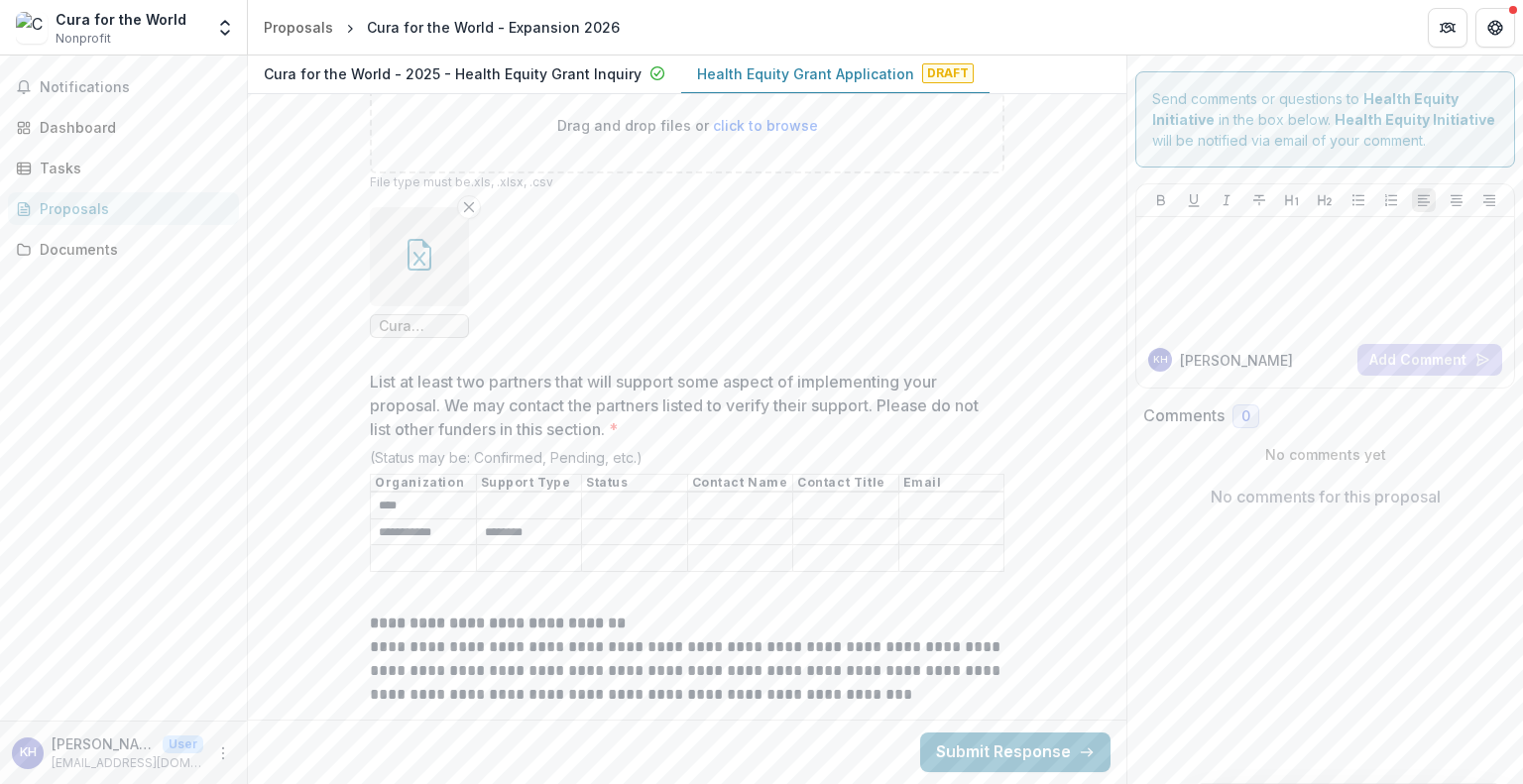 click on "List at least two partners that will support some aspect of implementing your proposal. We may contact the partners listed to verify their support. Please do not list other funders in this section. *" at bounding box center (529, 506) 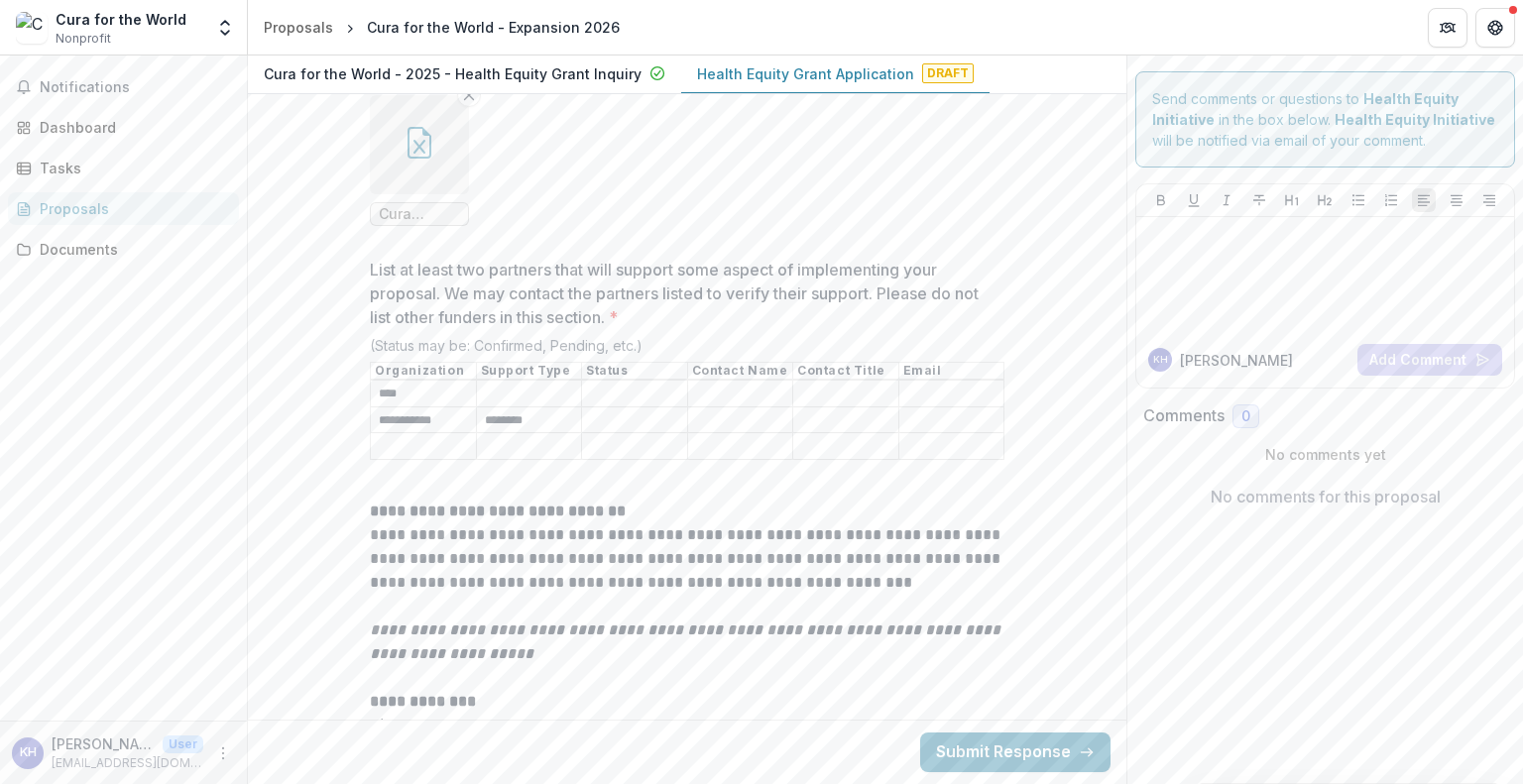 scroll, scrollTop: 6752, scrollLeft: 0, axis: vertical 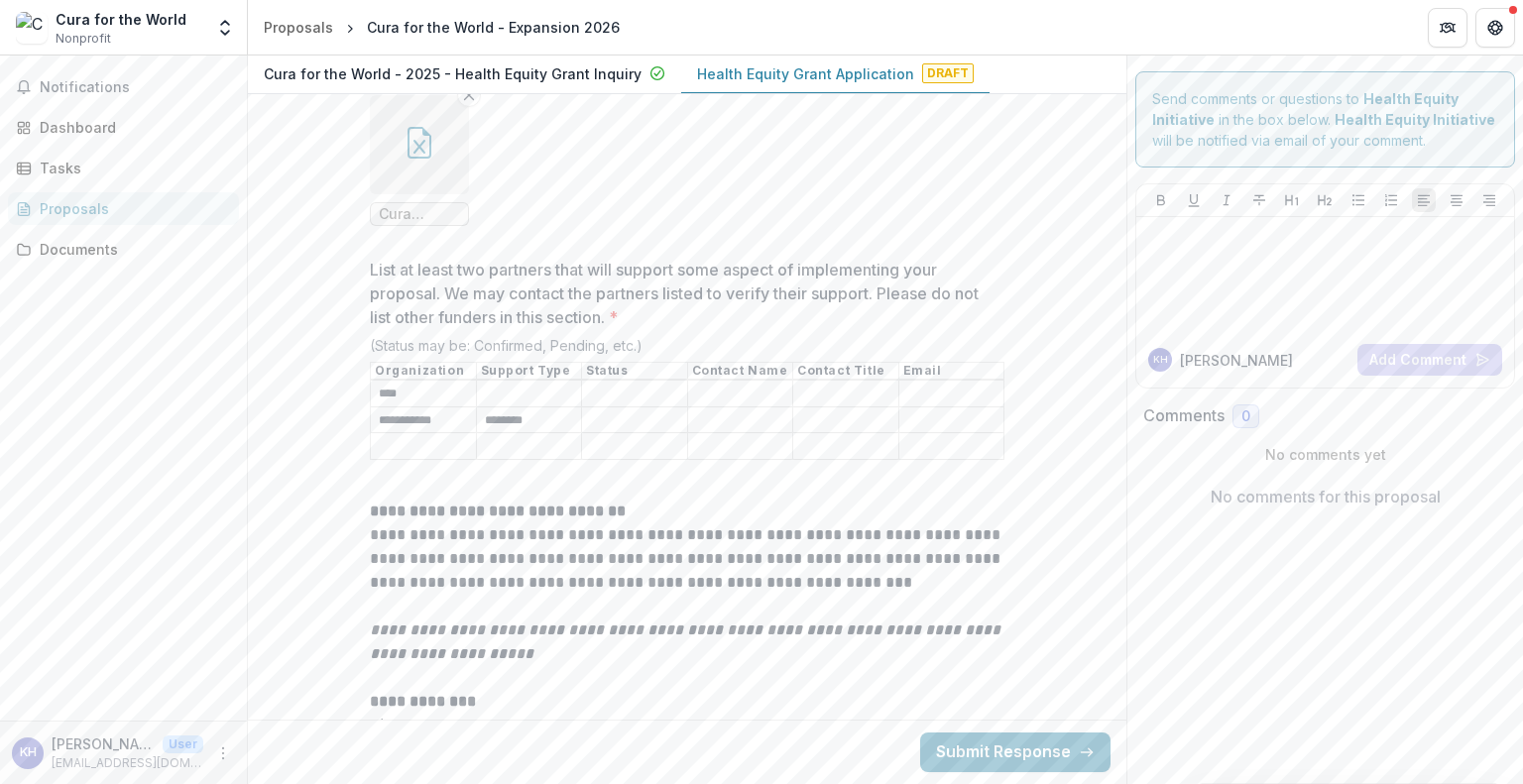 drag, startPoint x: 436, startPoint y: 336, endPoint x: 337, endPoint y: 337, distance: 99.005 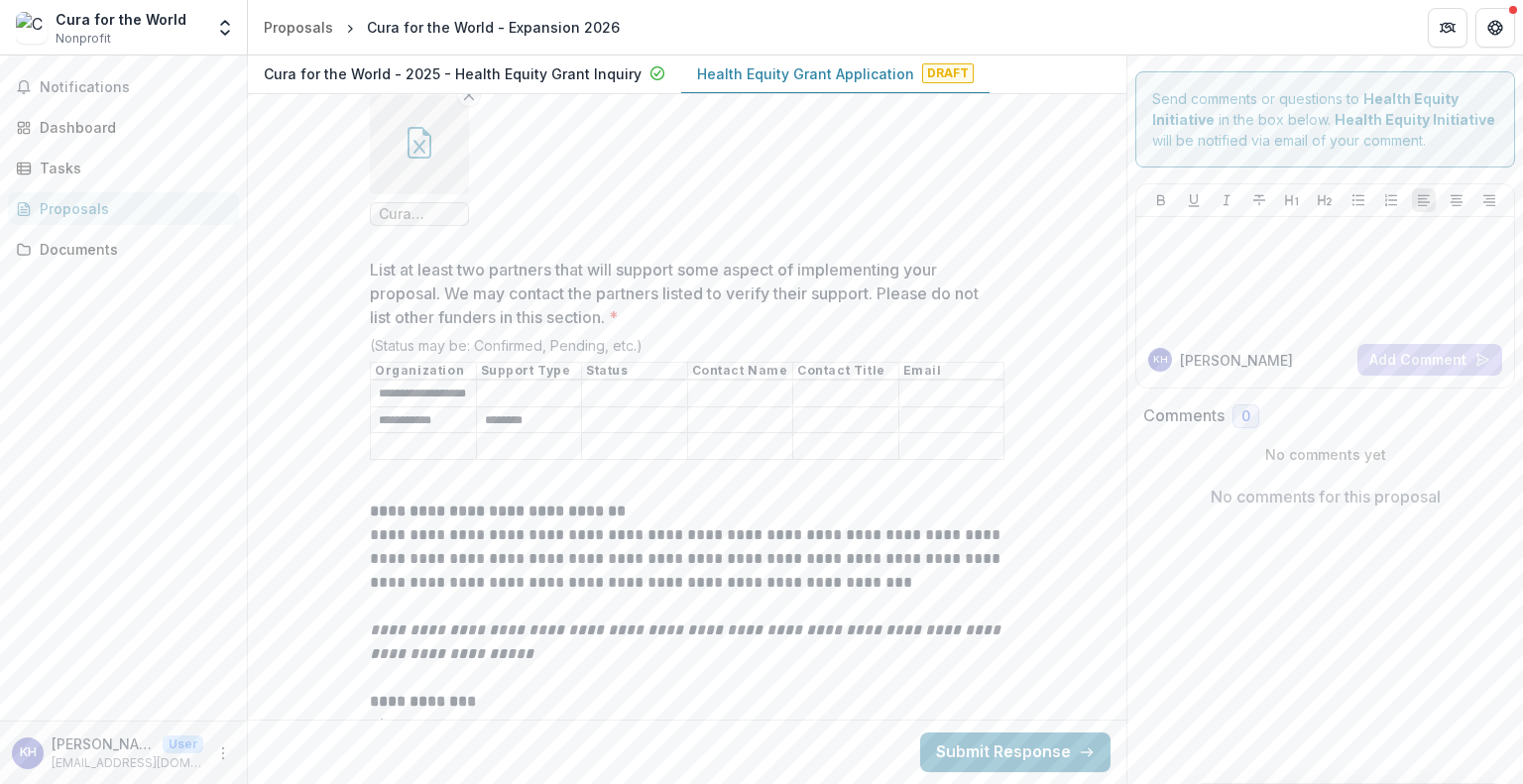 scroll, scrollTop: 0, scrollLeft: 24, axis: horizontal 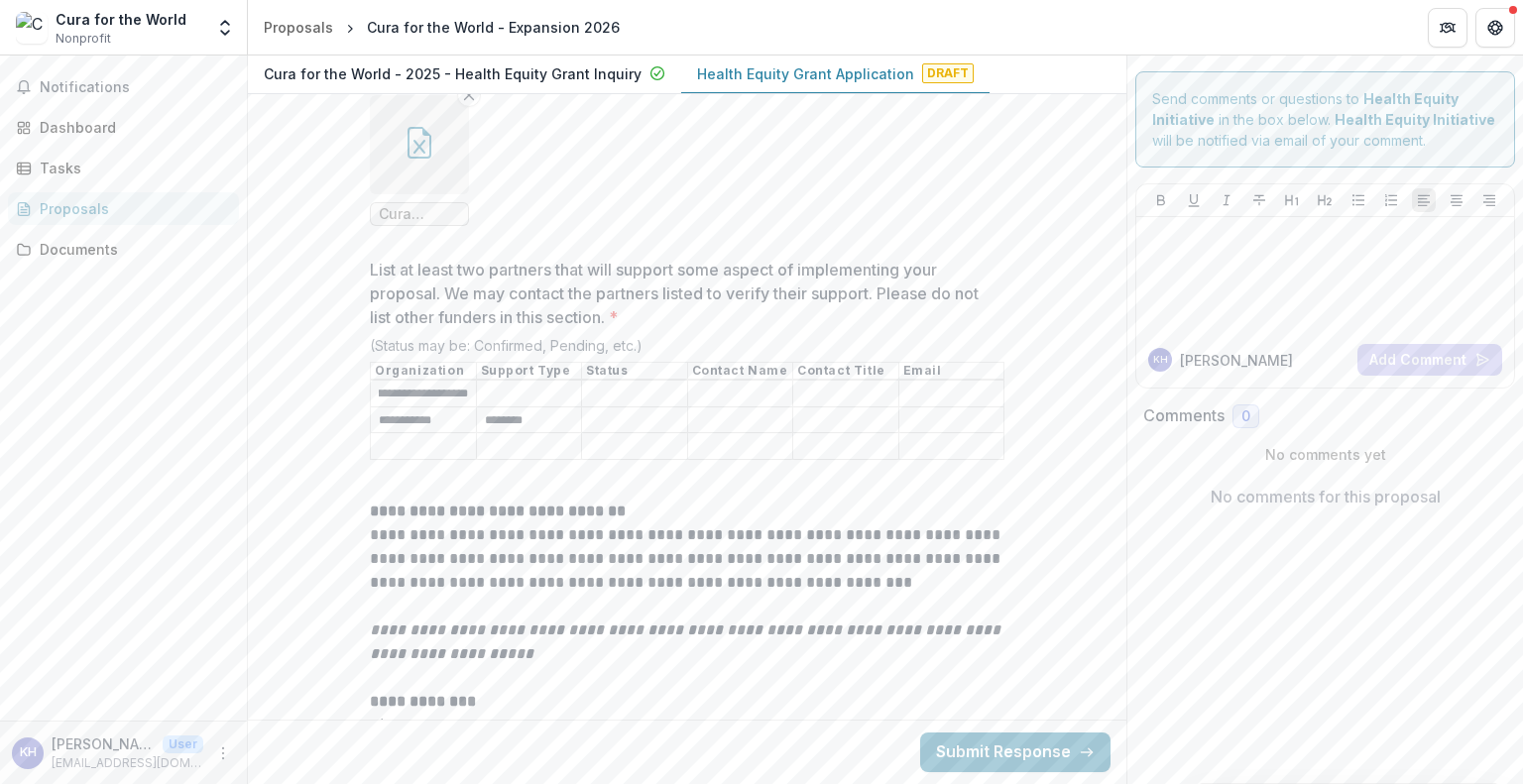 type on "**********" 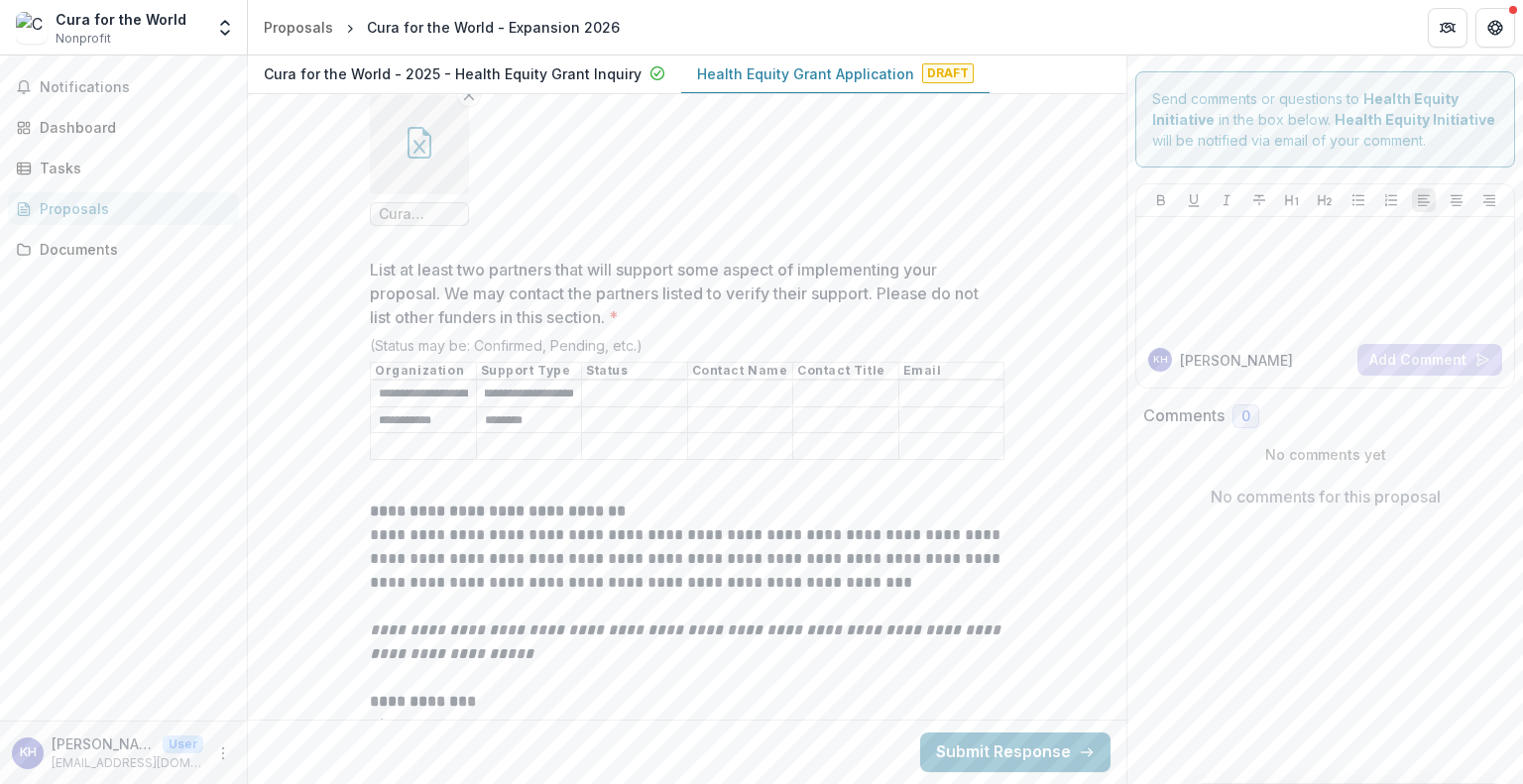 scroll, scrollTop: 0, scrollLeft: 49, axis: horizontal 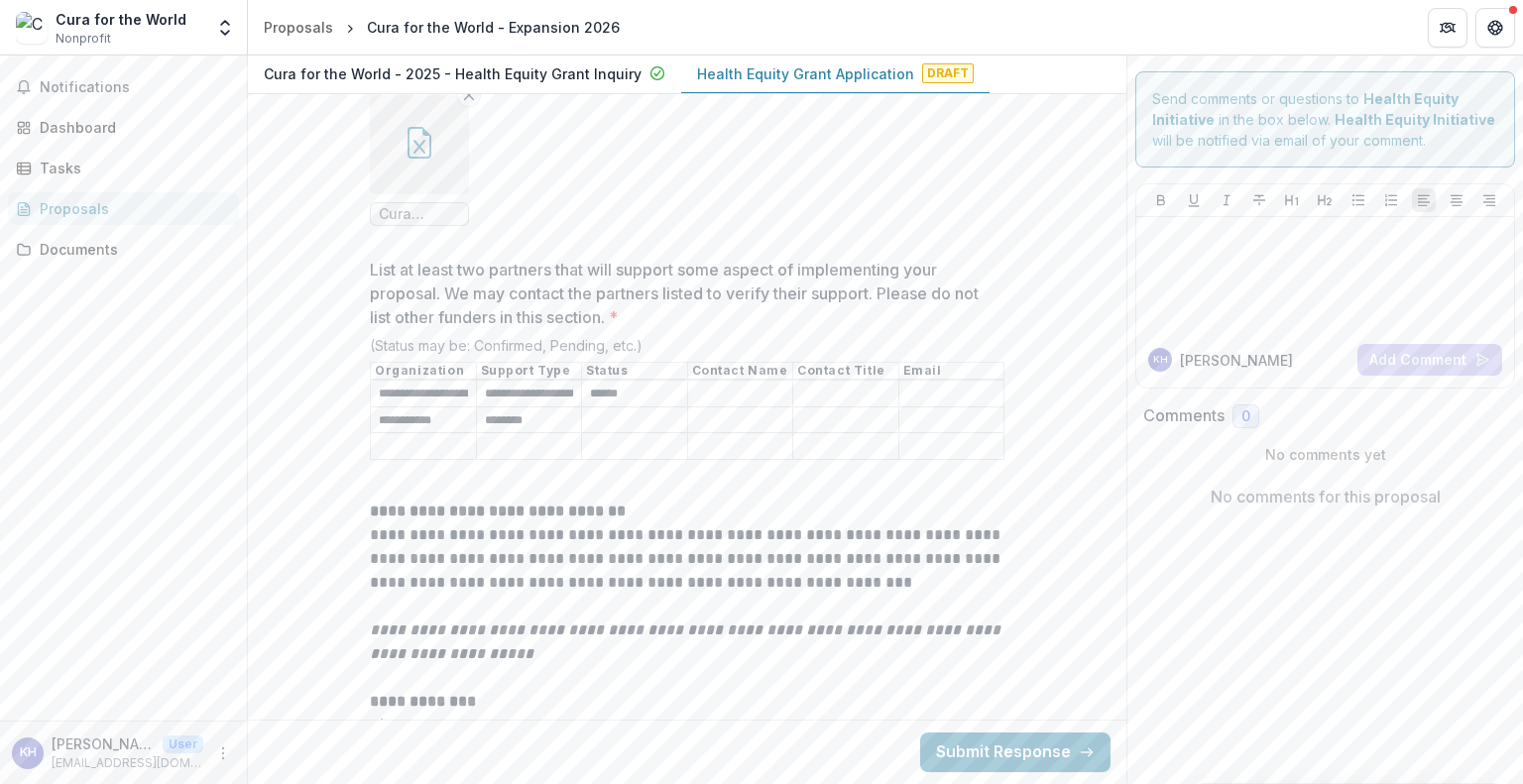 type on "******" 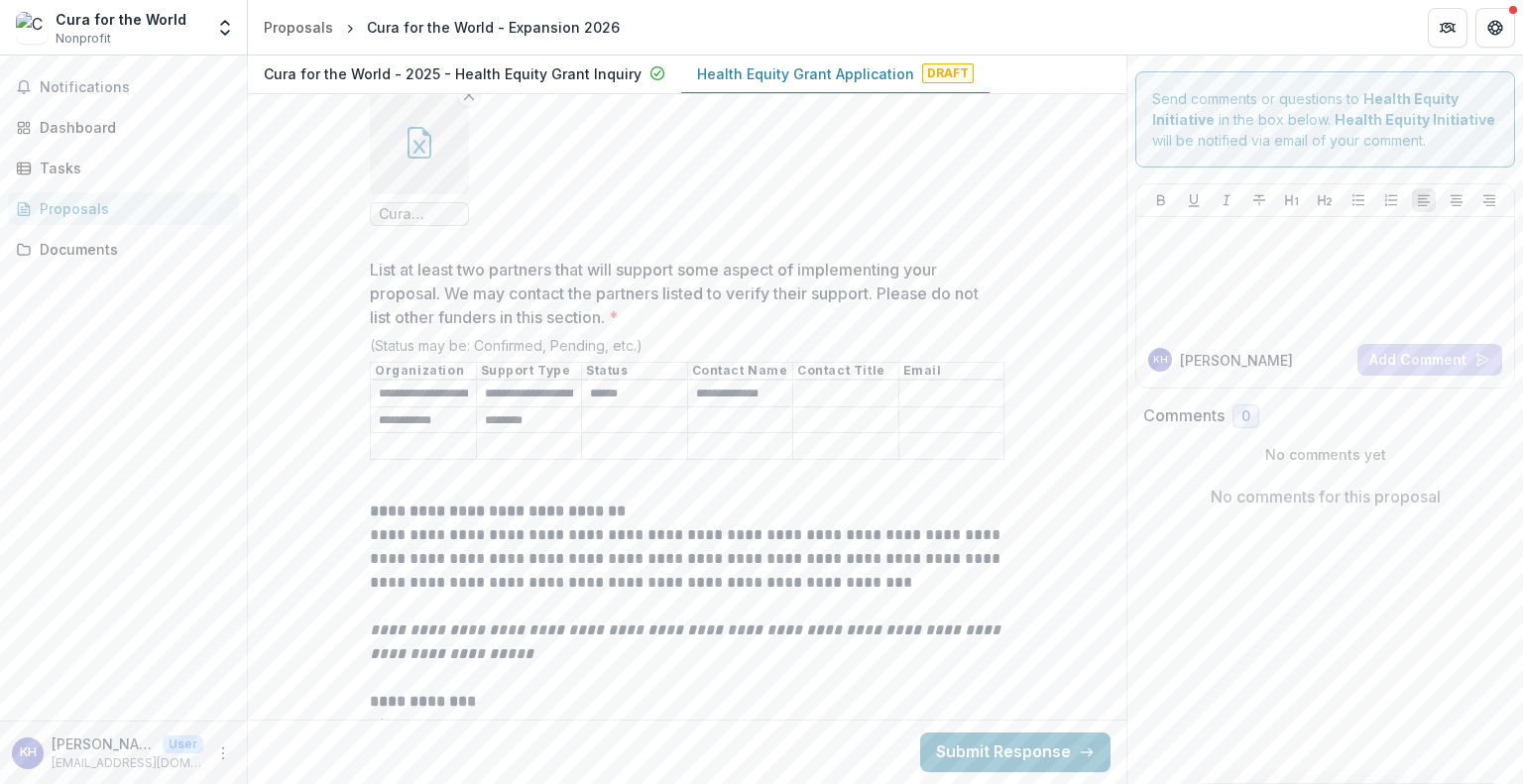 type on "**********" 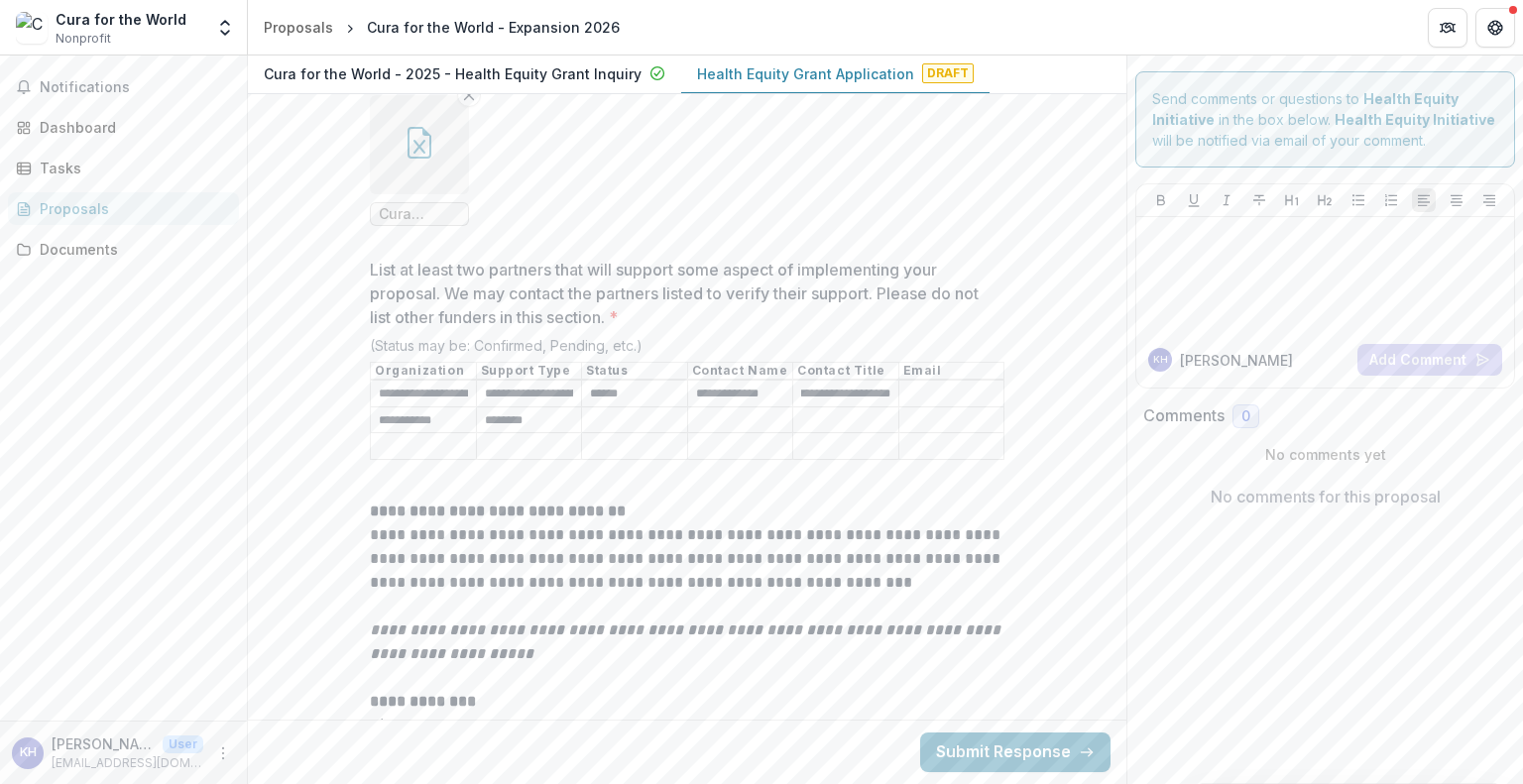 scroll, scrollTop: 0, scrollLeft: 28, axis: horizontal 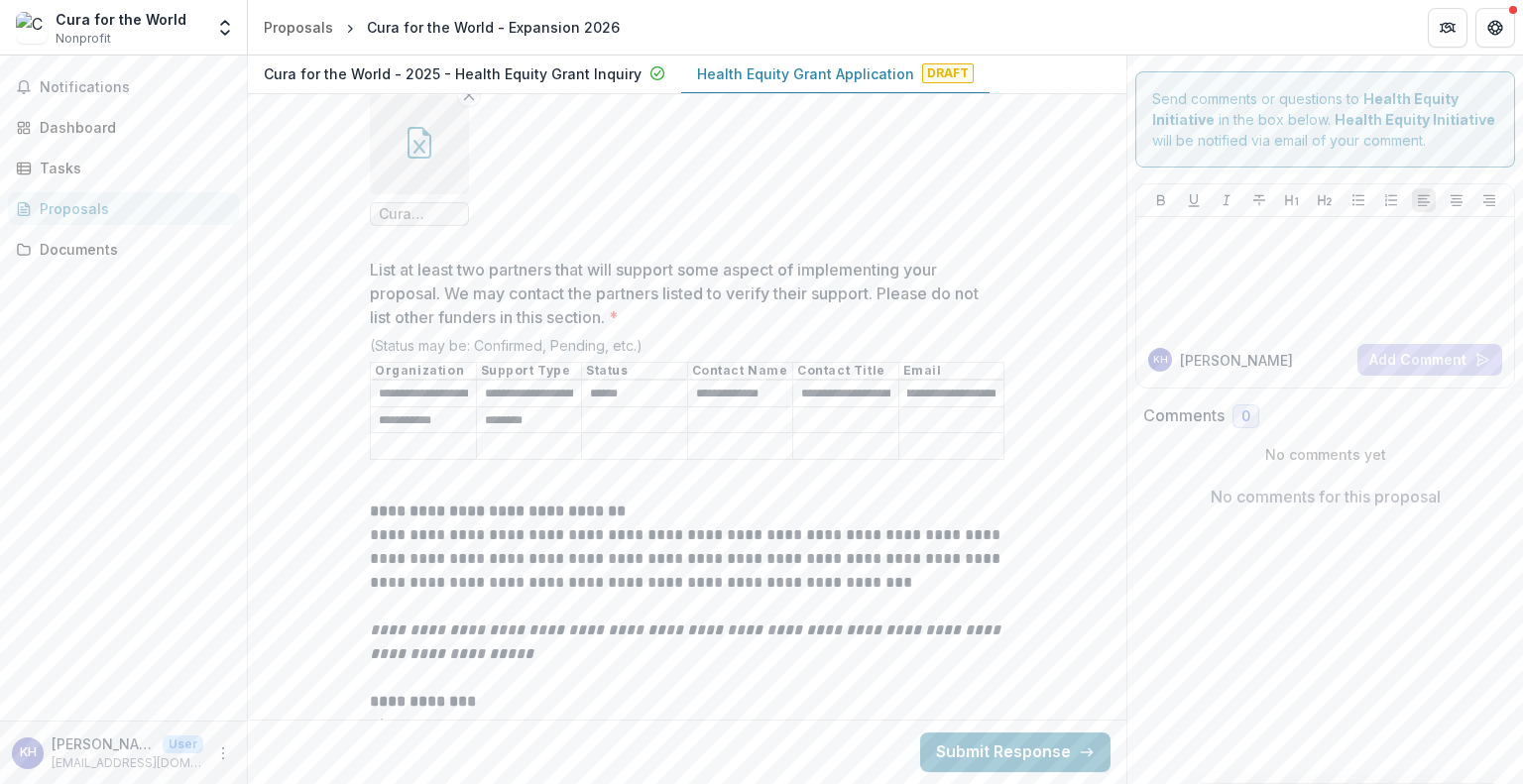 type on "**********" 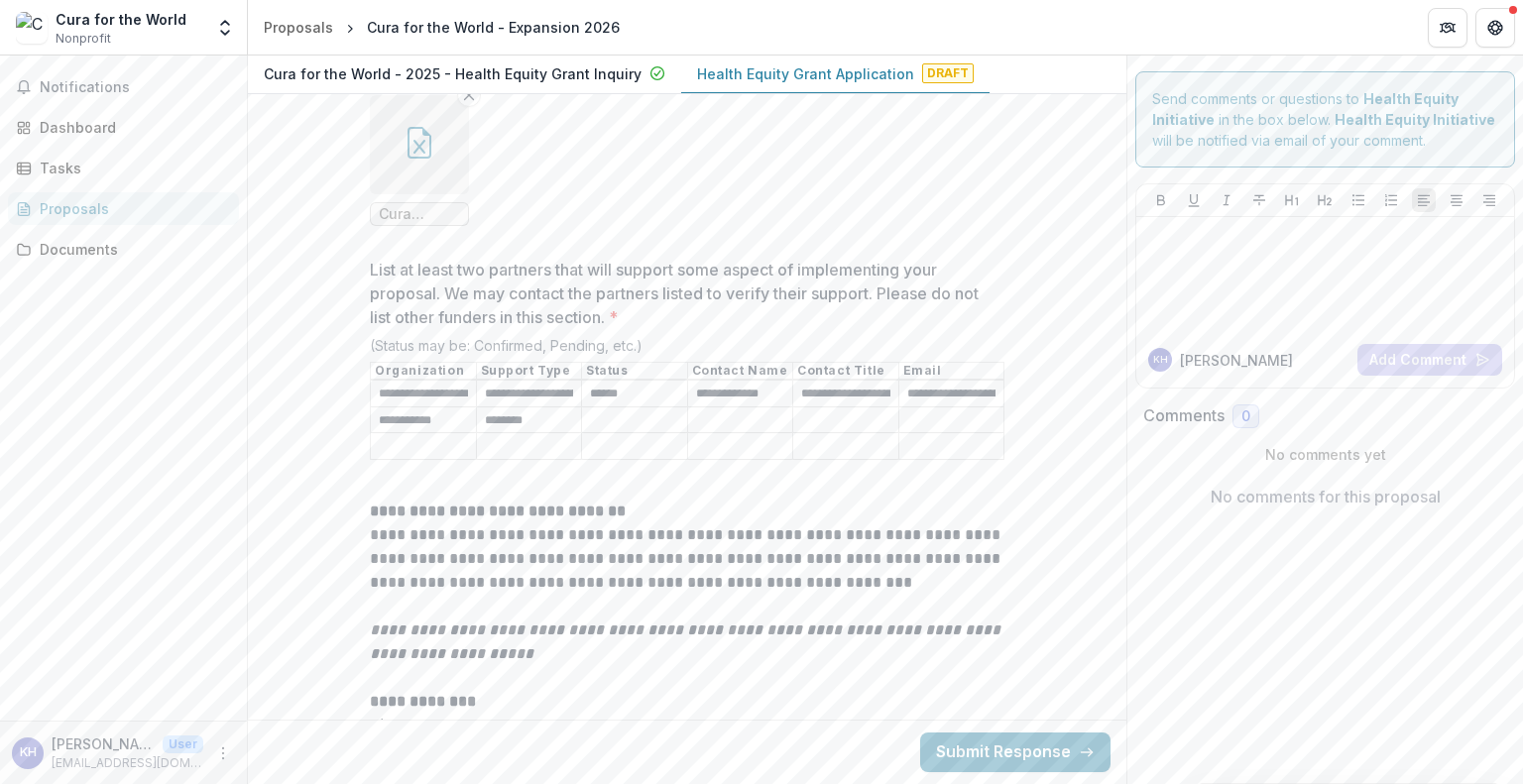 click on "List at least two partners that will support some aspect of implementing your proposal. We may contact the partners listed to verify their support. Please do not list other funders in this section. *" at bounding box center [635, 420] 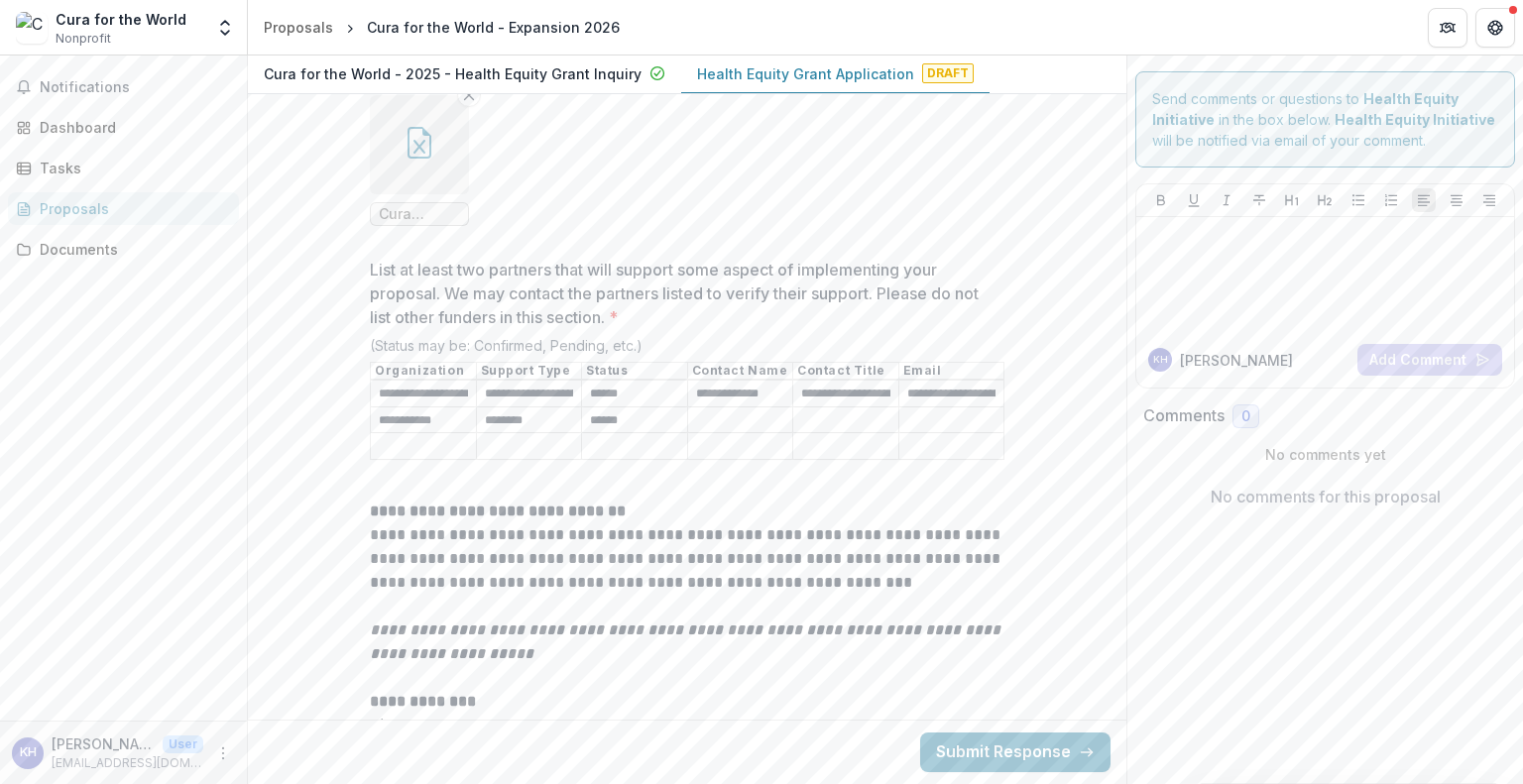 type on "******" 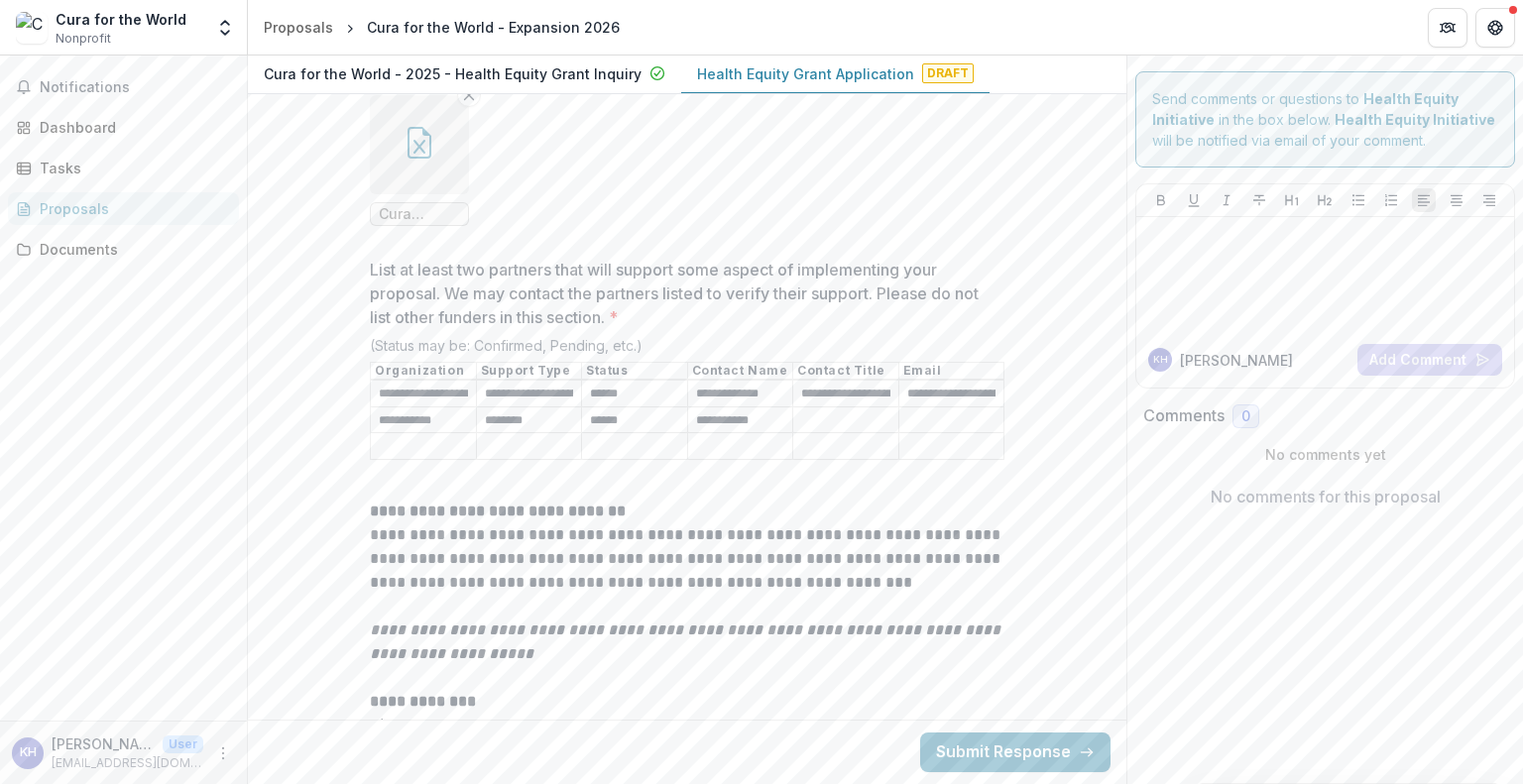 type on "**********" 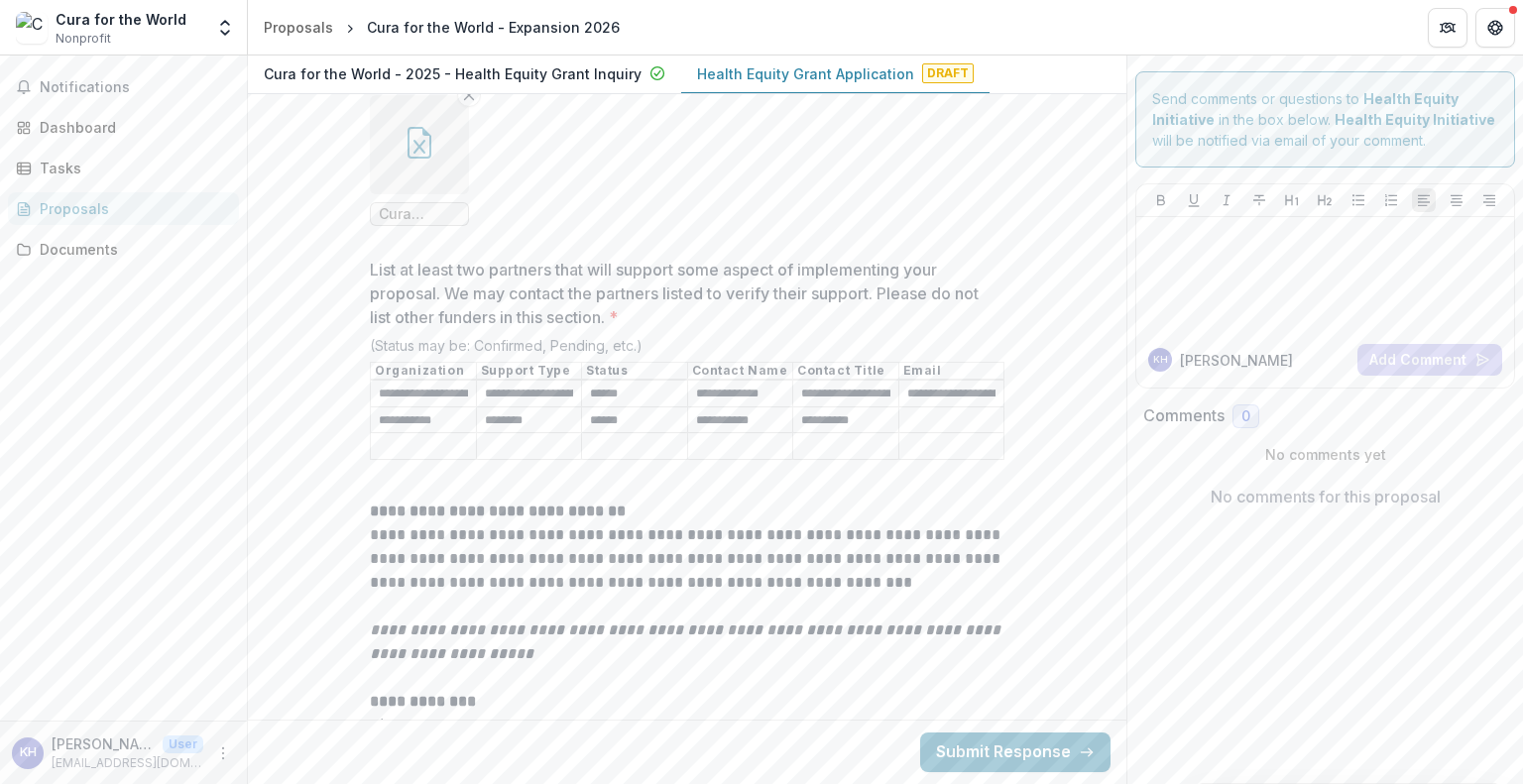 type on "**********" 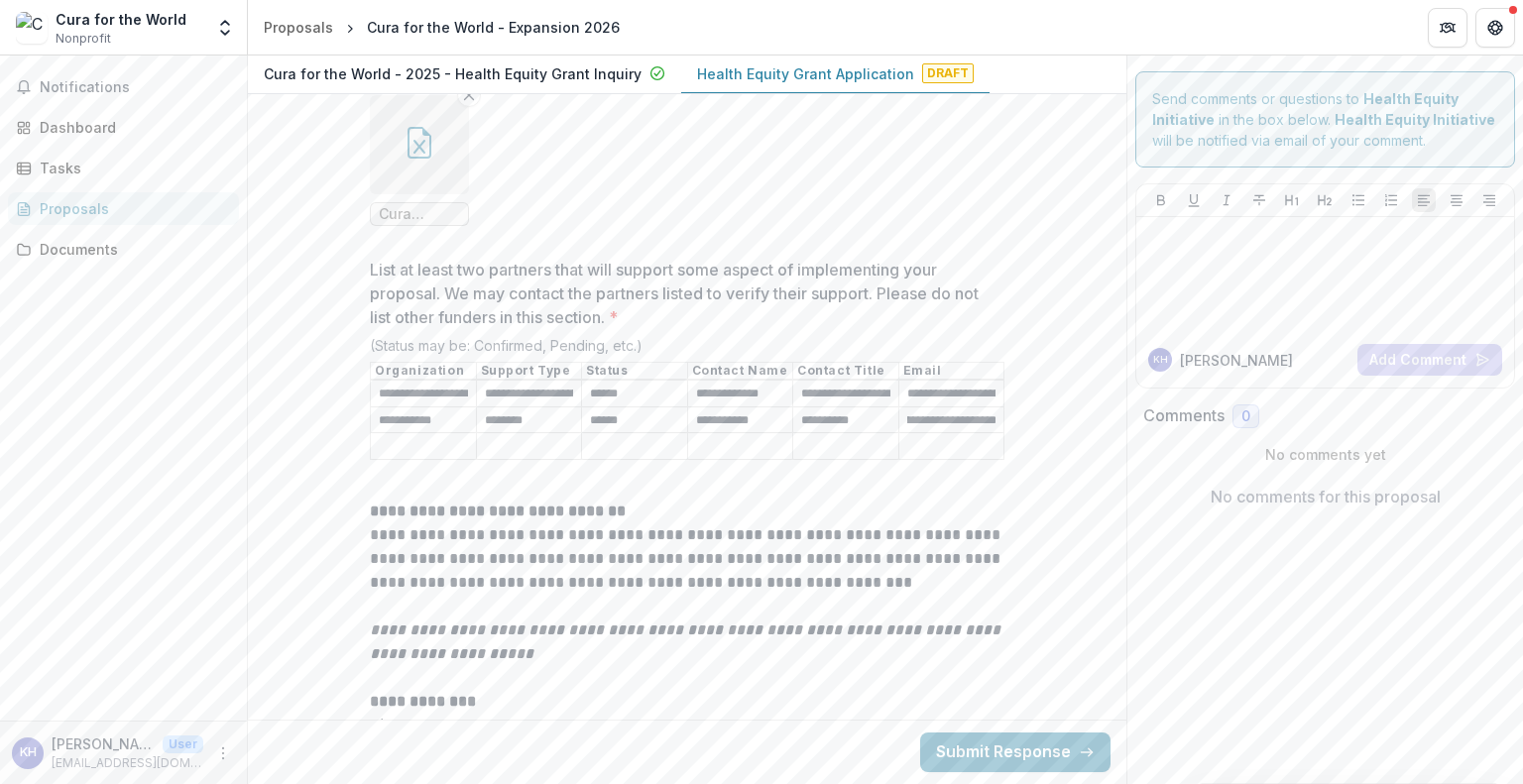 scroll, scrollTop: 0, scrollLeft: 59, axis: horizontal 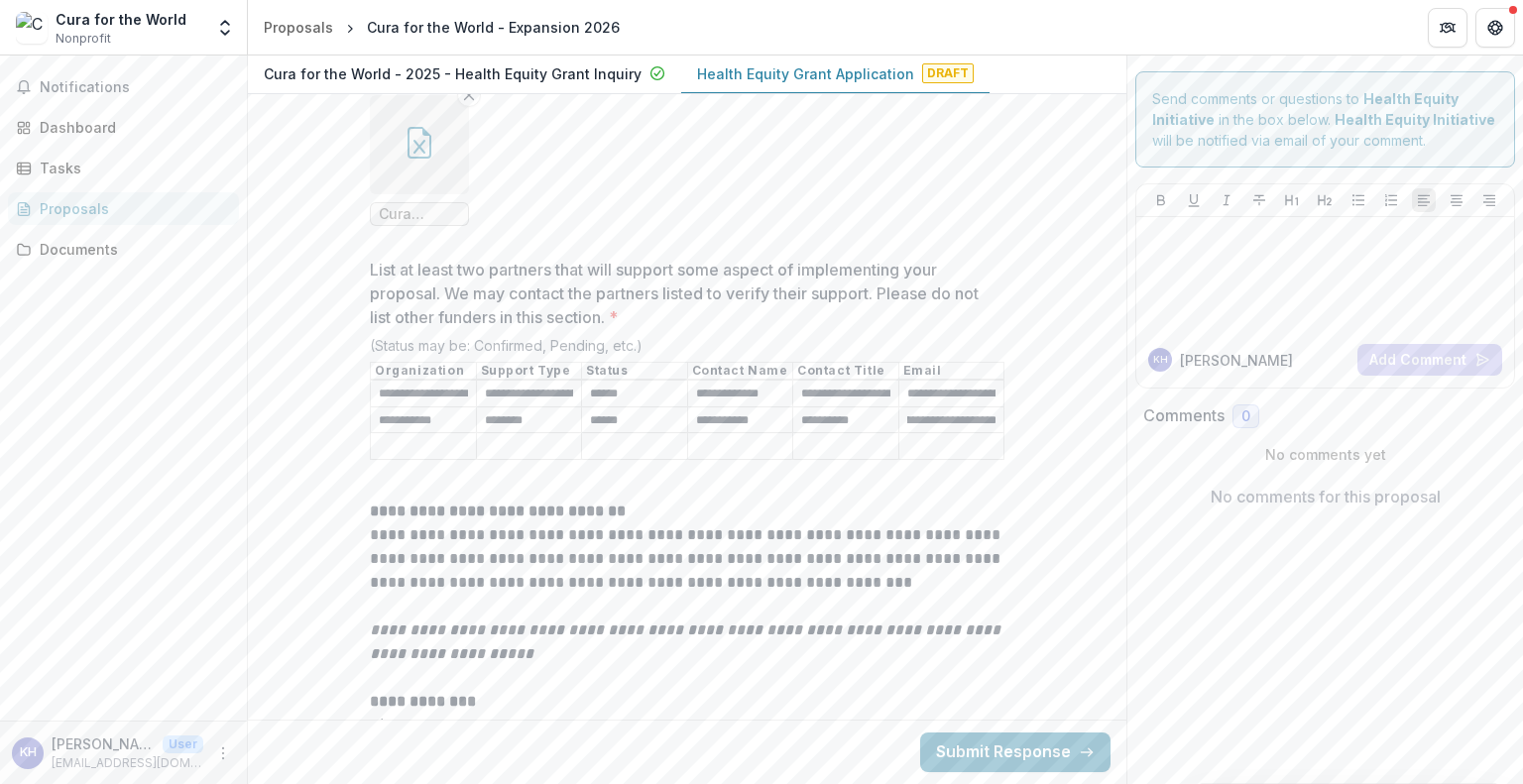 type on "**********" 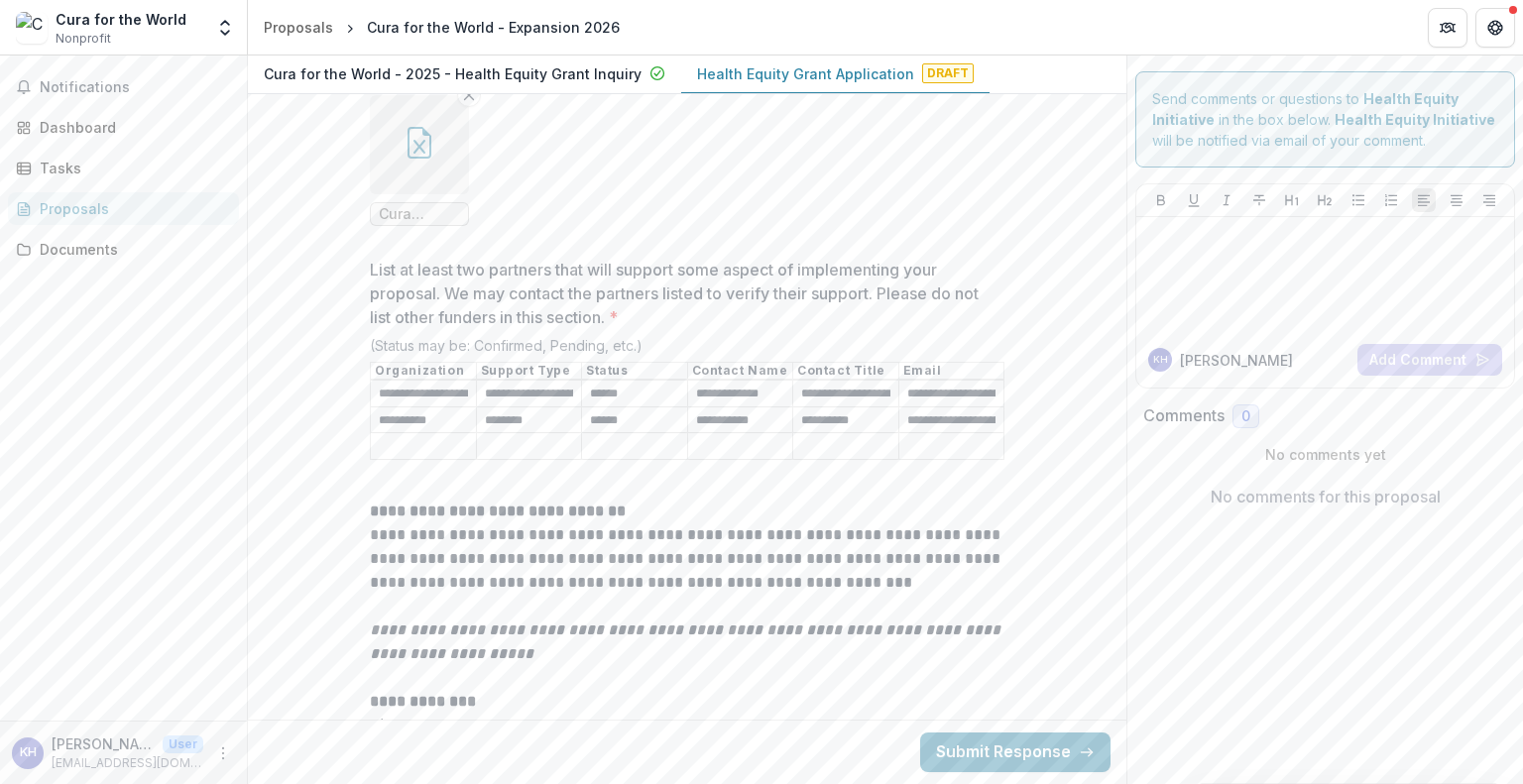 type on "**********" 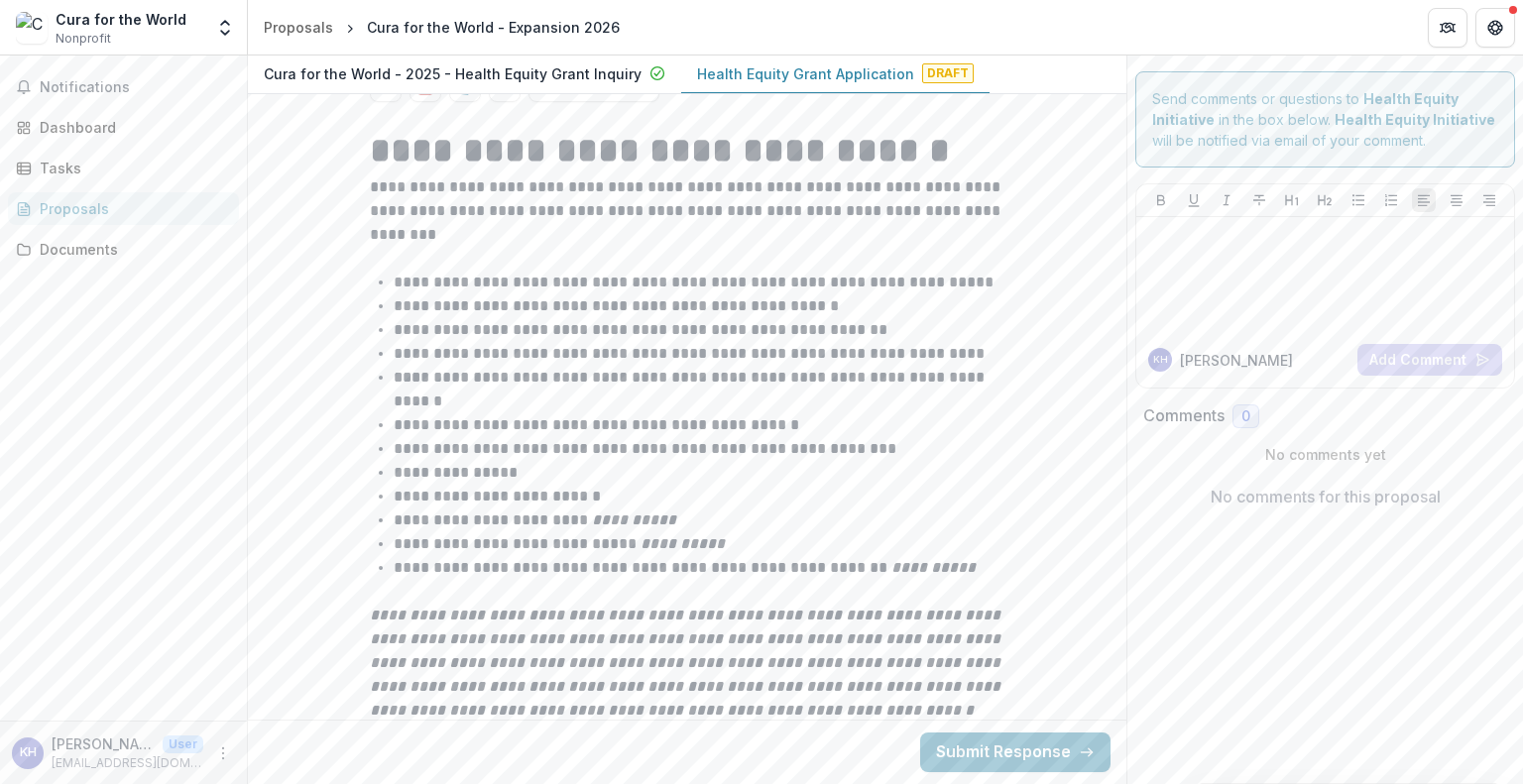 scroll, scrollTop: 0, scrollLeft: 0, axis: both 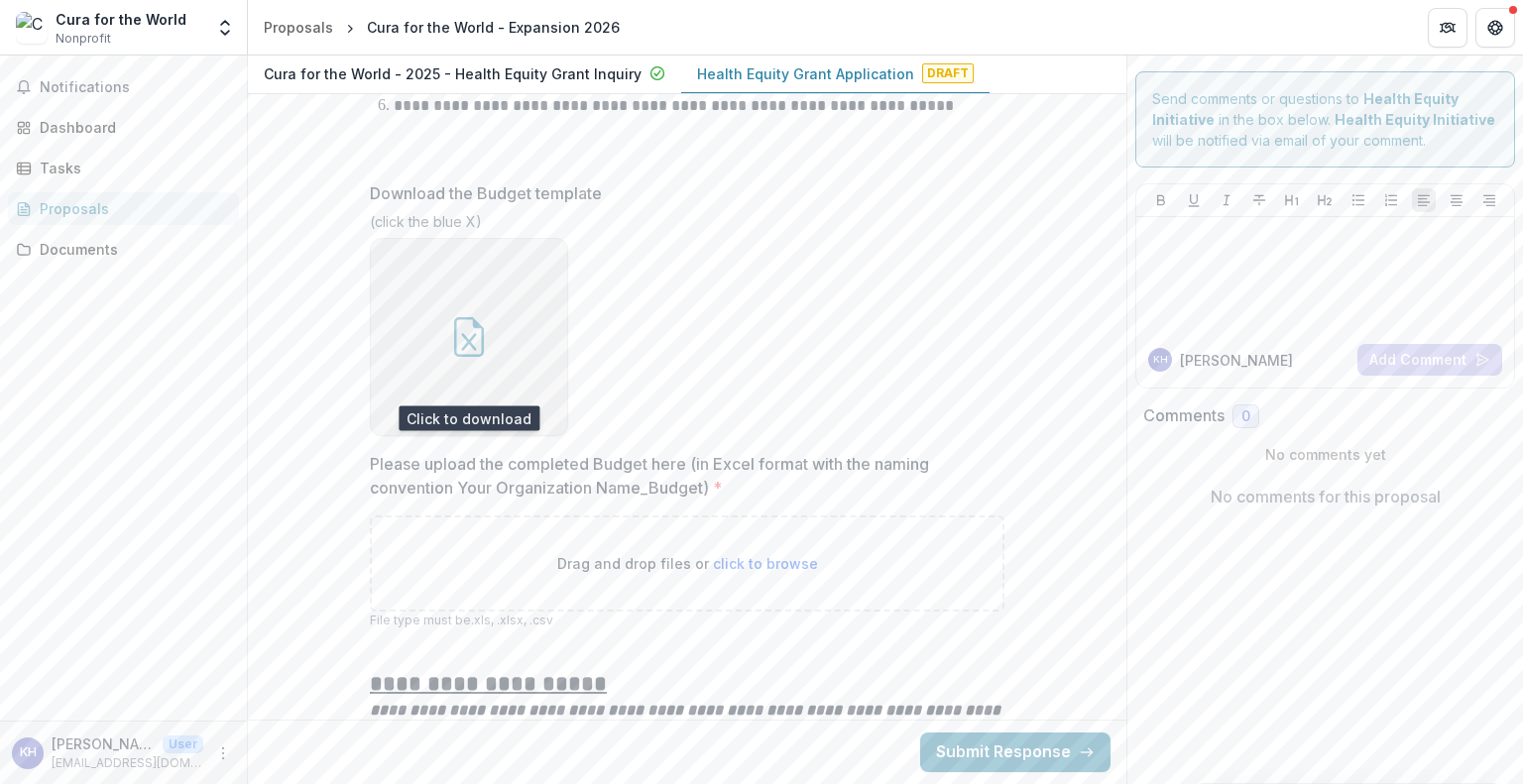 click 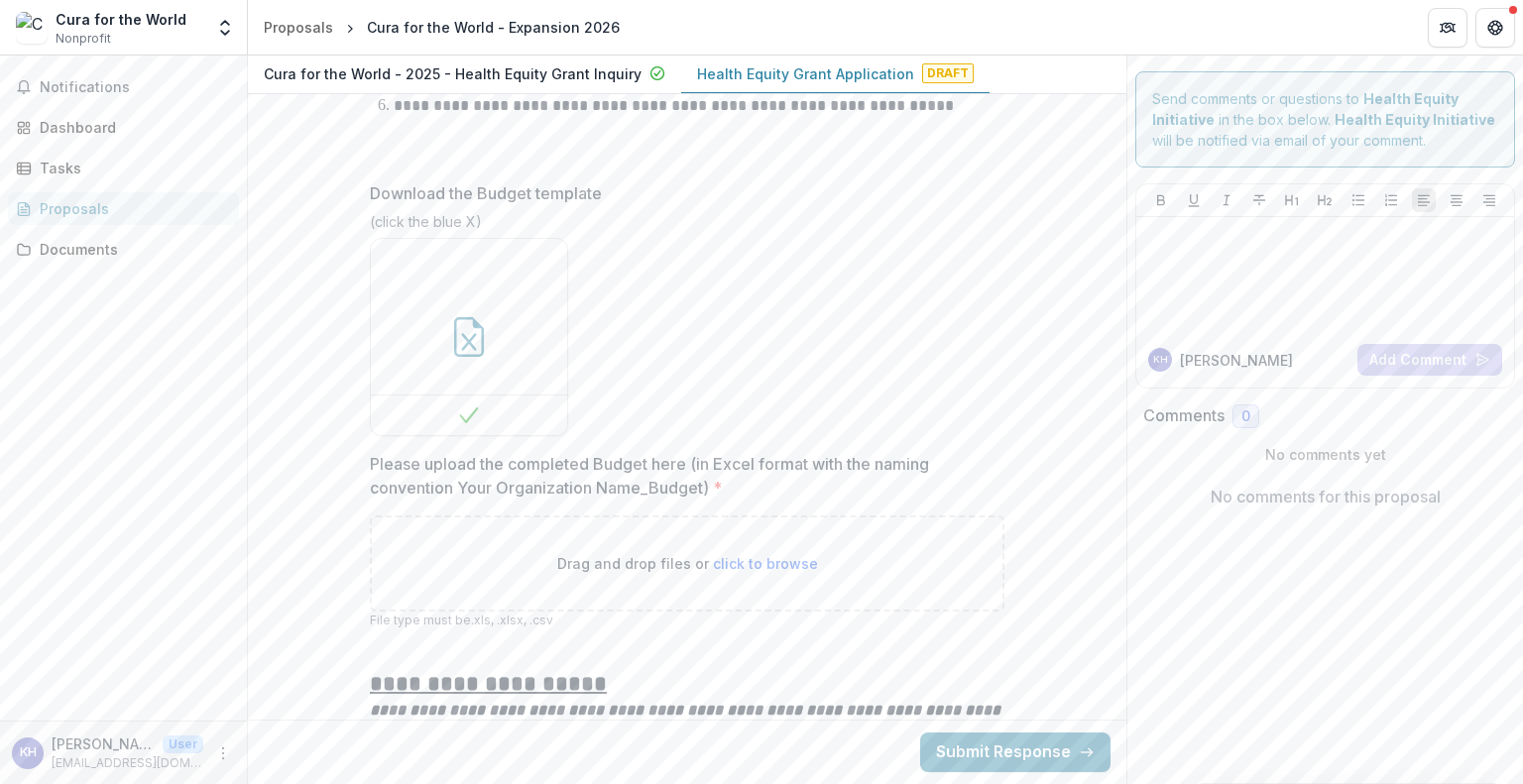 scroll, scrollTop: 0, scrollLeft: 0, axis: both 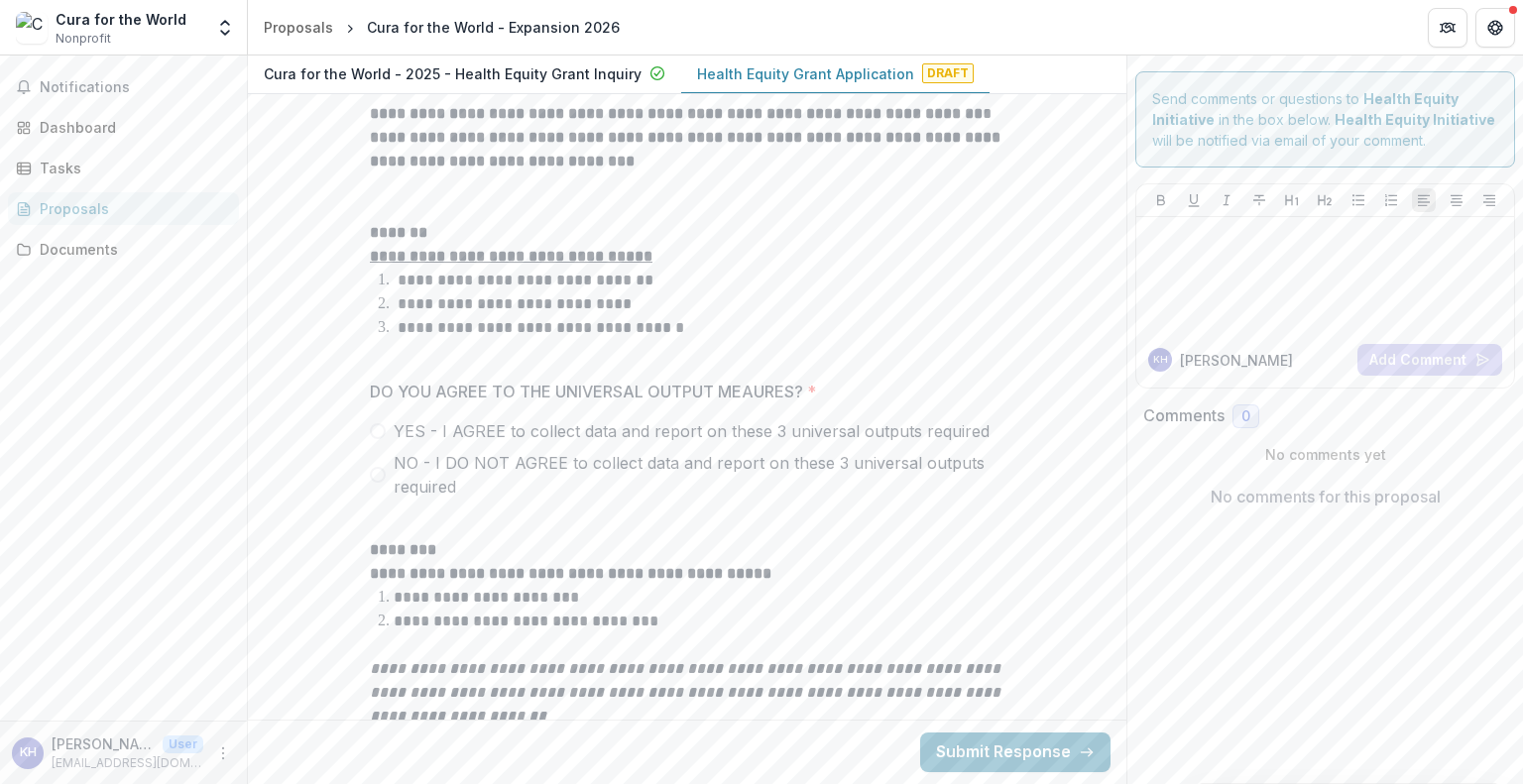 click on "YES - I AGREE to collect data and report on these 3 universal outputs required" at bounding box center (687, 431) 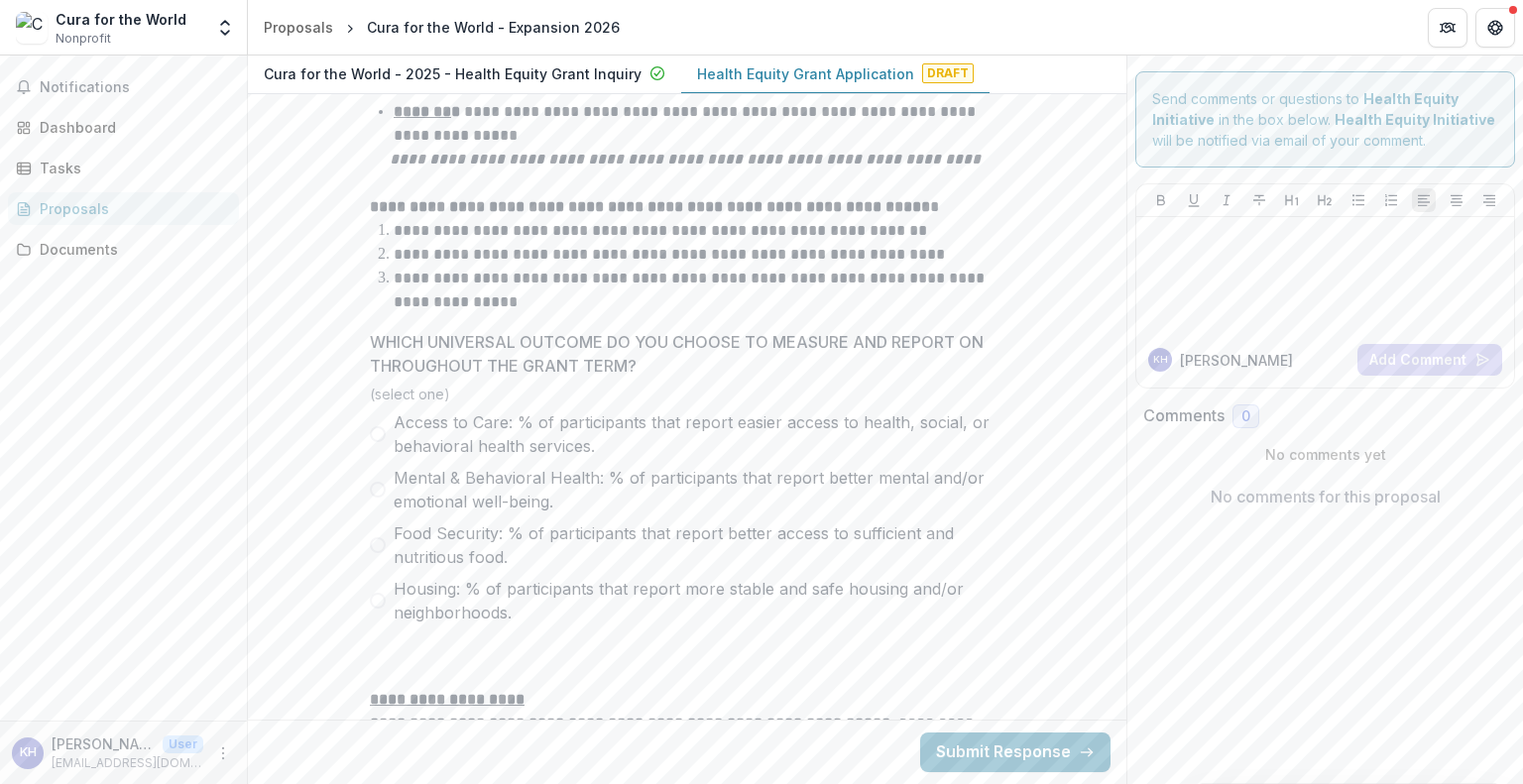 scroll, scrollTop: 10617, scrollLeft: 0, axis: vertical 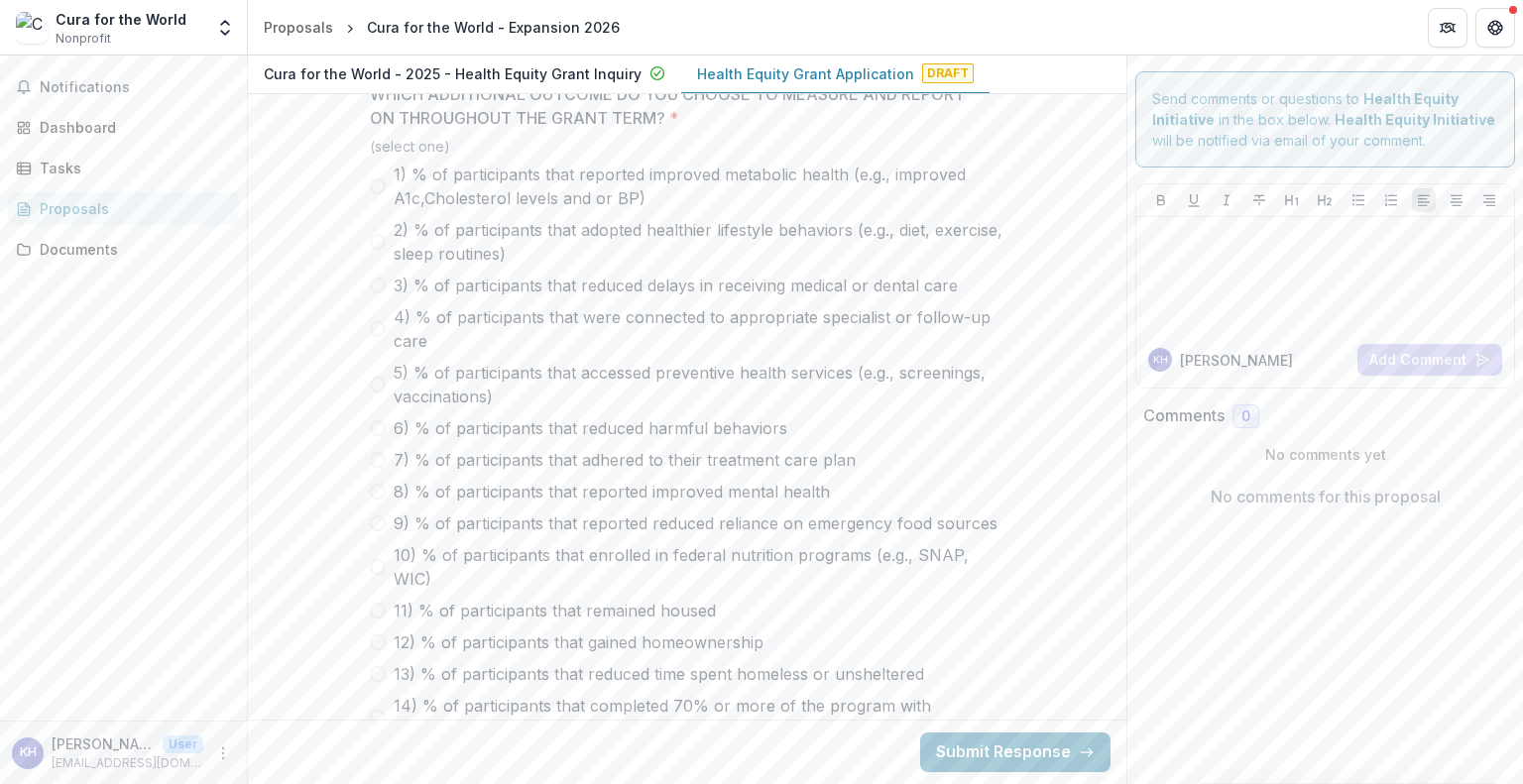 click at bounding box center (378, 186) 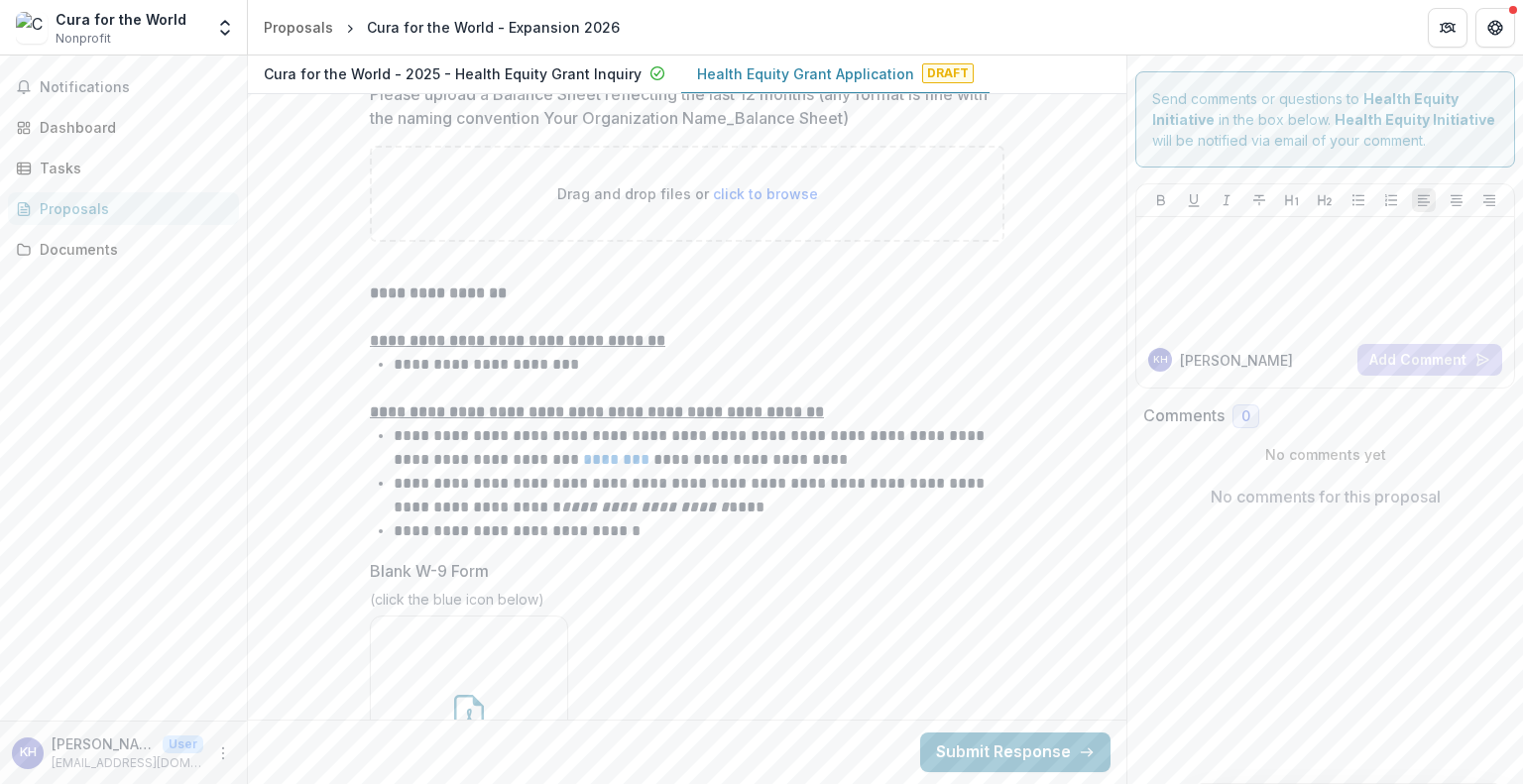 scroll, scrollTop: 12596, scrollLeft: 0, axis: vertical 